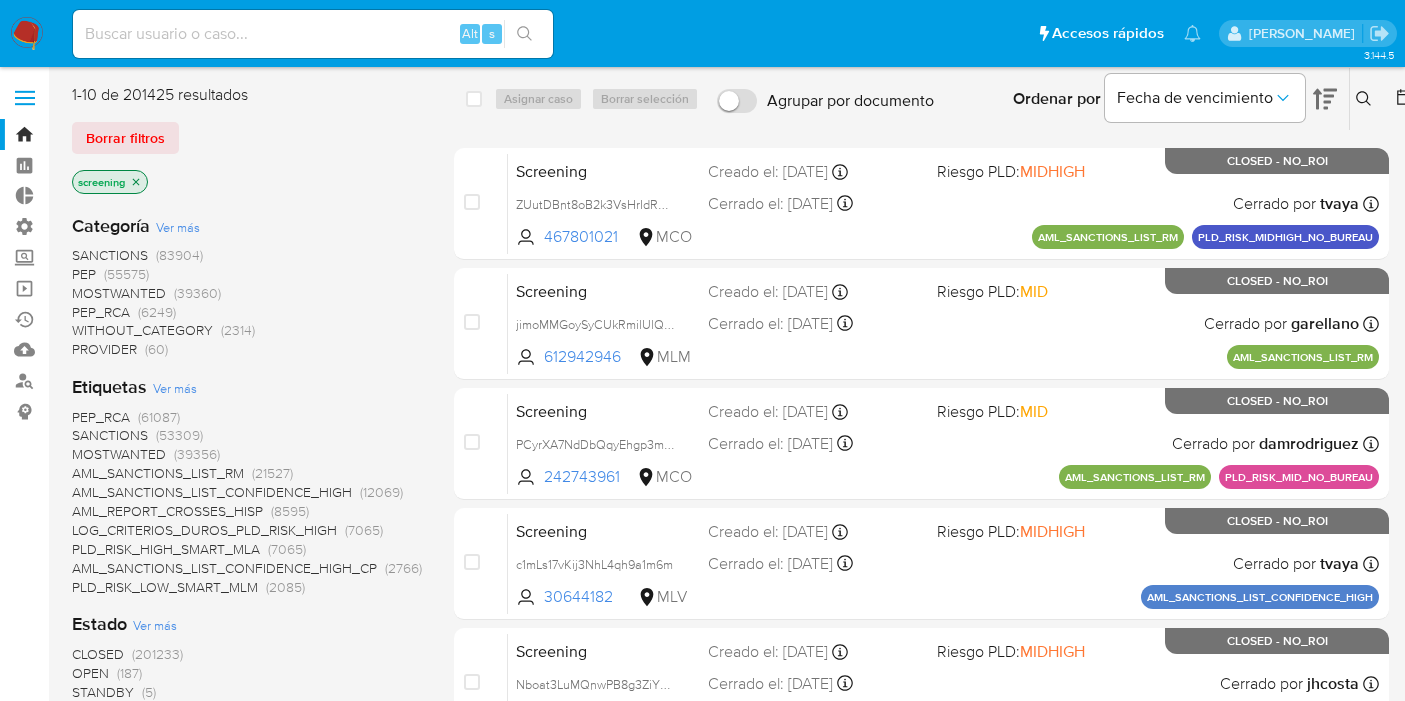 scroll, scrollTop: 0, scrollLeft: 0, axis: both 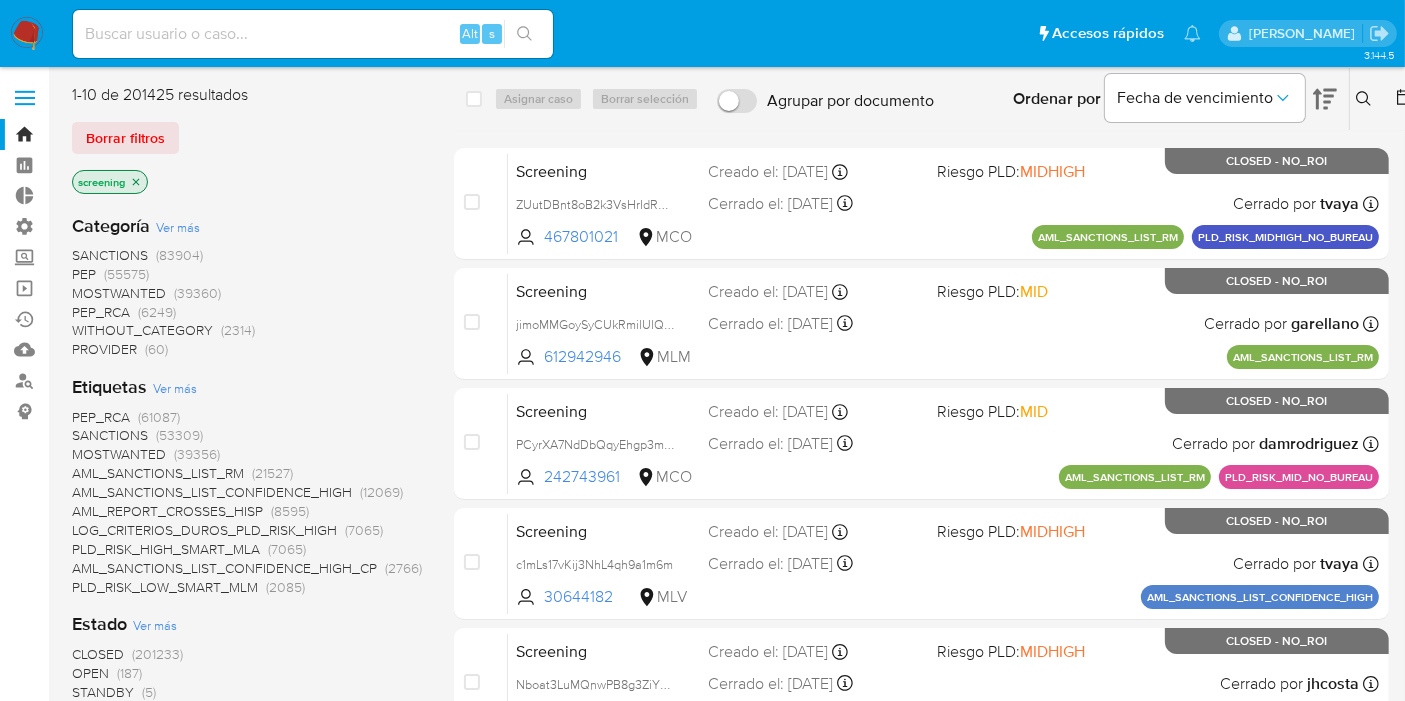 click at bounding box center [25, 98] 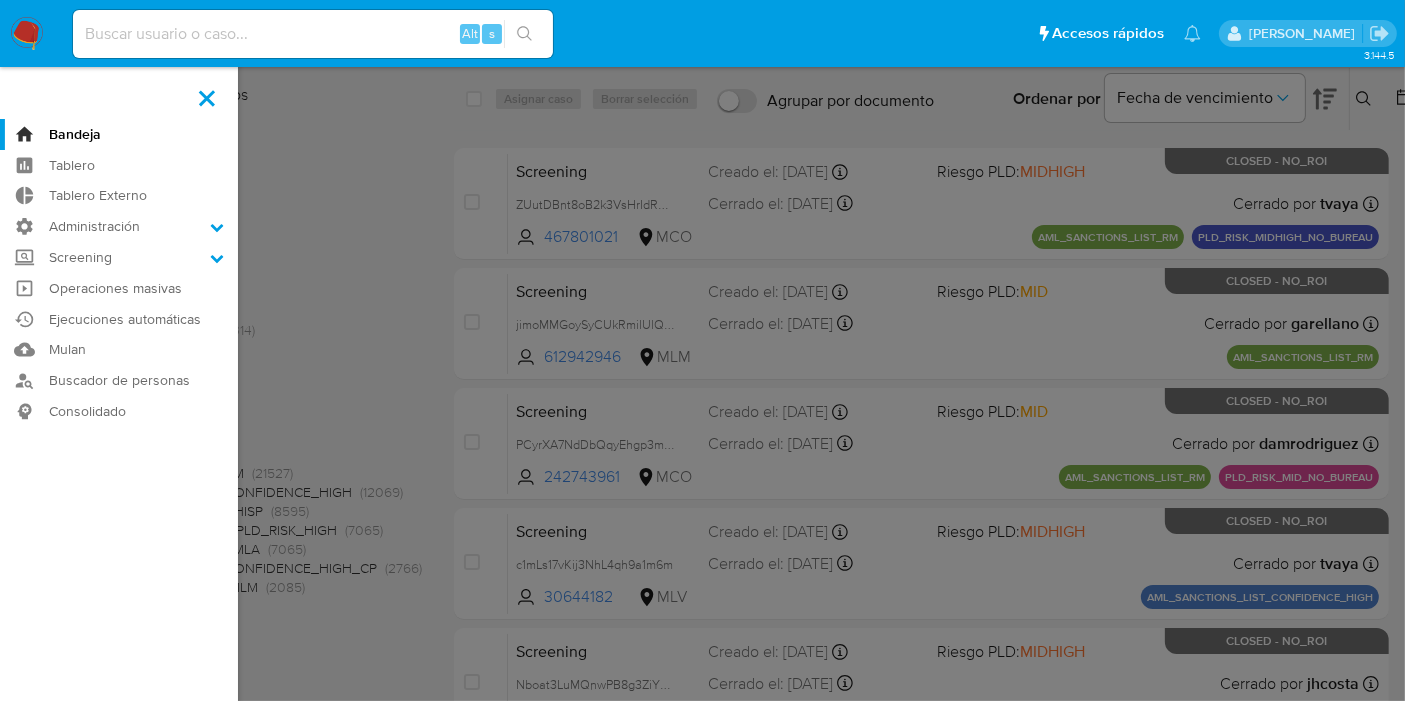 click at bounding box center (207, 98) 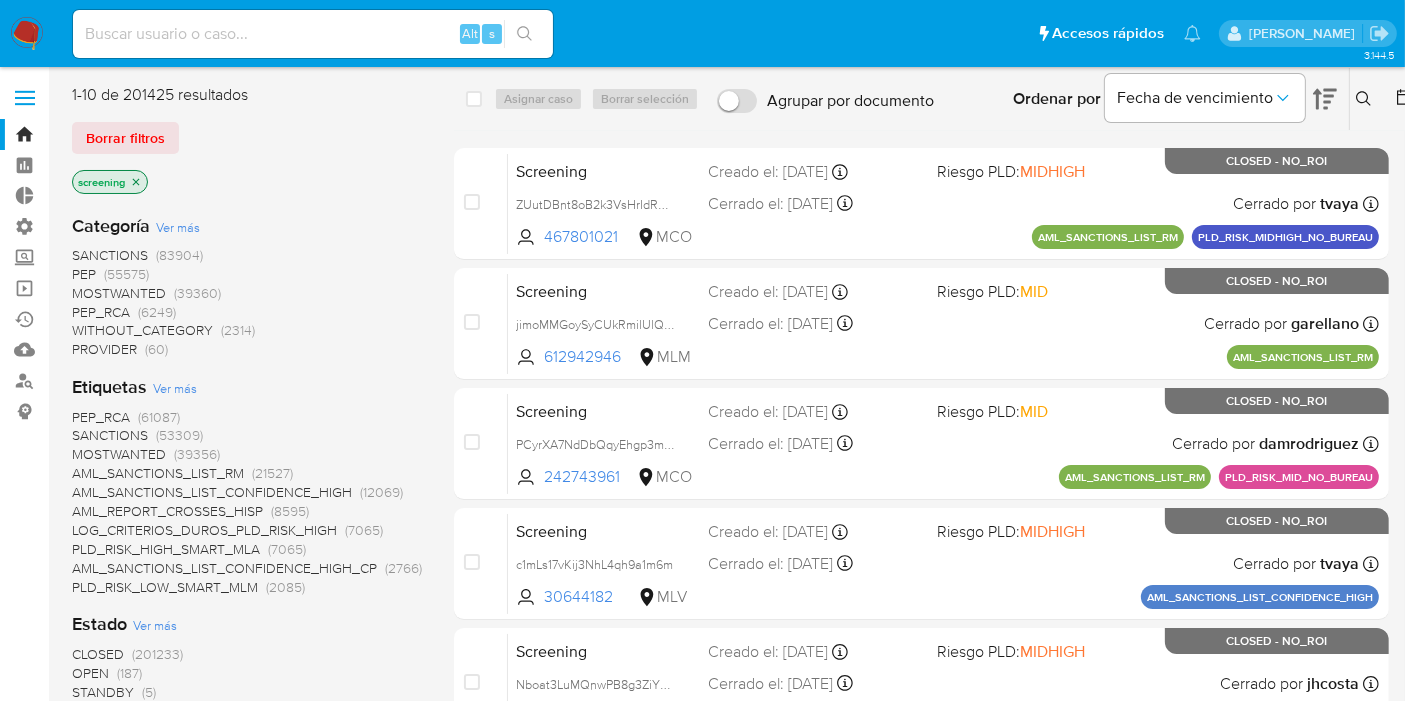 click on "Borrar filtros" at bounding box center (232, 138) 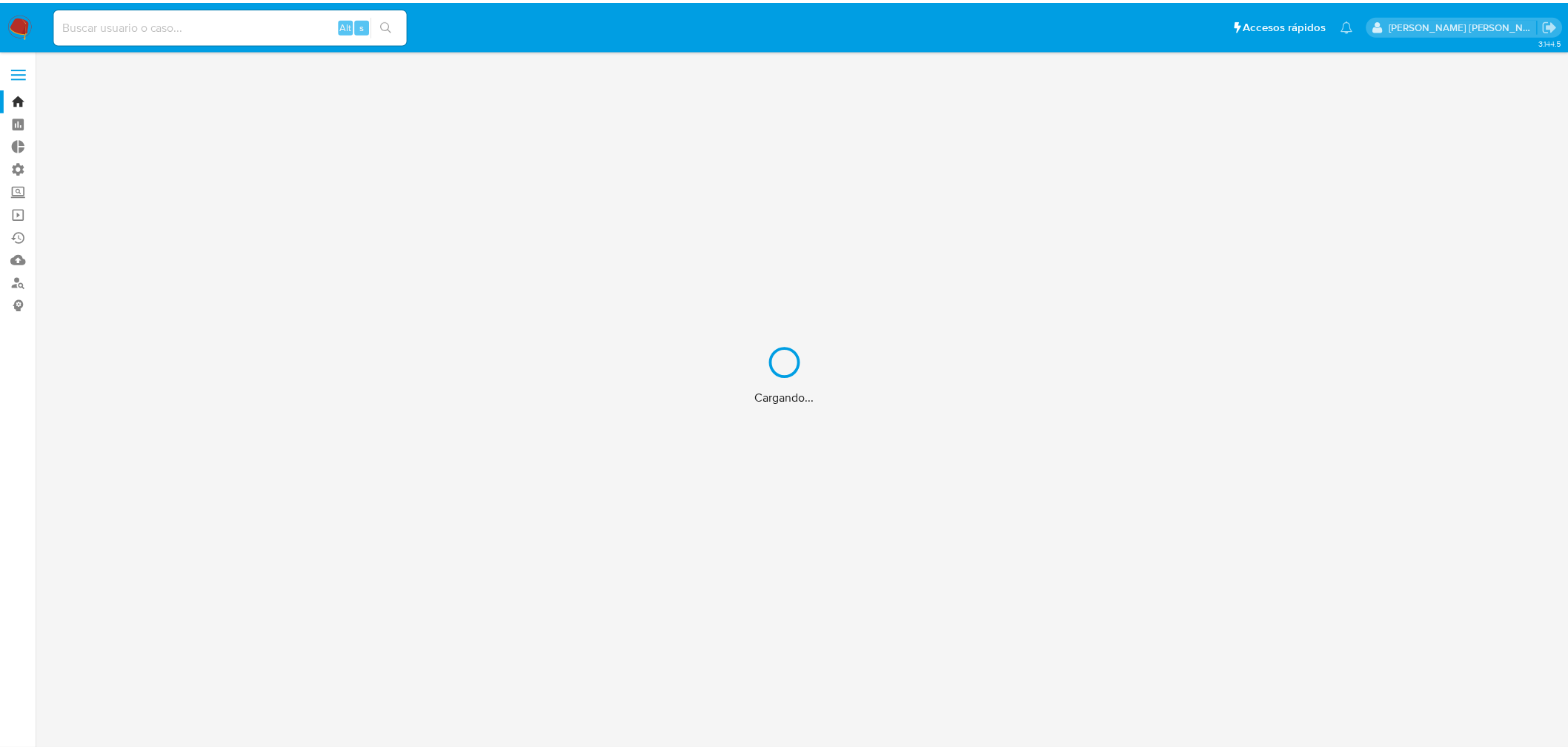 scroll, scrollTop: 0, scrollLeft: 0, axis: both 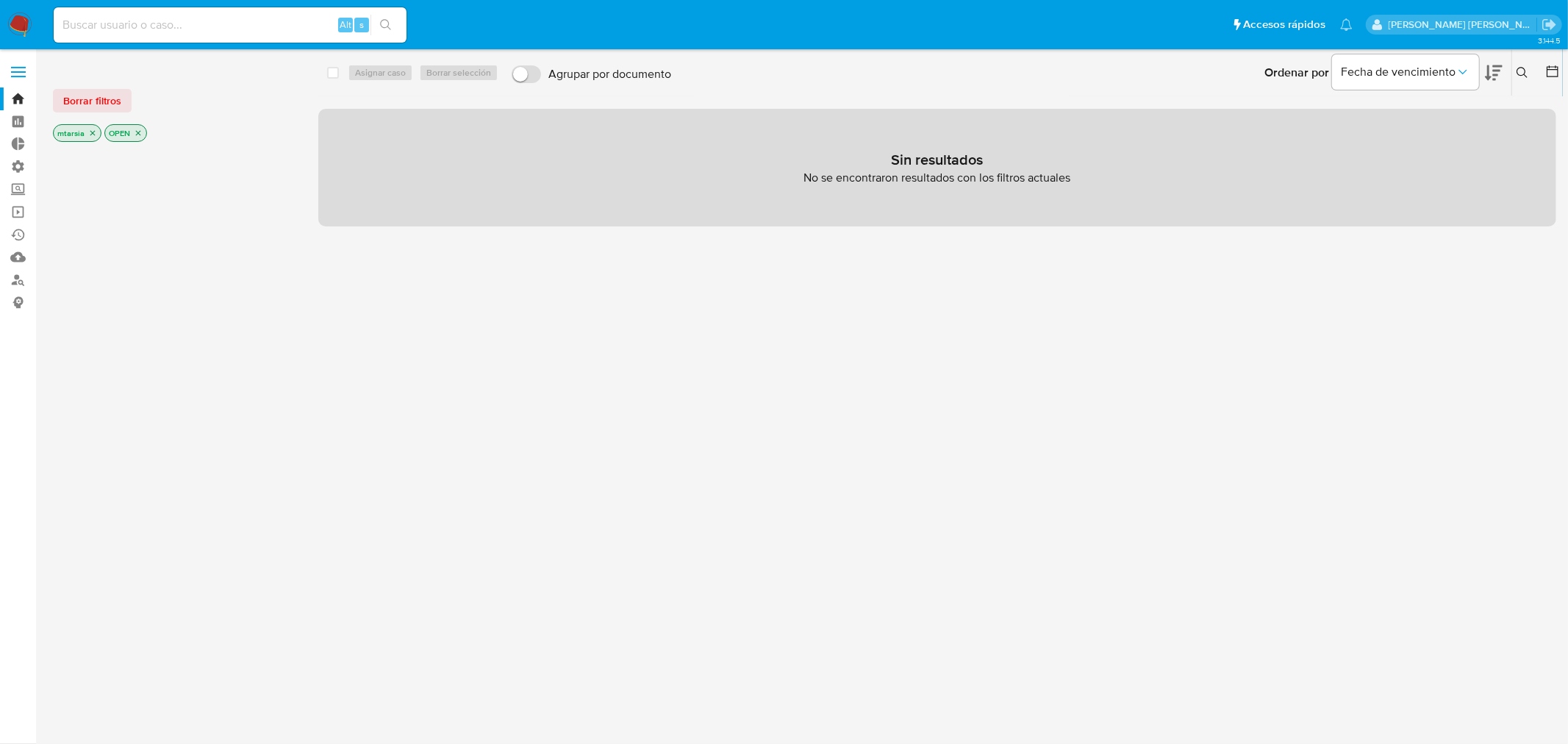 click at bounding box center (230, 25) 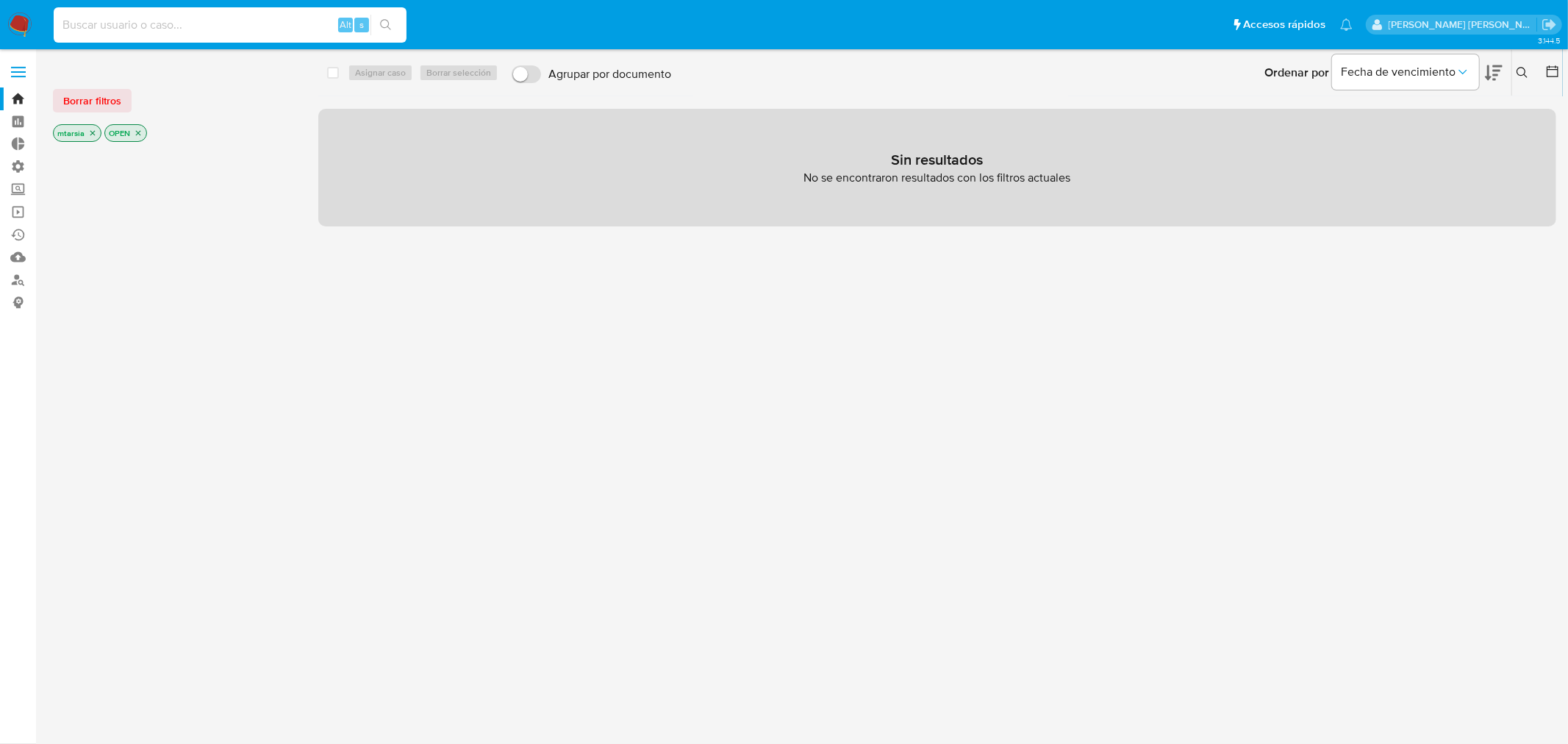 paste on "8d3bmWJk7Bab6X8WDVha1V08" 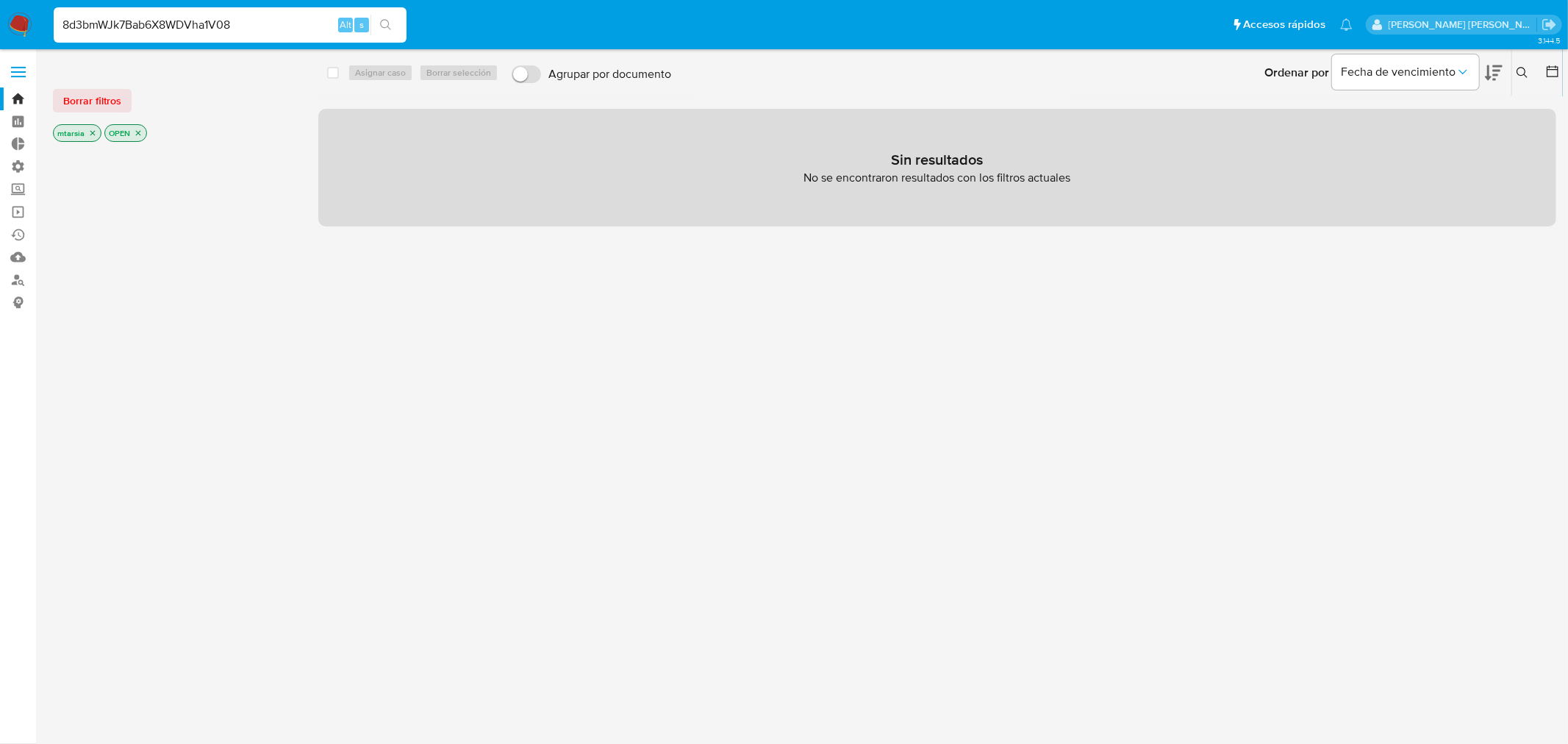 type on "8d3bmWJk7Bab6X8WDVha1V08" 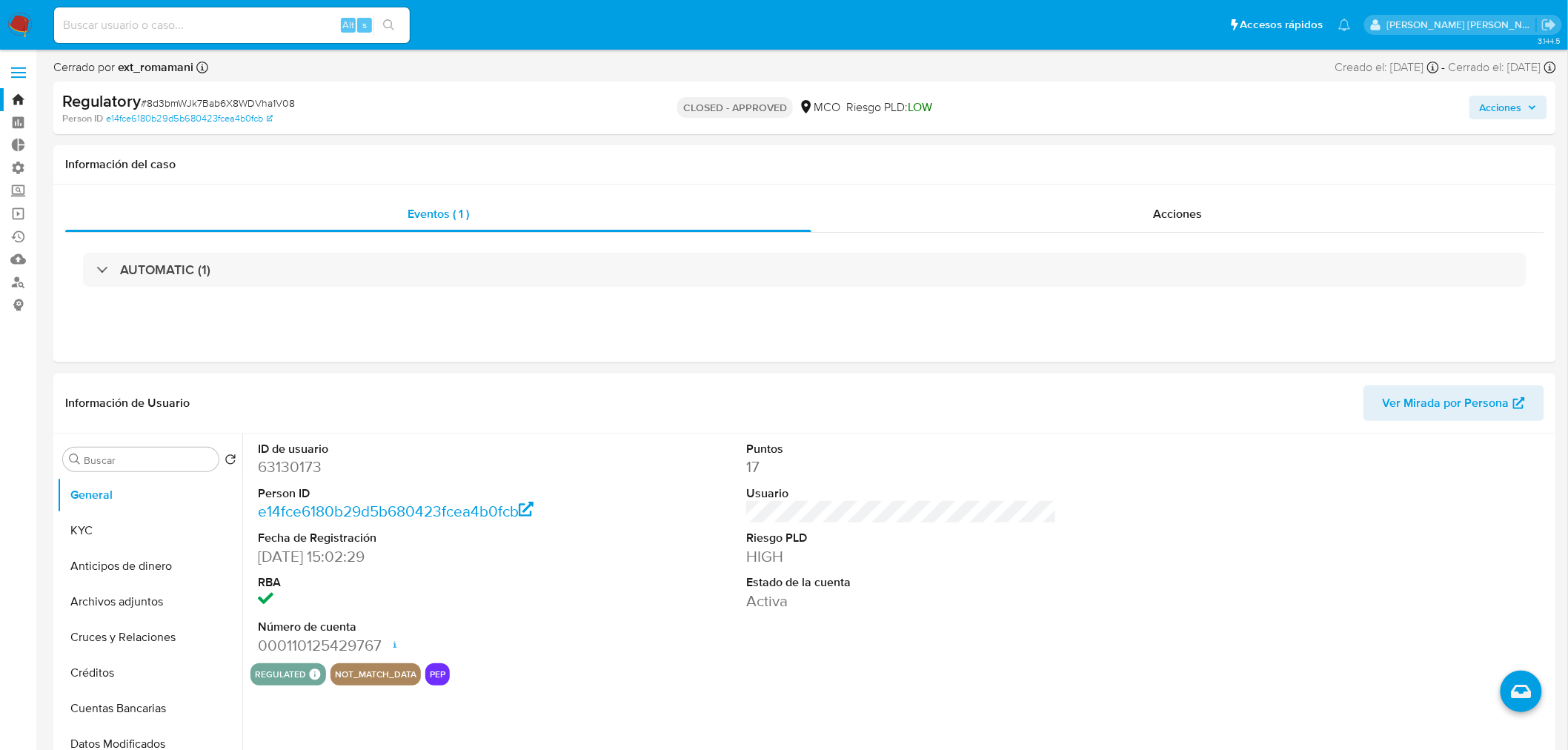 select on "10" 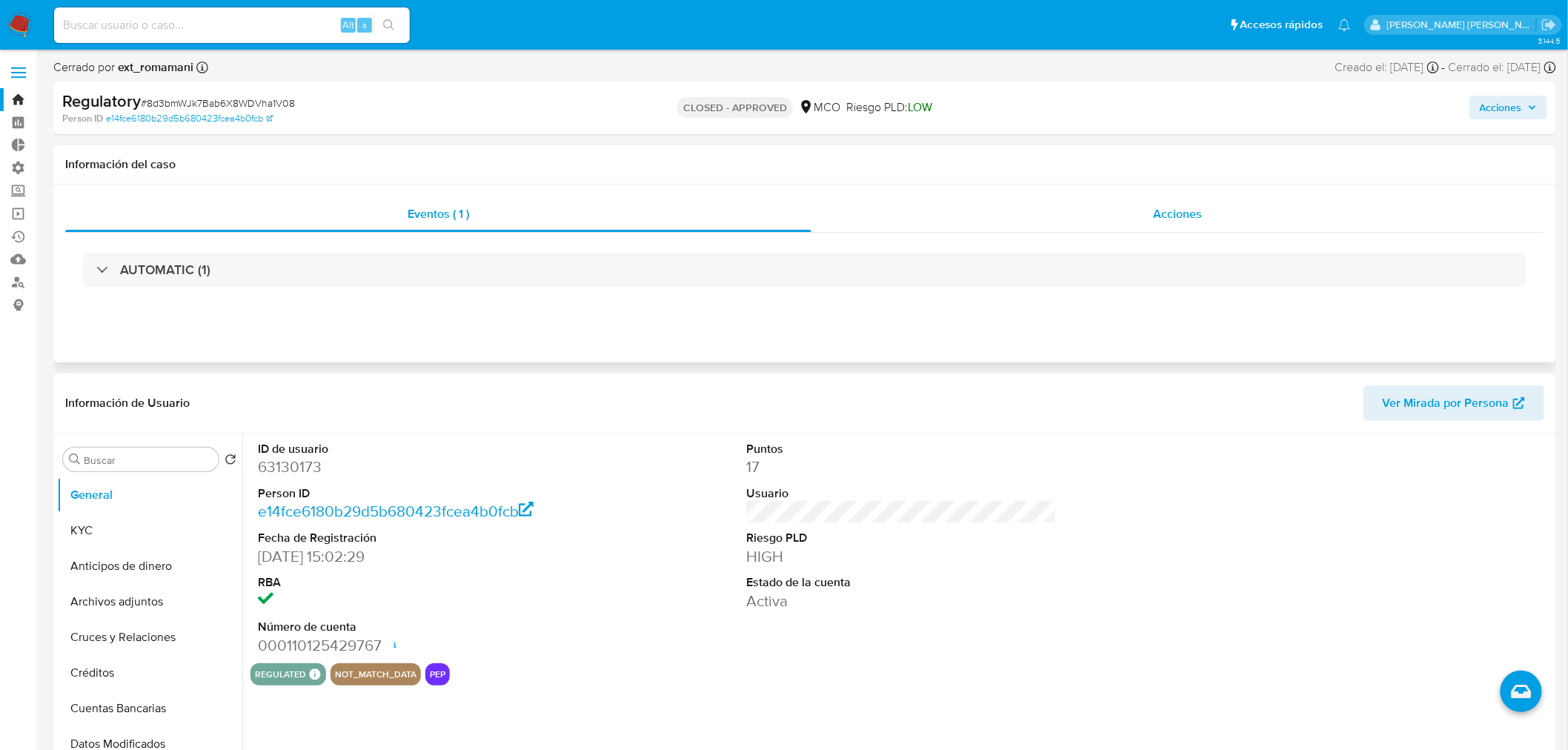 click on "Acciones" at bounding box center (1178, 214) 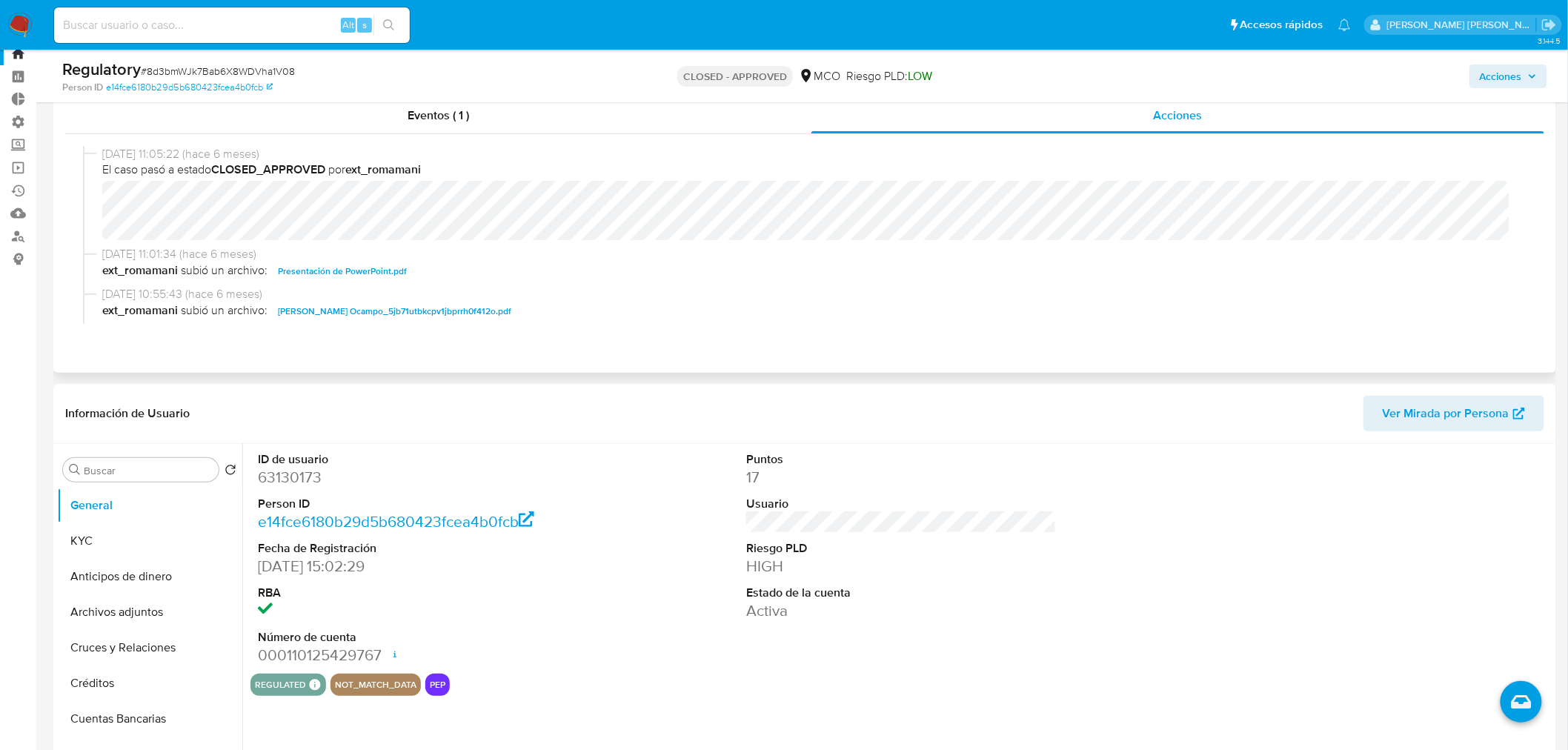 scroll, scrollTop: 82, scrollLeft: 0, axis: vertical 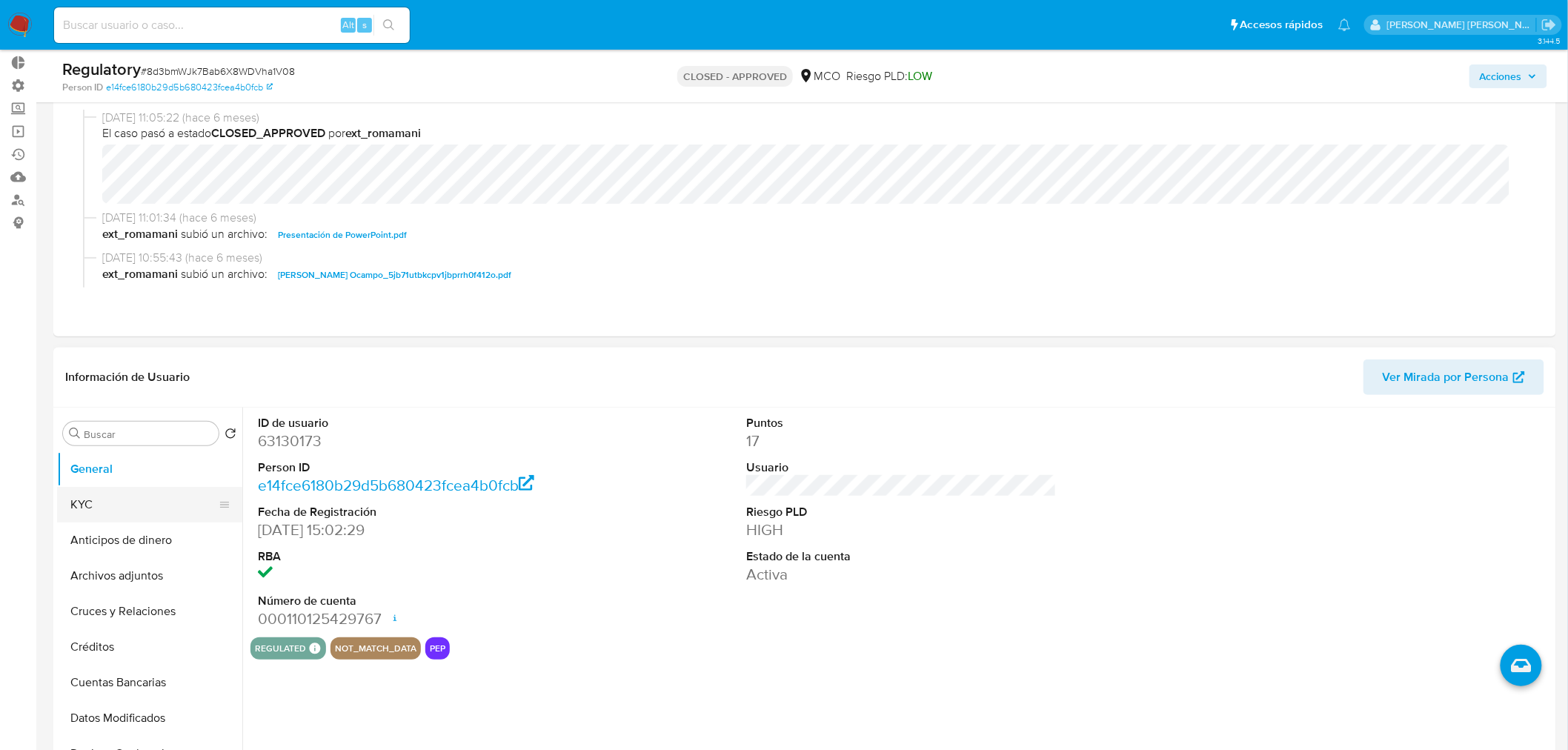 click on "KYC" at bounding box center [144, 505] 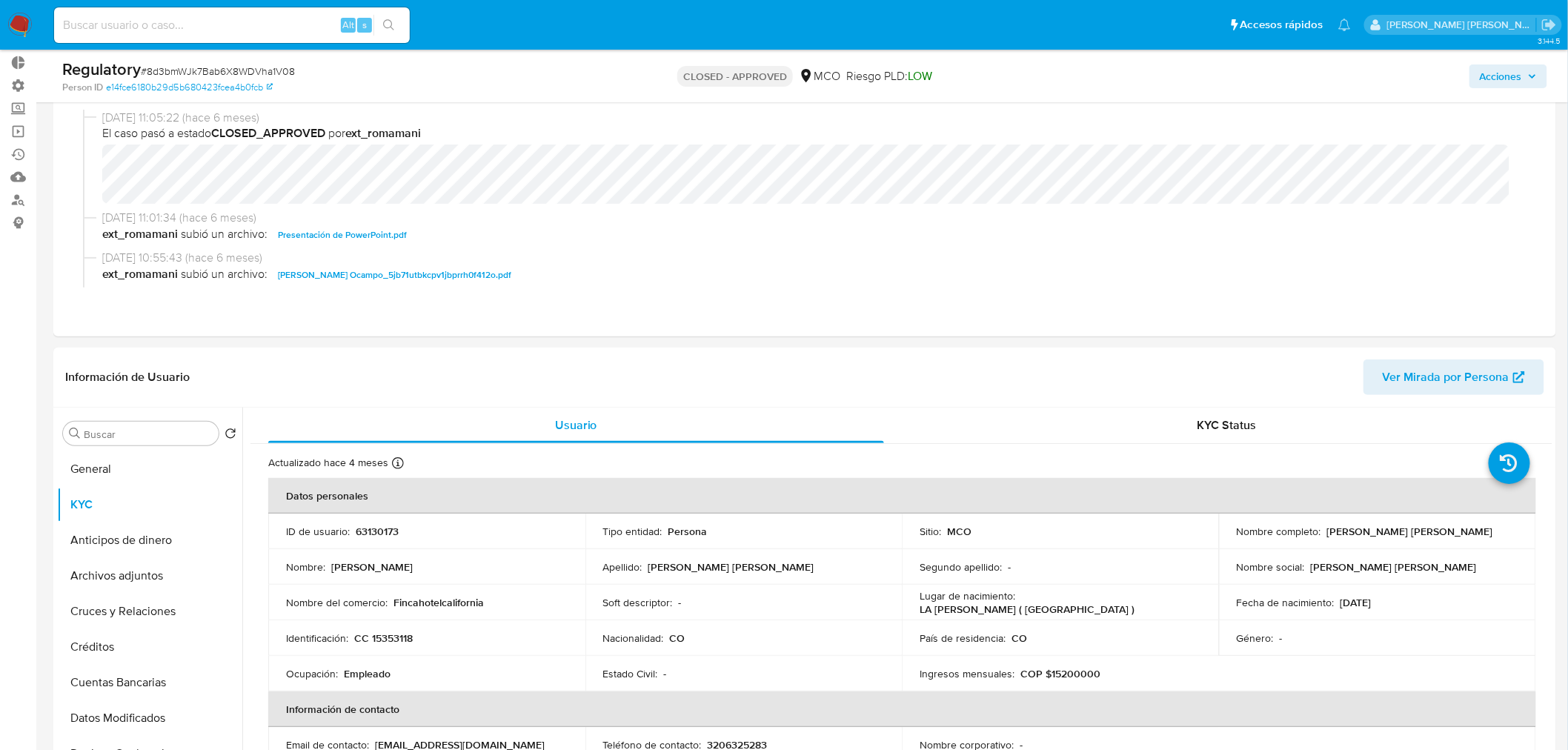 click on "3.144.5 Cerrado por   ext_romamani   Asignado el: 06/01/2025 08:20:55 Creado el: 05/01/2025   Creado el: 05/01/2025 17:39:06 - Cerrado el: 06/01/2025   Cerrado el: 06/01/2025 11:05:22 Regulatory # 8d3bmWJk7Bab6X8WDVha1V08 Person ID e14fce6180b29d5b680423fcea4b0fcb CLOSED - APPROVED  MCO Riesgo PLD:  LOW Acciones Información del caso Eventos ( 1 ) Acciones 06/01/2025 11:05:22 (hace 6 meses) El caso pasó a estado  CLOSED_APPROVED      por  ext_romamani 06/01/2025 11:01:34 (hace 6 meses) ext_romamani  subió un archivo: Presentación de PowerPoint.pdf 06/01/2025 10:55:43 (hace 6 meses) ext_romamani  subió un archivo: Juan Fernando Lopez Ocampo_5jb71utbkcpv1jbprrh0f412o.pdf 06/01/2025 10:55:43 (hace 6 meses) ext_romamani  subió un archivo: _Juan Fernando Lopez Ocampo_ - Buscar con Google.pdf 06/01/2025 10:53:36 (hace 6 meses) ext_romamani  agregó a Listas Internas Tipo de match : CUST_ID Categoría : confirmed_match Subcategoría : pep ID del usuario : 63130173 Comentario 06/01/2025 08:20:55 (hace 6 meses)" at bounding box center [784, 1100] 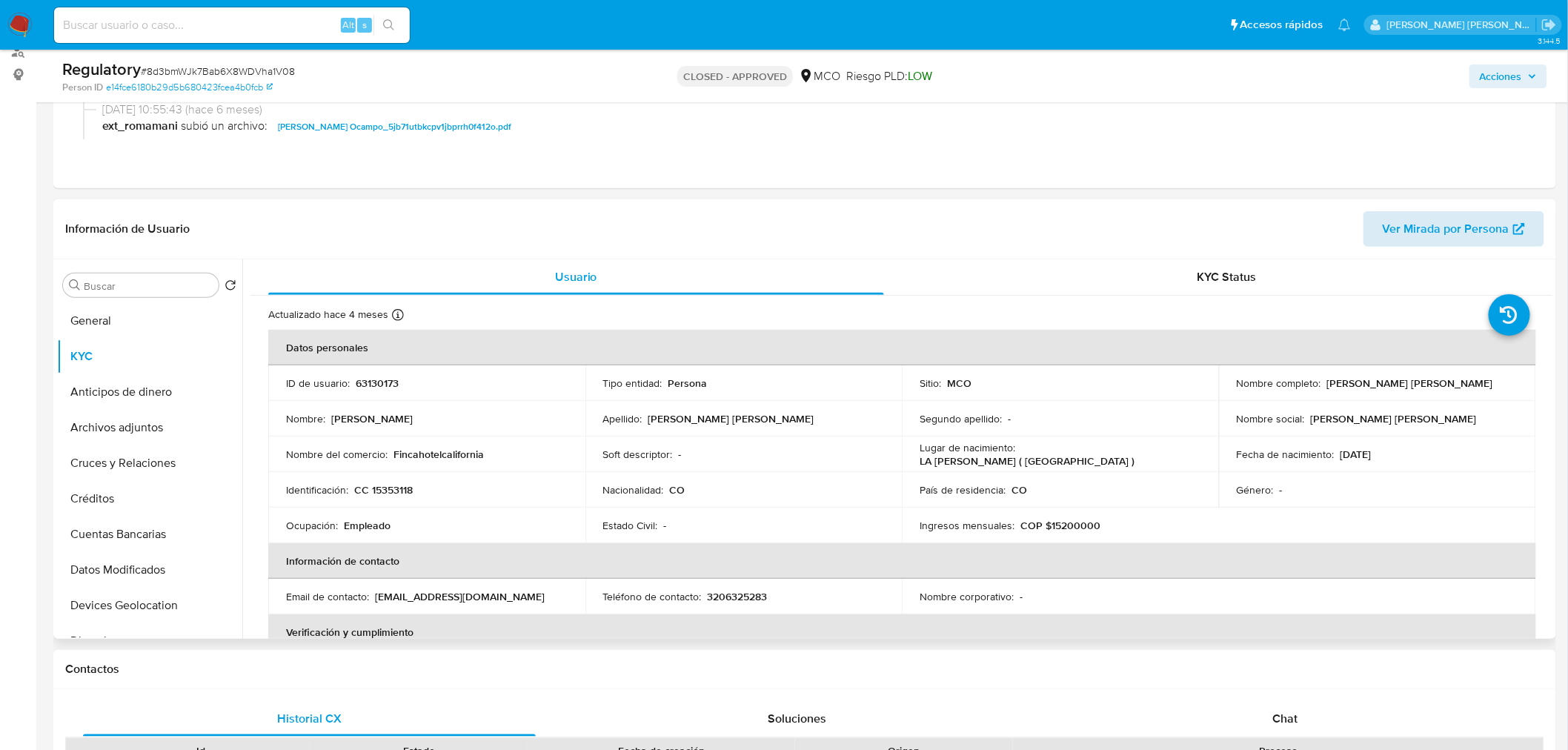 scroll, scrollTop: 247, scrollLeft: 0, axis: vertical 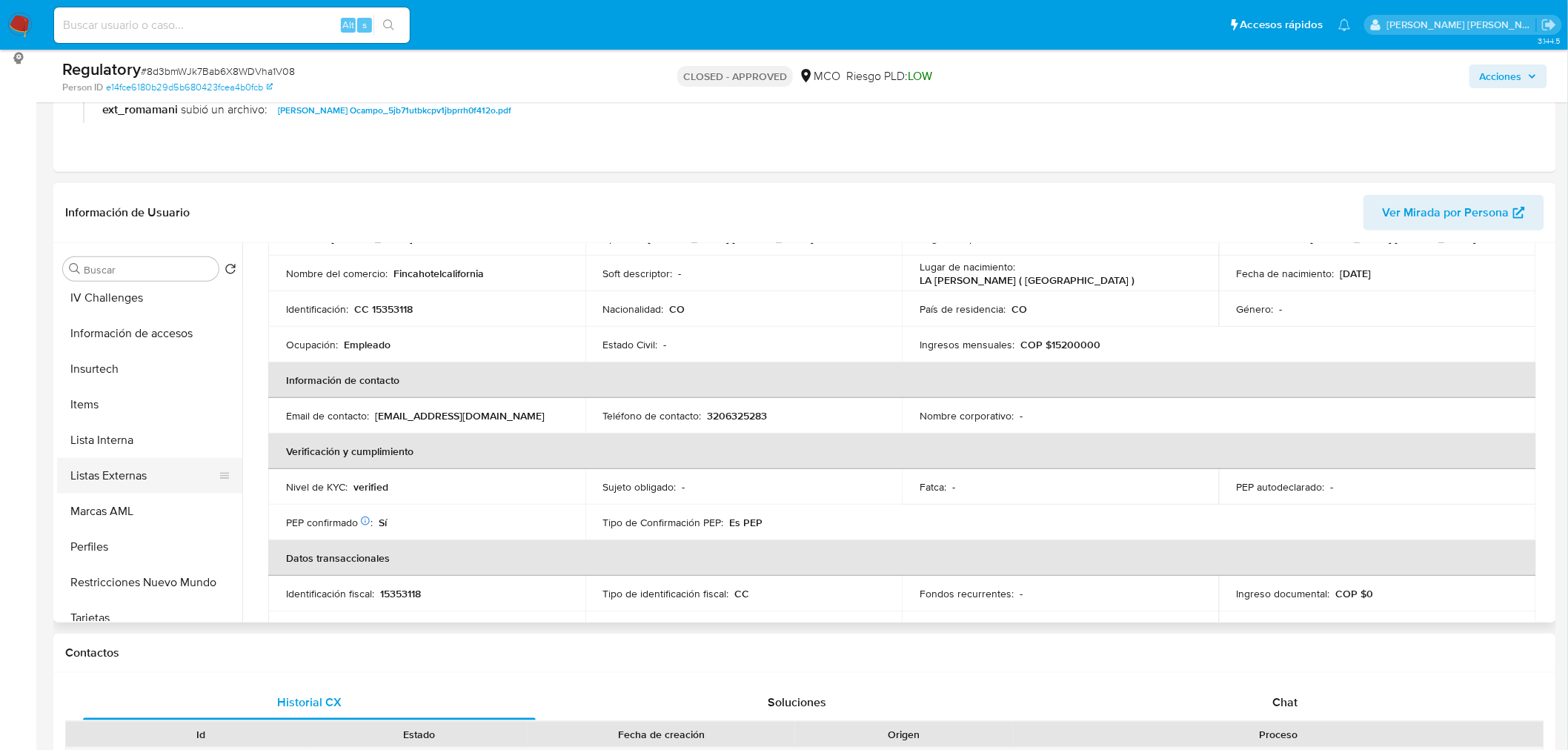 click on "Listas Externas" at bounding box center (144, 476) 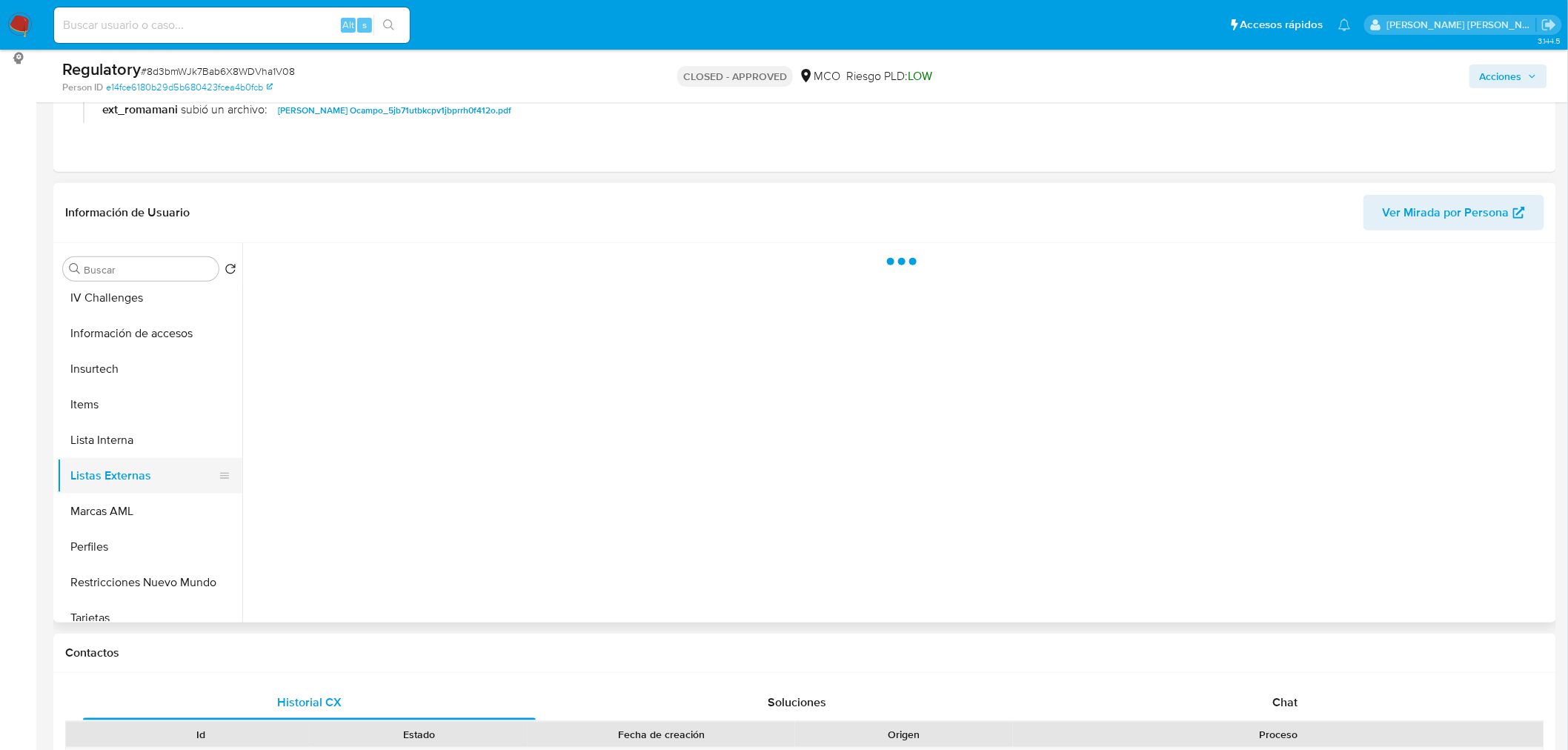 scroll, scrollTop: 0, scrollLeft: 0, axis: both 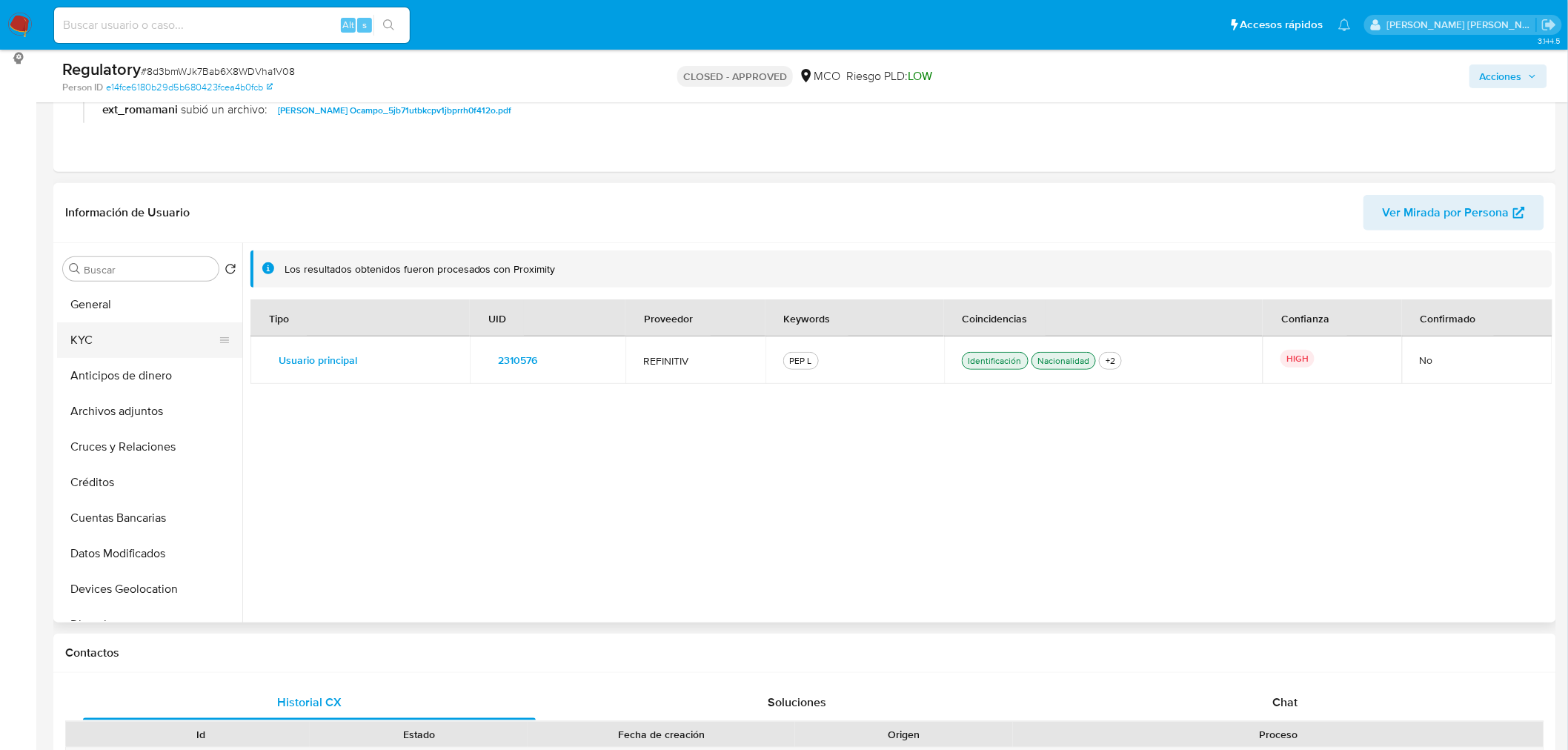 click on "KYC" at bounding box center (144, 340) 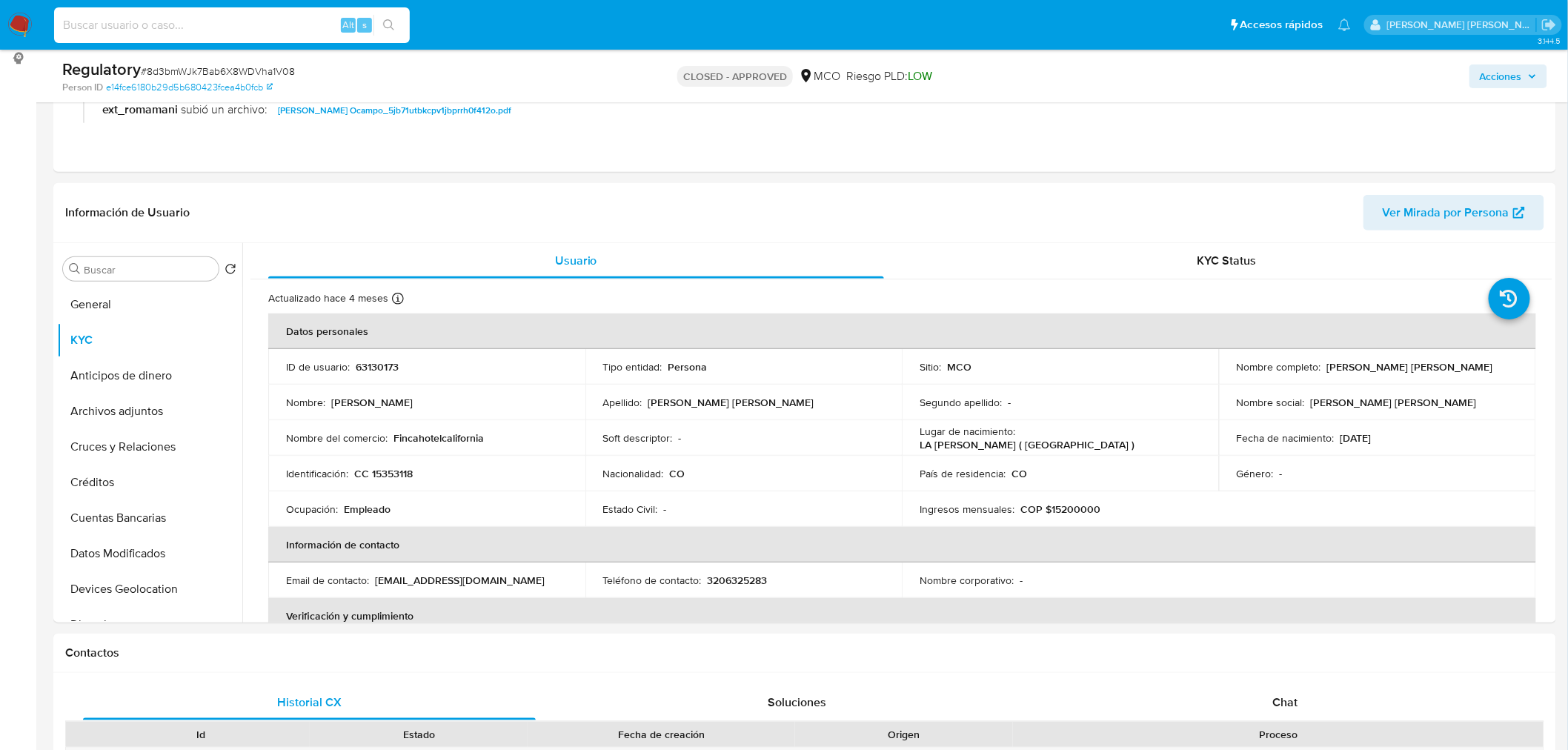 click at bounding box center (232, 25) 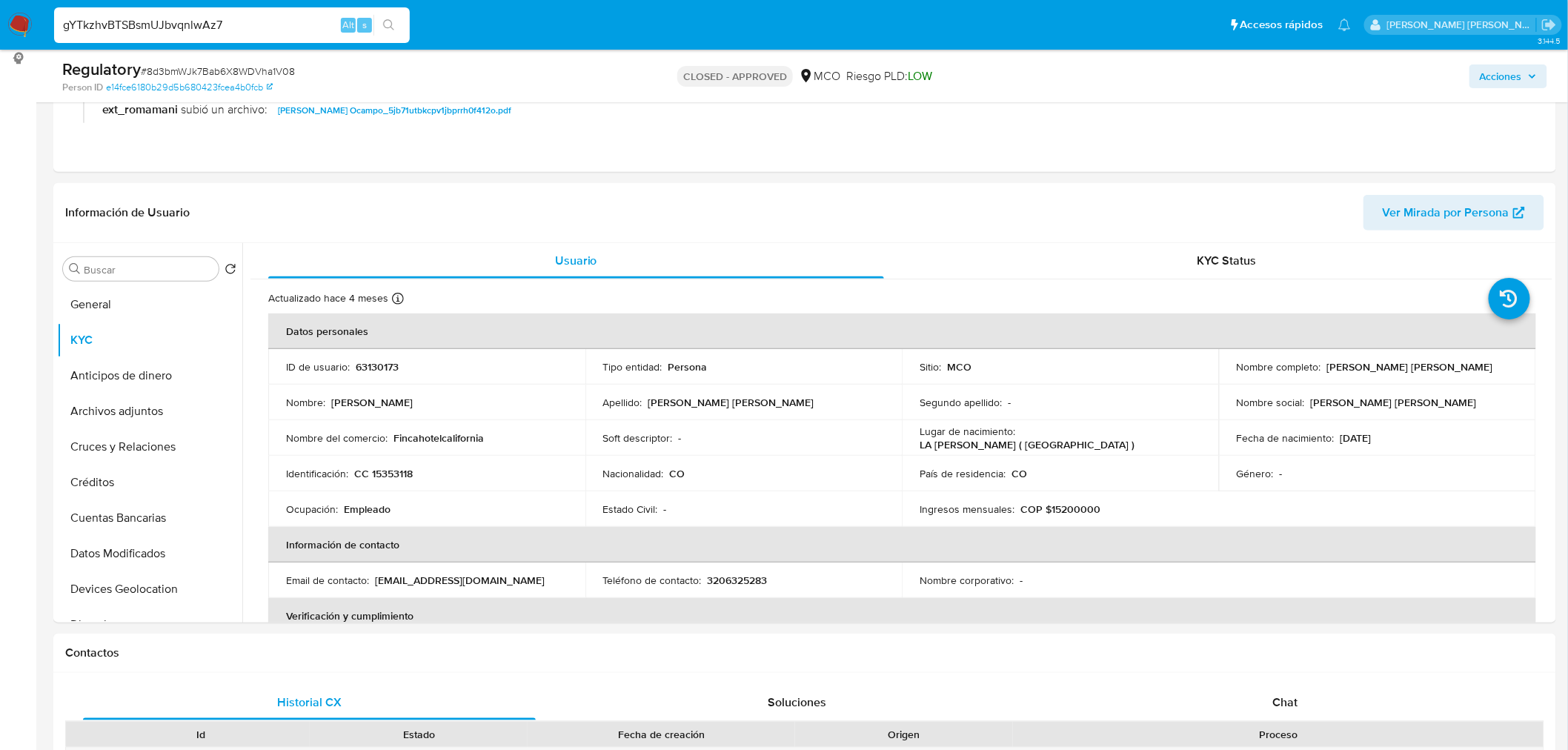 type on "gYTkzhvBTSBsmUJbvqnlwAz7" 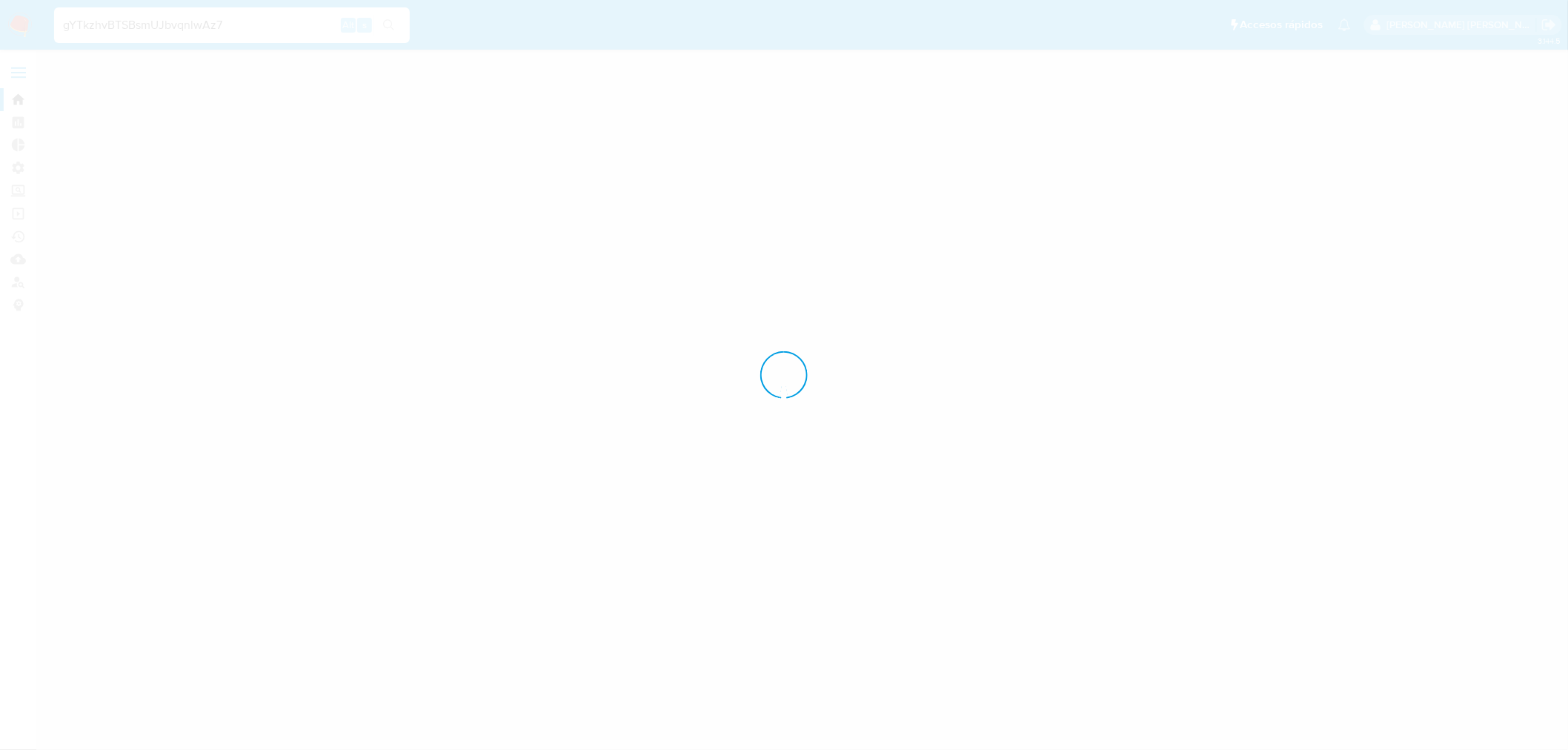 scroll, scrollTop: 0, scrollLeft: 0, axis: both 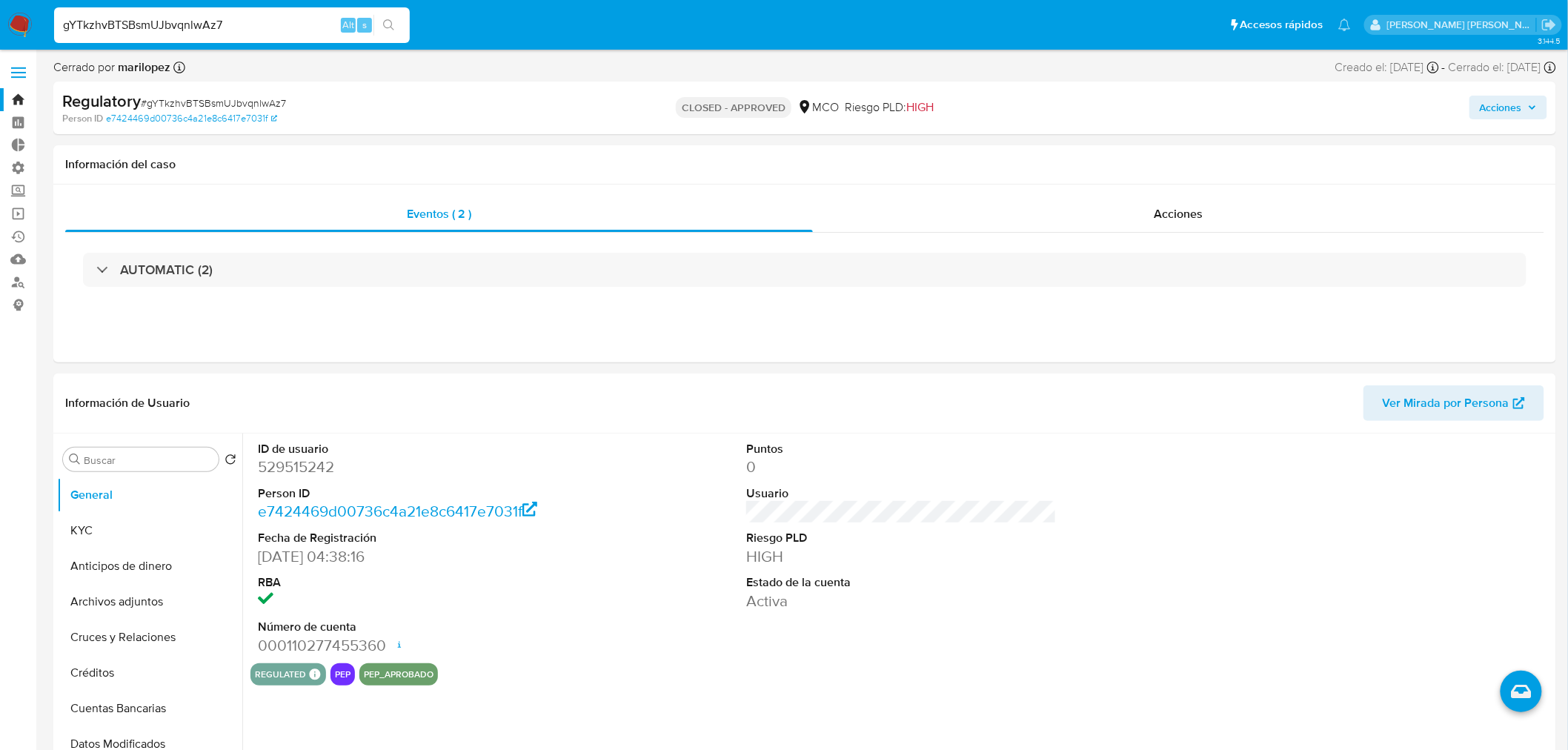 select on "10" 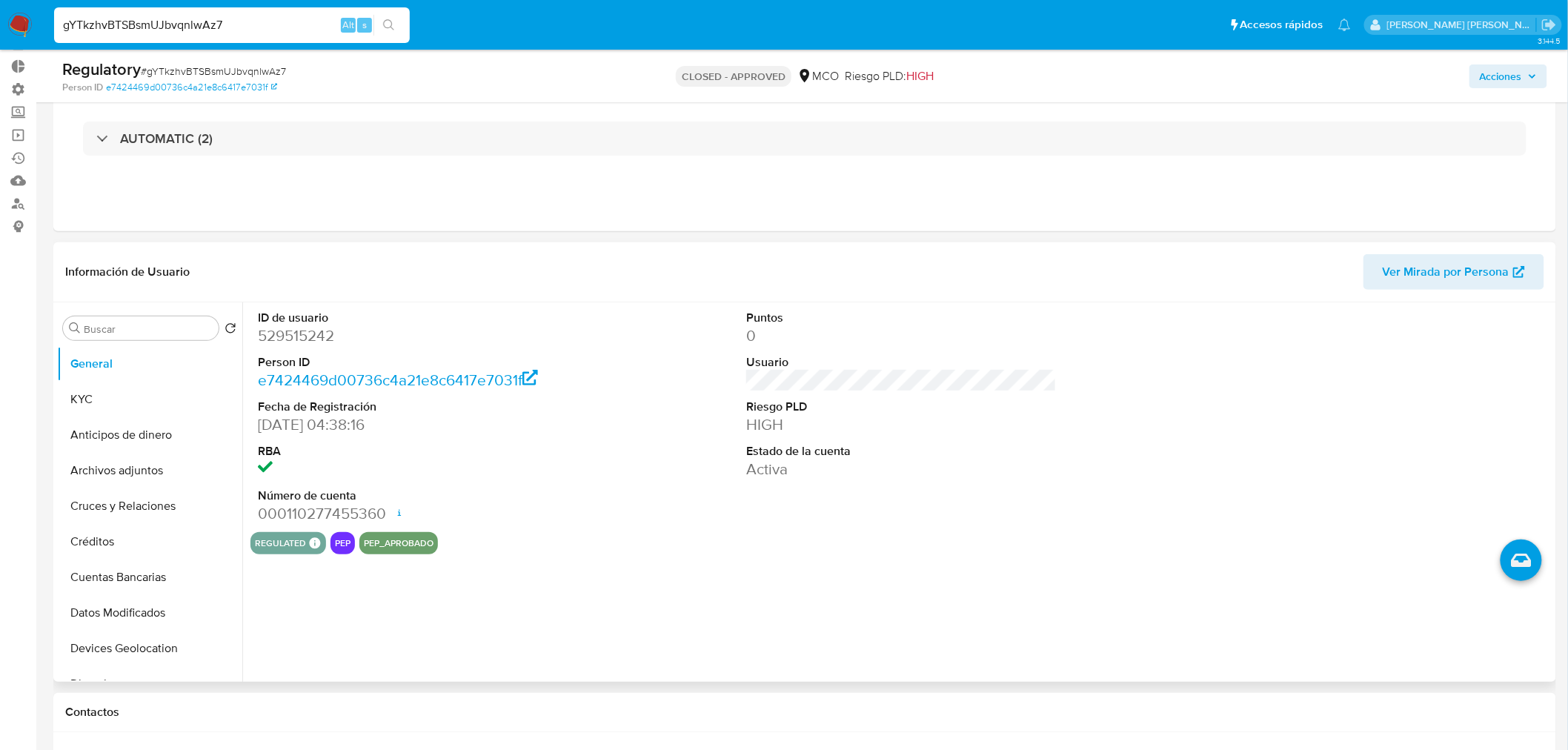 scroll, scrollTop: 82, scrollLeft: 0, axis: vertical 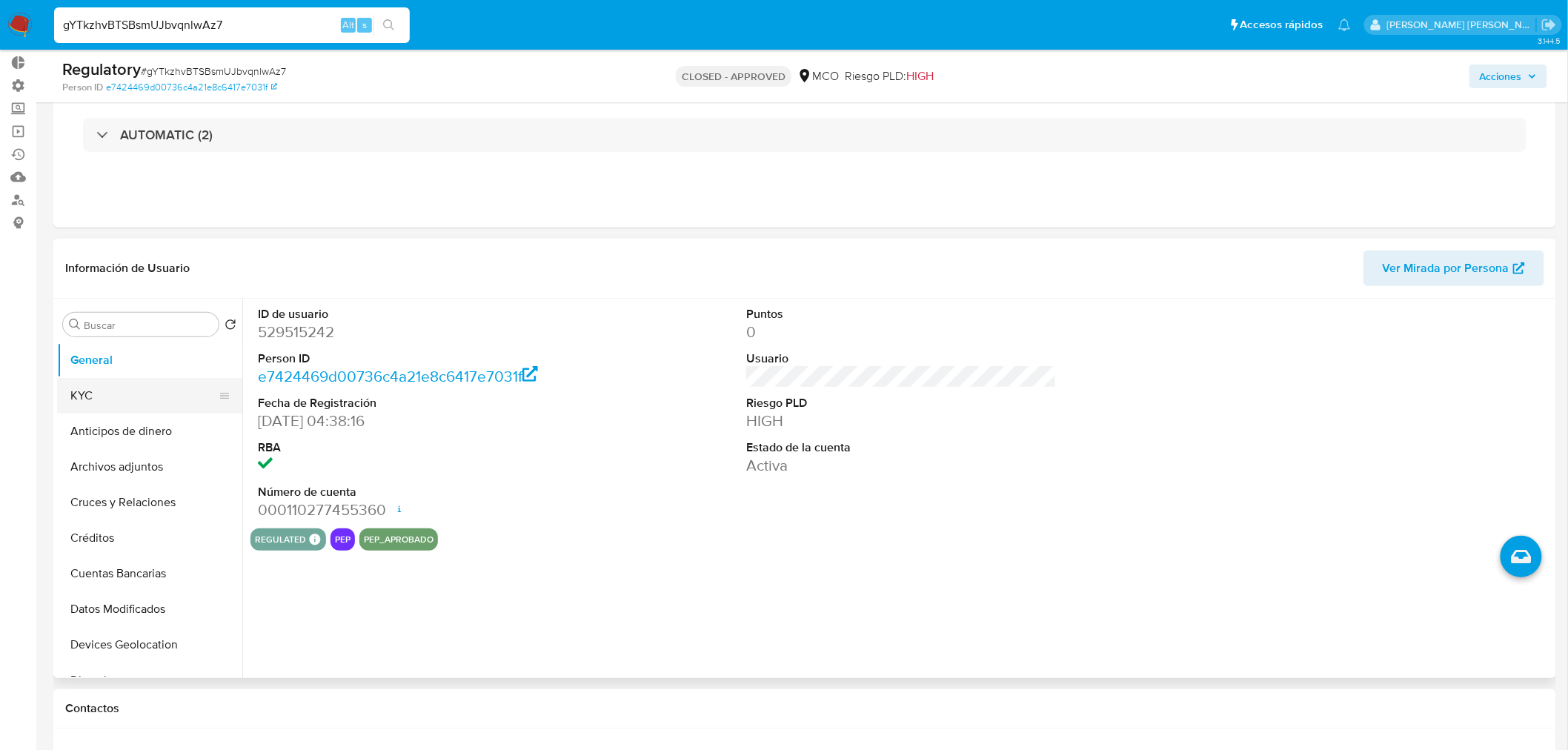 click on "KYC" at bounding box center [144, 396] 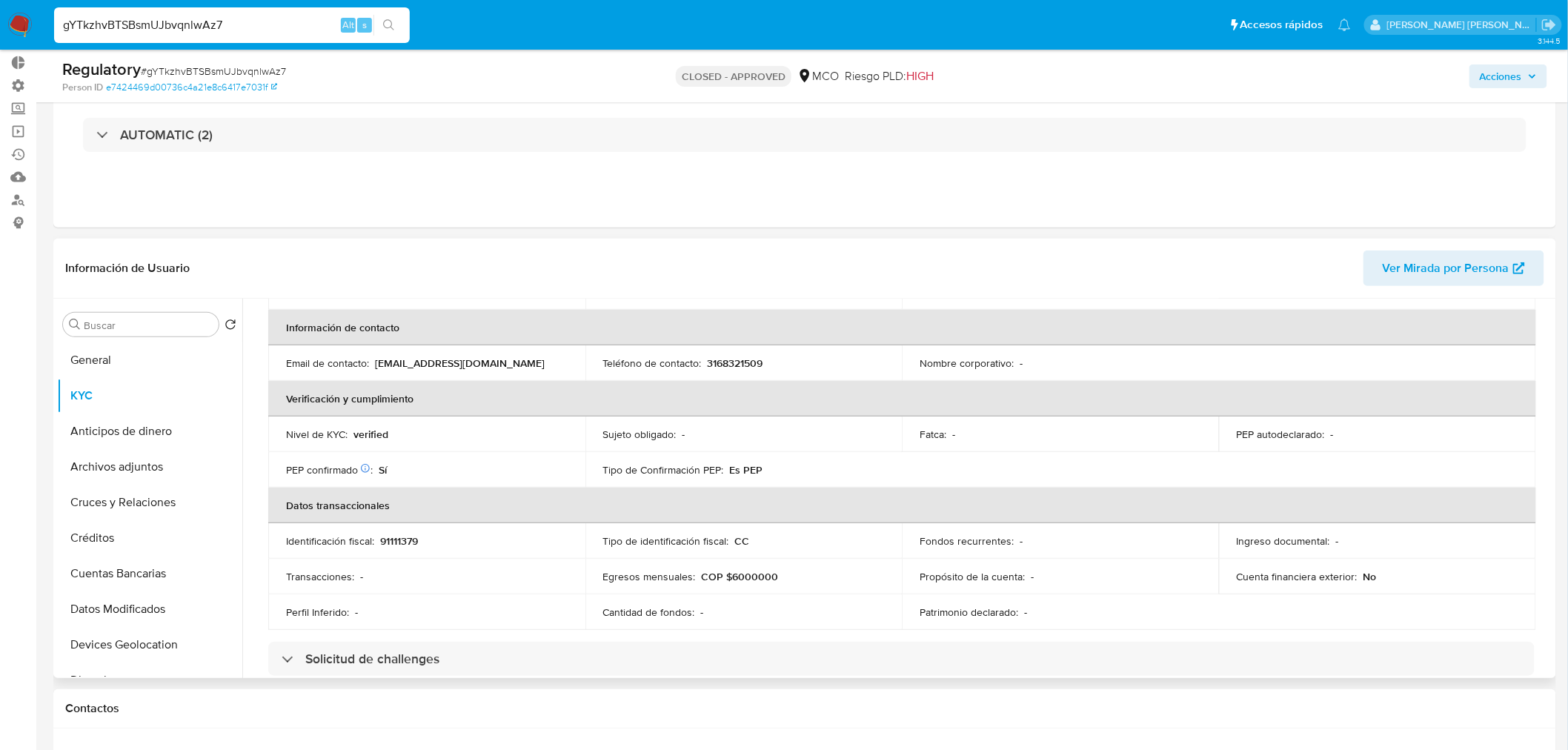 scroll, scrollTop: 247, scrollLeft: 0, axis: vertical 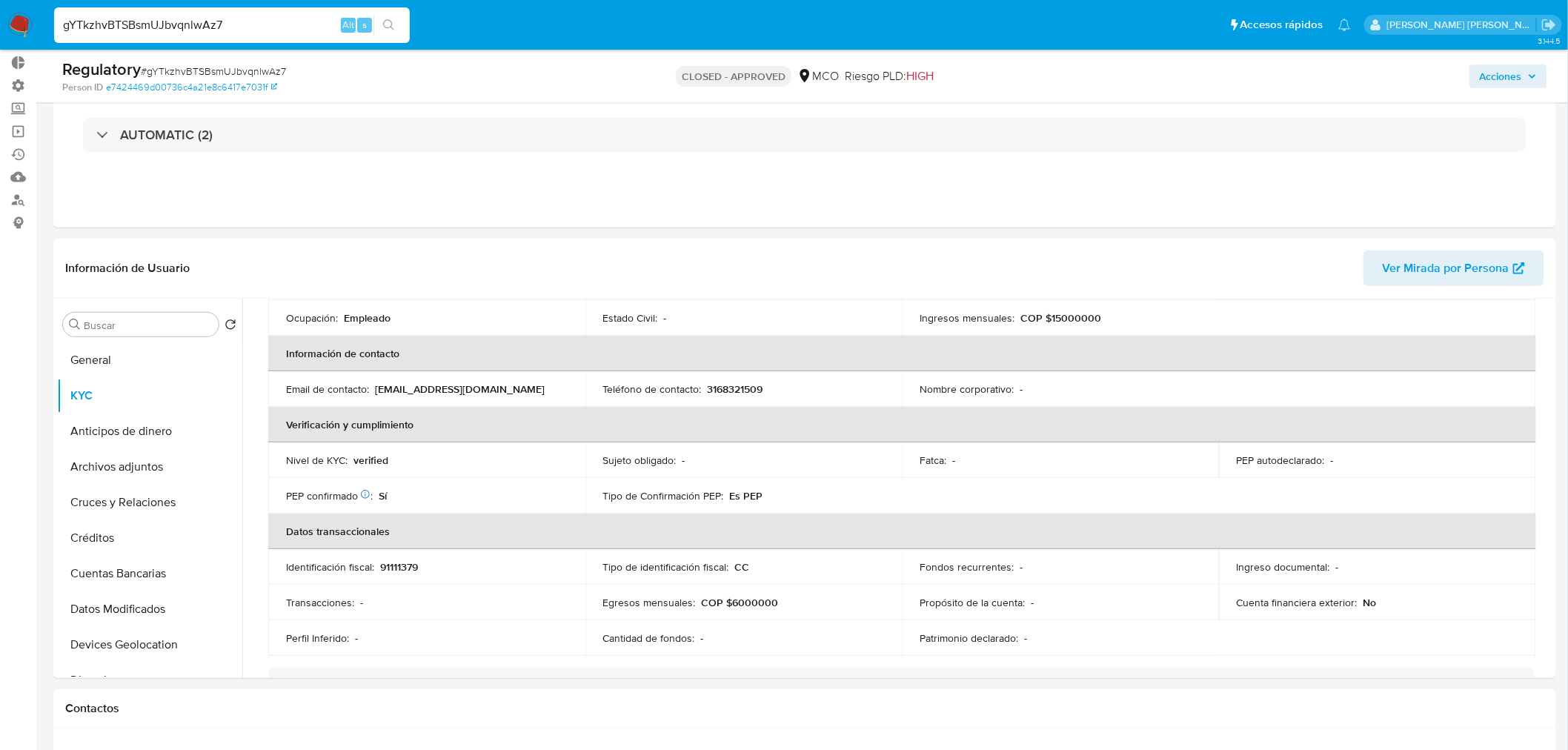 click on "gYTkzhvBTSBsmUJbvqnlwAz7" at bounding box center (232, 25) 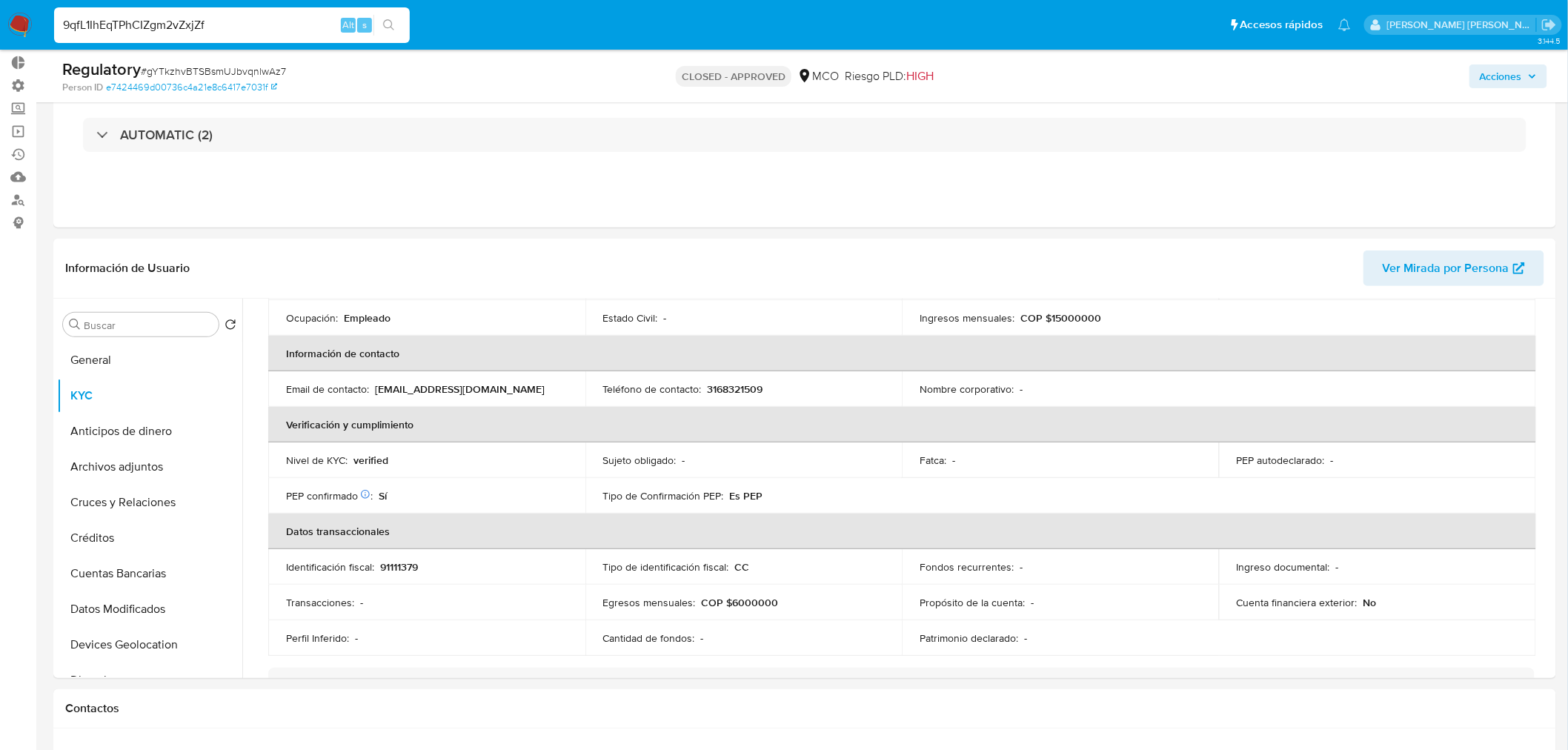 type on "9qfL1IhEqTPhCIZgm2vZxjZf" 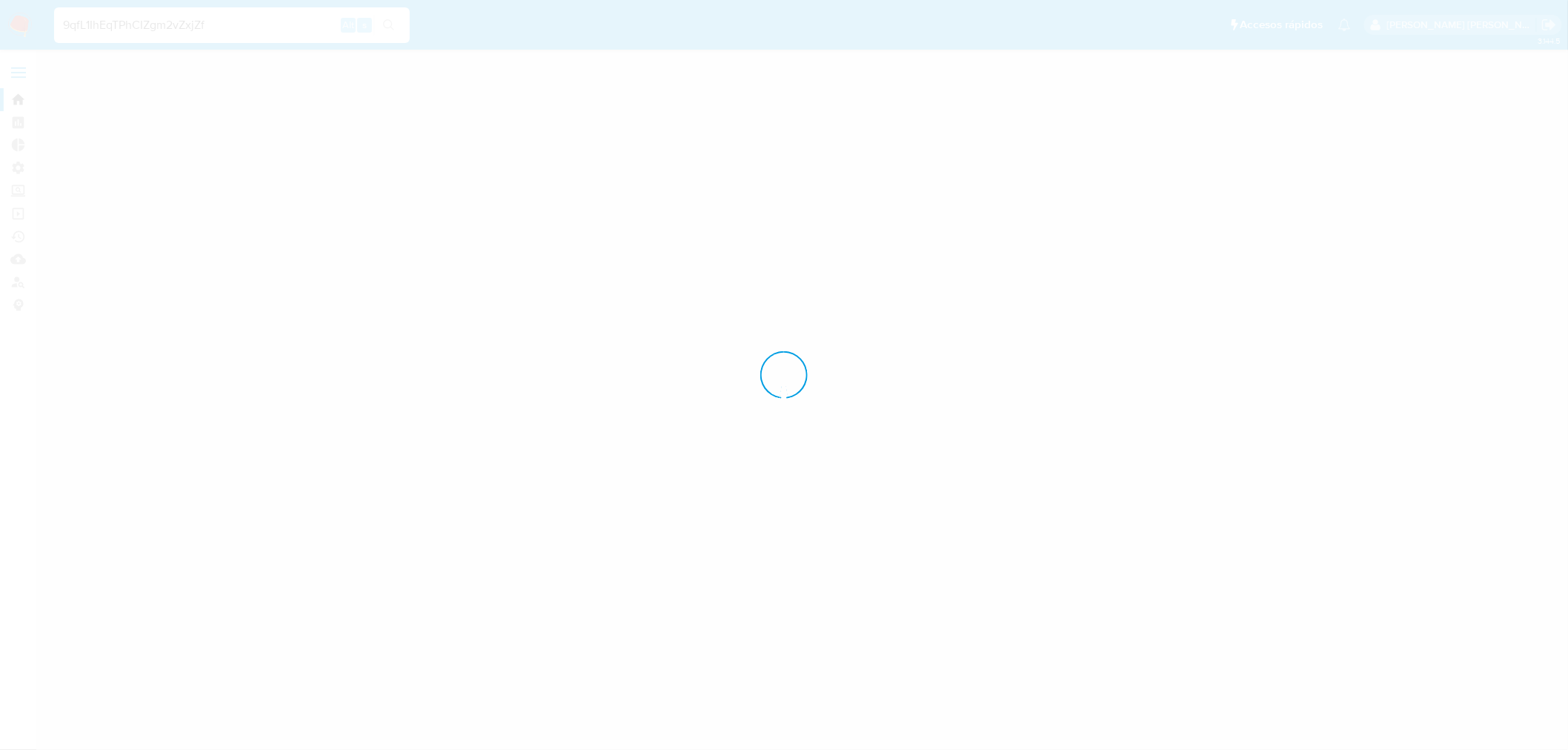 scroll, scrollTop: 0, scrollLeft: 0, axis: both 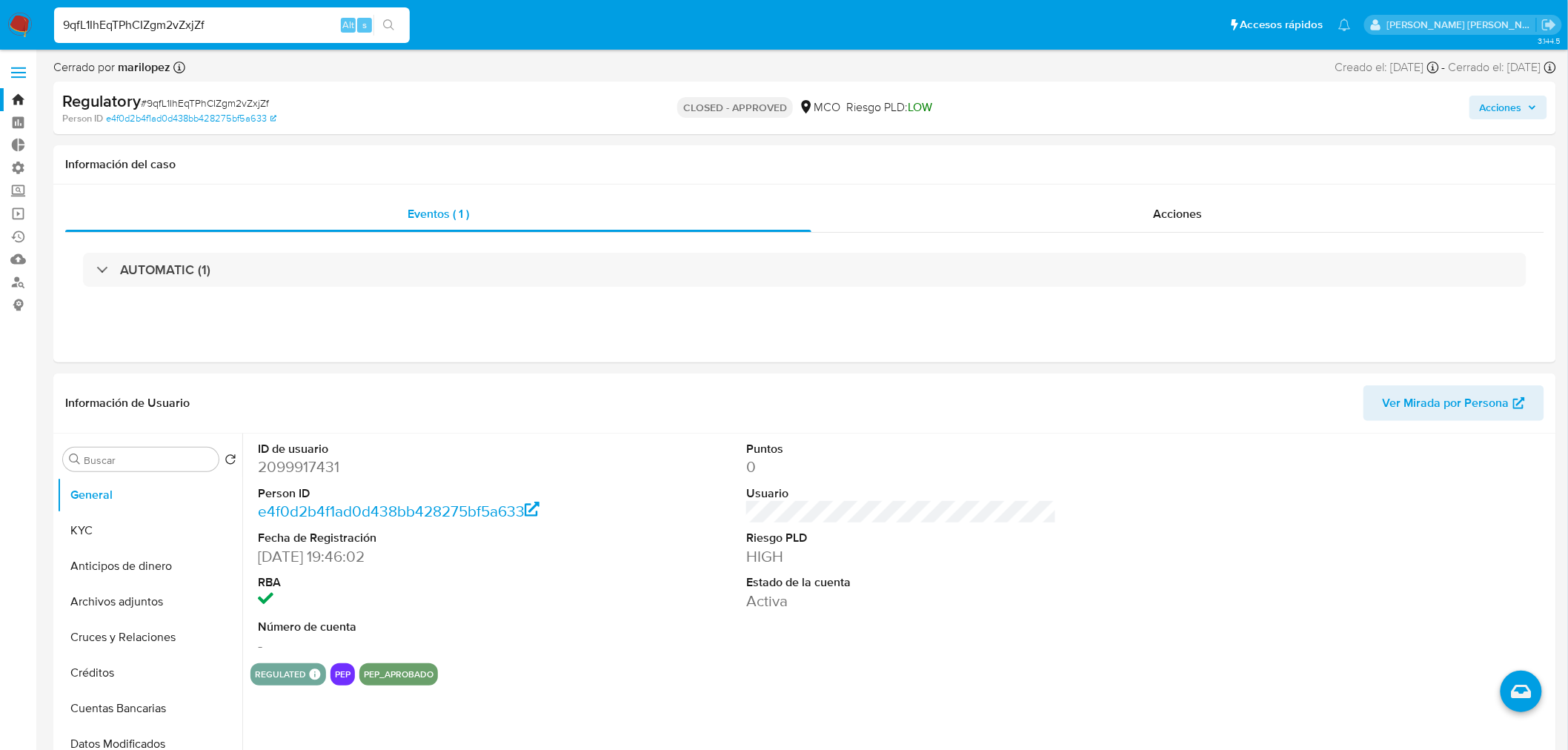 select on "10" 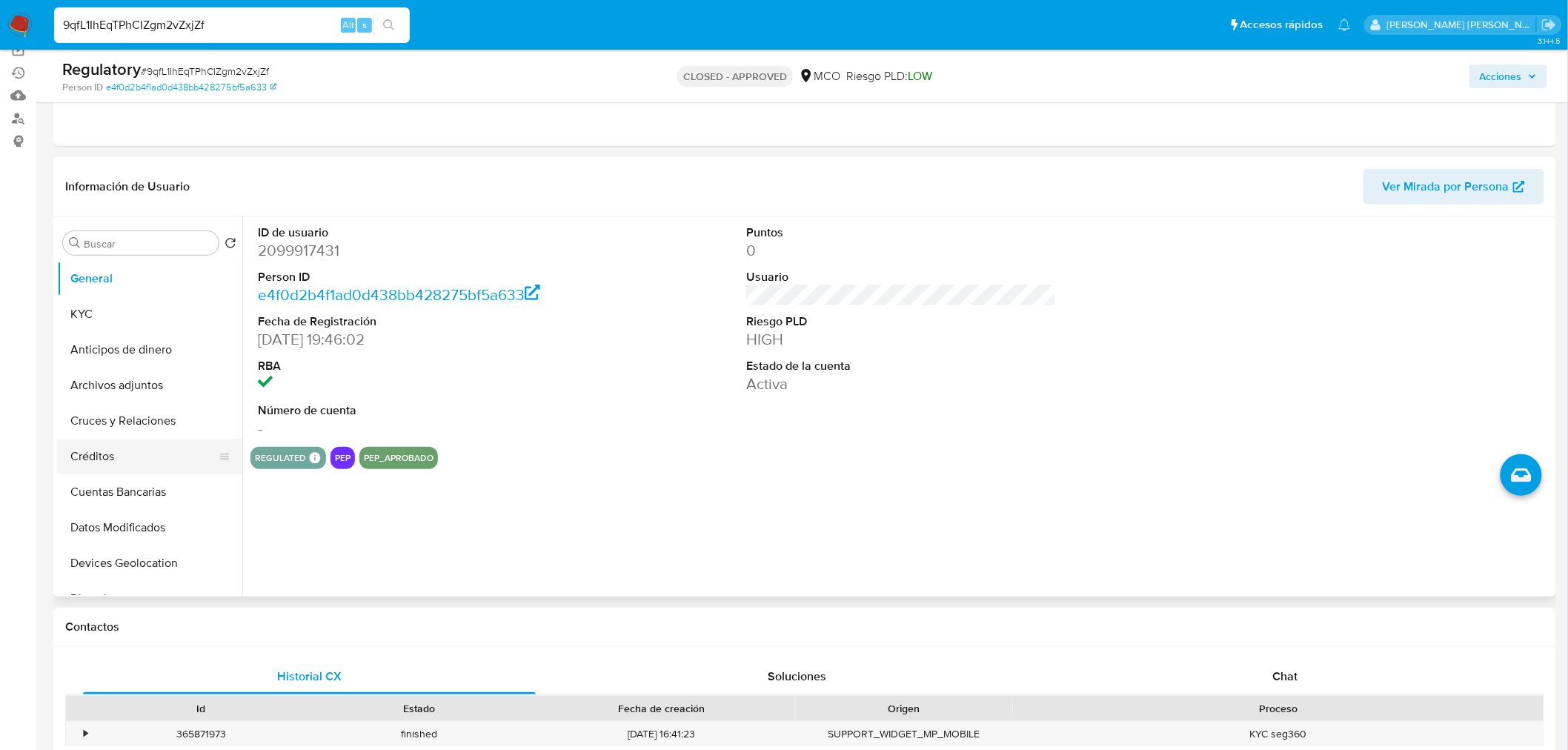scroll, scrollTop: 165, scrollLeft: 0, axis: vertical 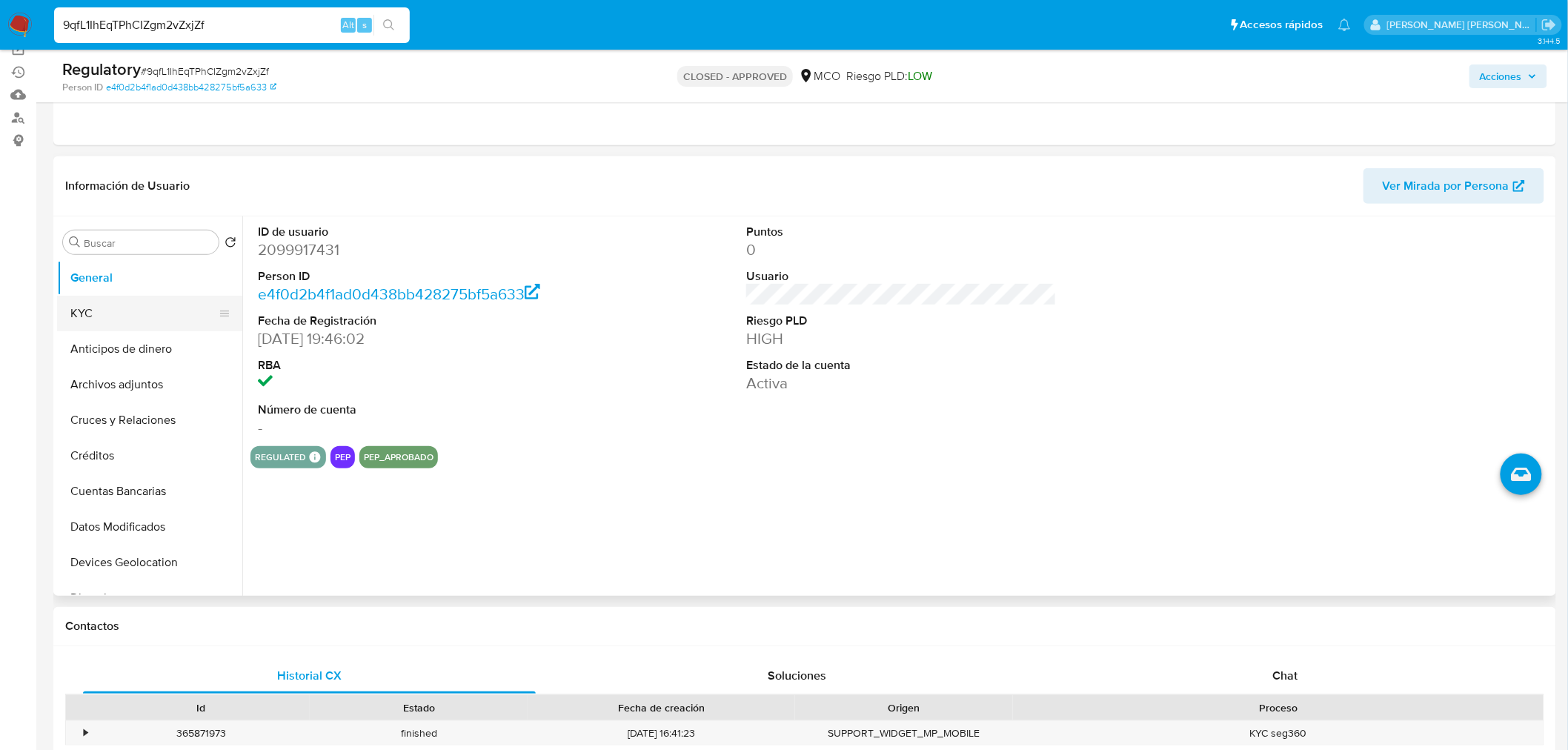 click on "KYC" at bounding box center [144, 313] 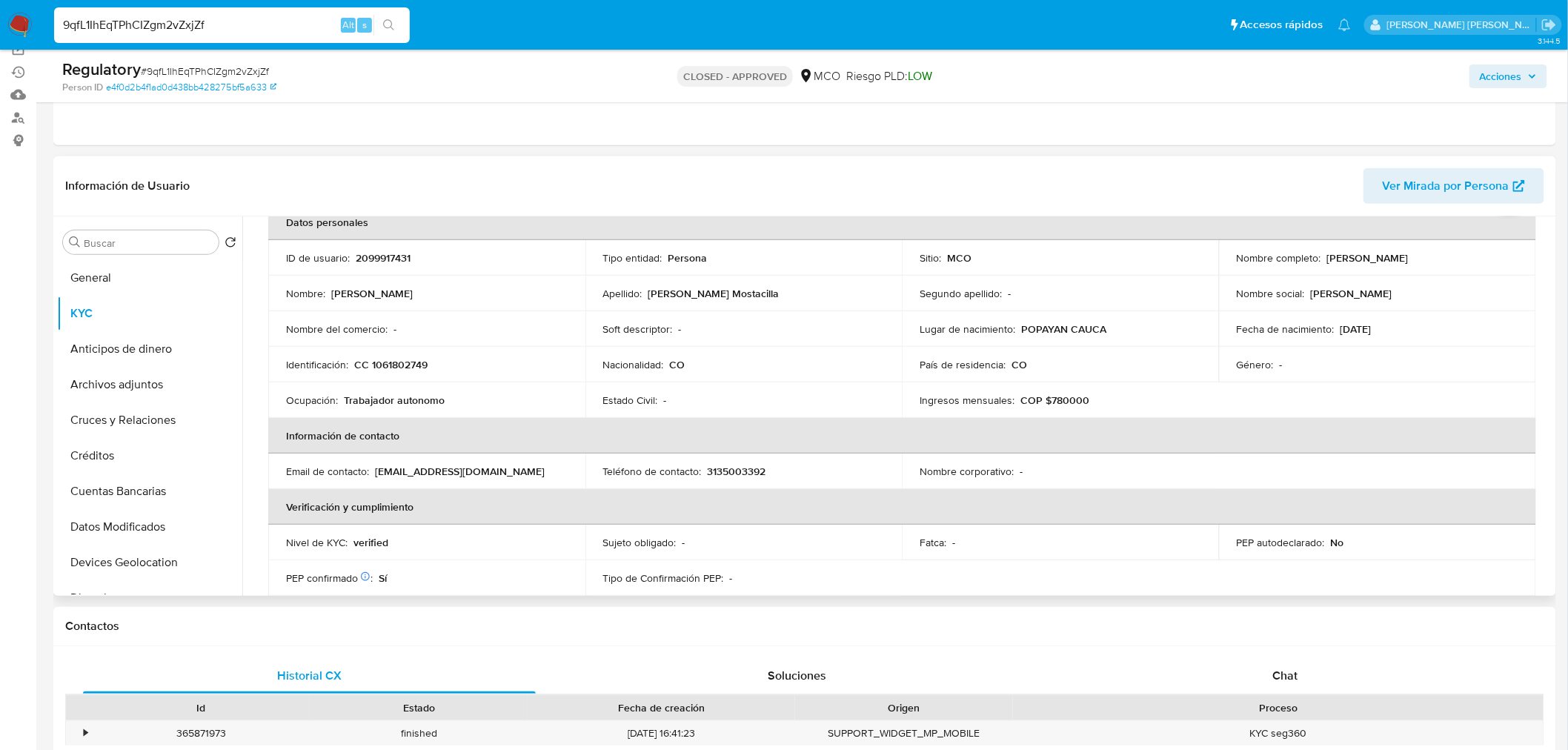 scroll, scrollTop: 165, scrollLeft: 0, axis: vertical 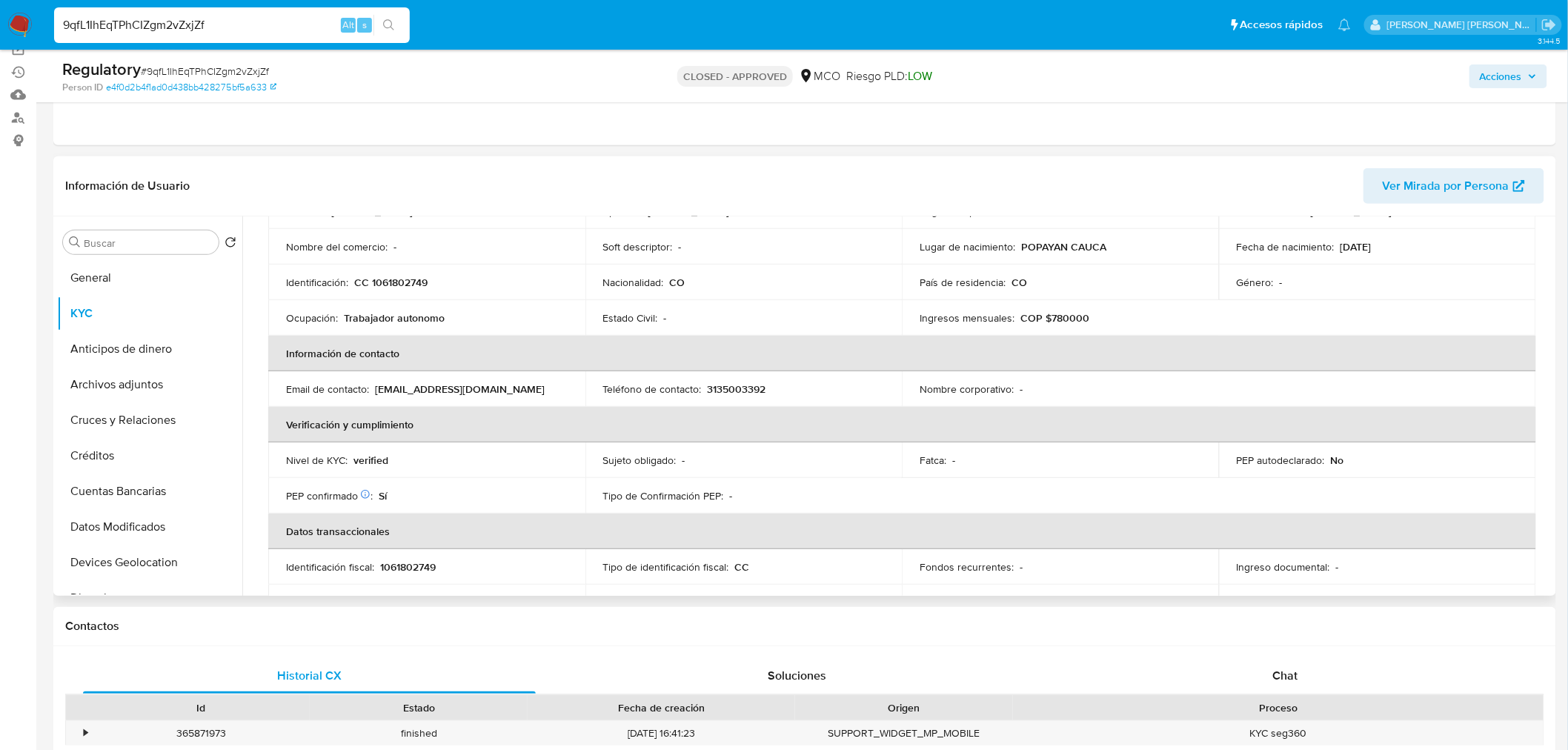 click on "Información de Usuario Ver Mirada por Persona" at bounding box center [805, 186] 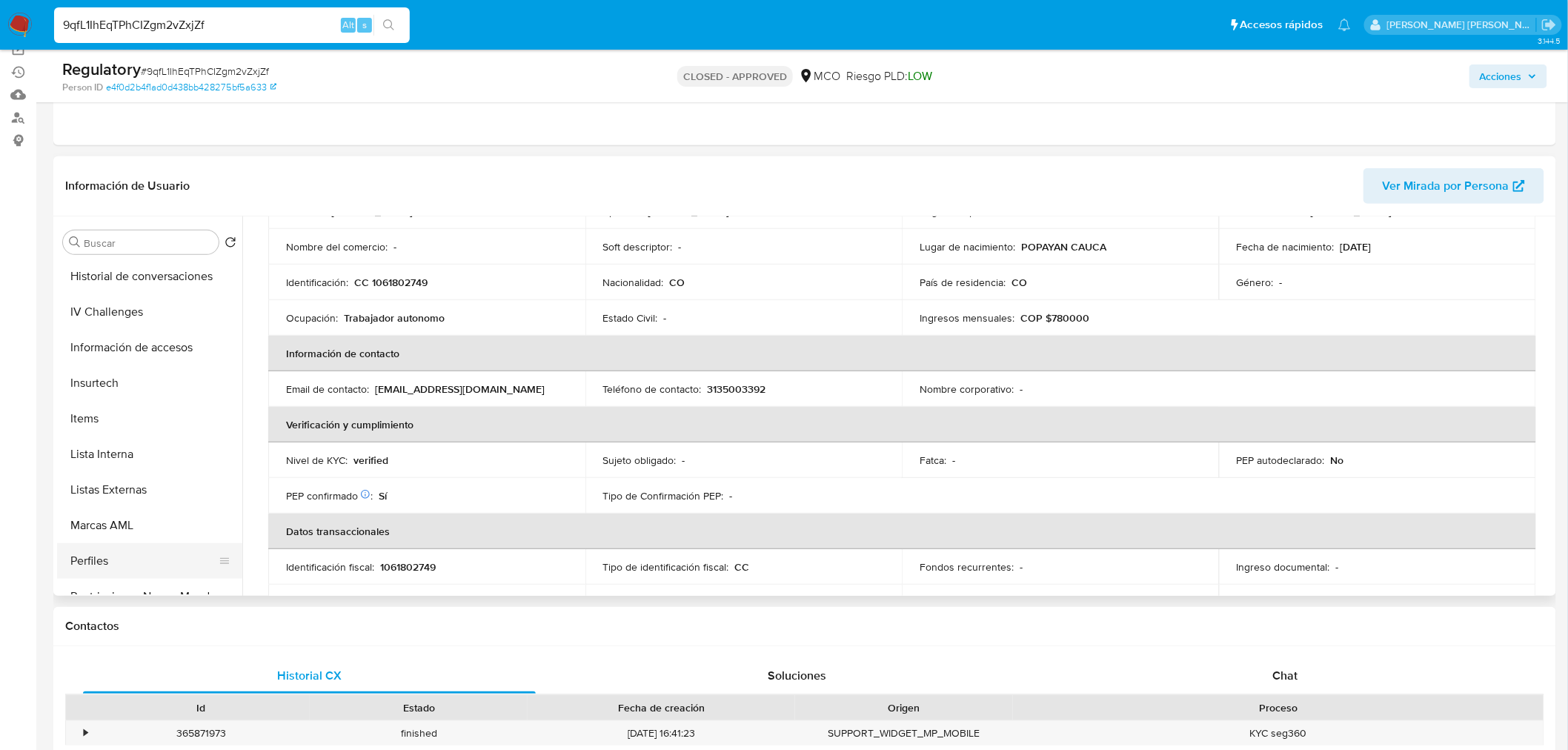 scroll, scrollTop: 575, scrollLeft: 0, axis: vertical 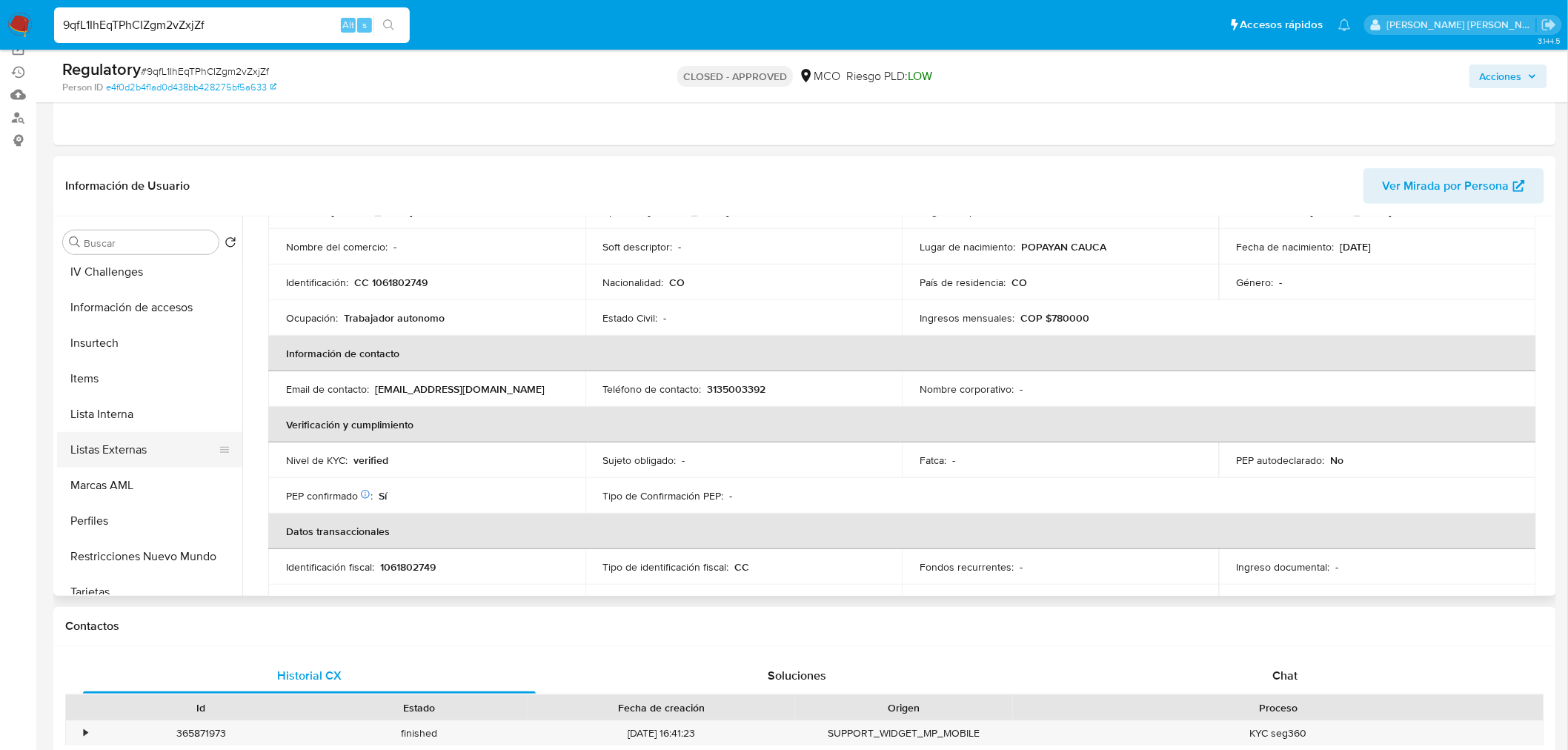click on "Listas Externas" at bounding box center (144, 450) 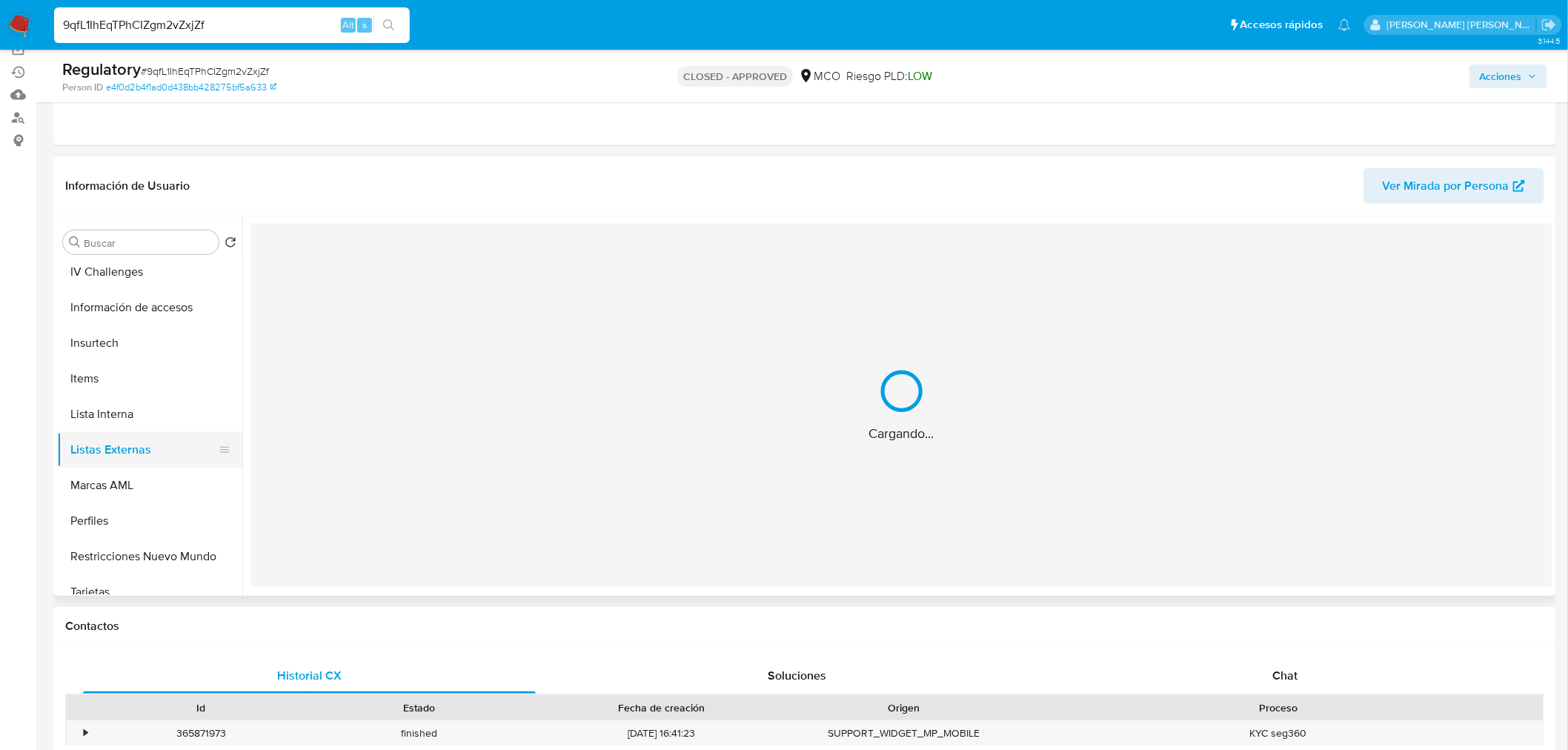 scroll, scrollTop: 0, scrollLeft: 0, axis: both 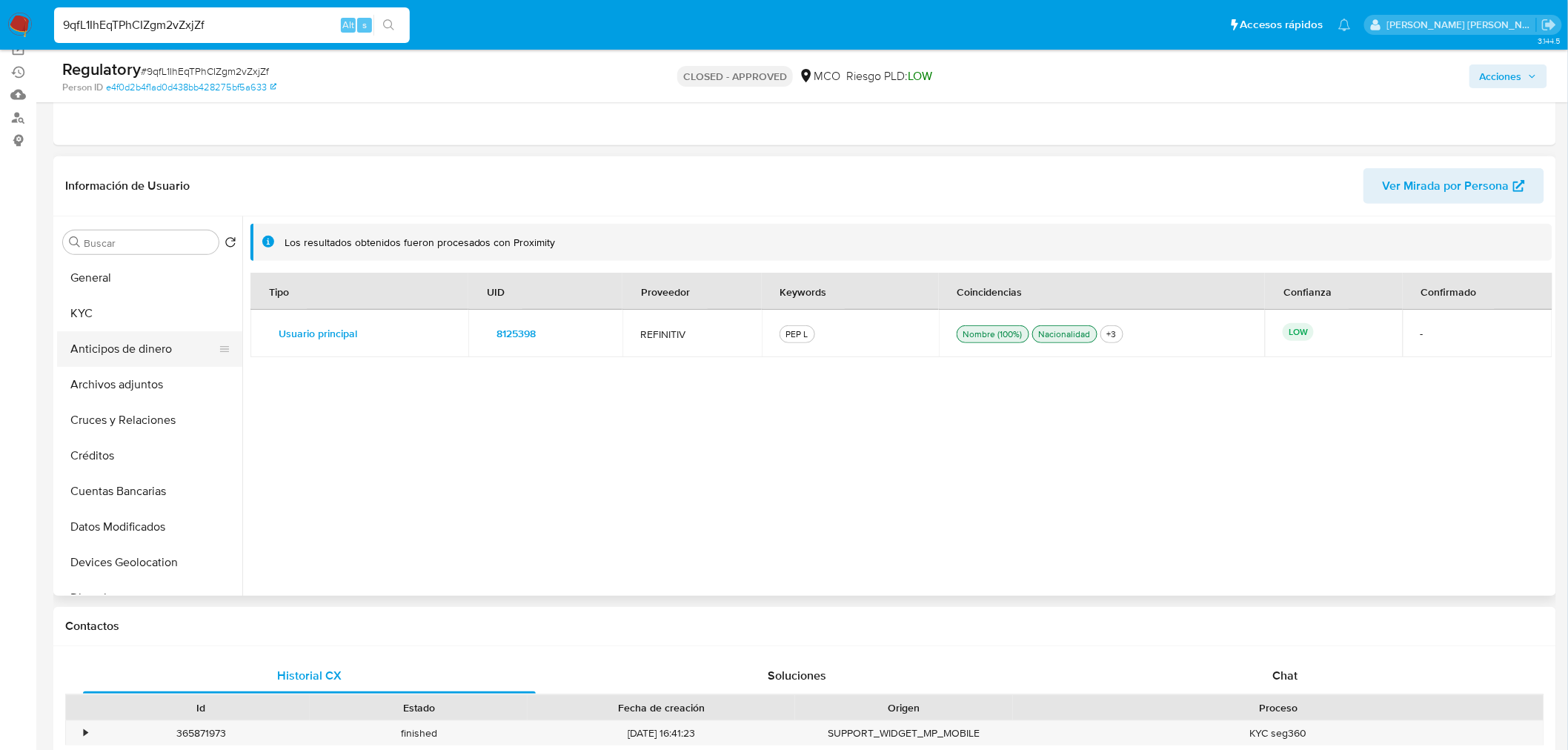 click on "Anticipos de dinero" at bounding box center [144, 349] 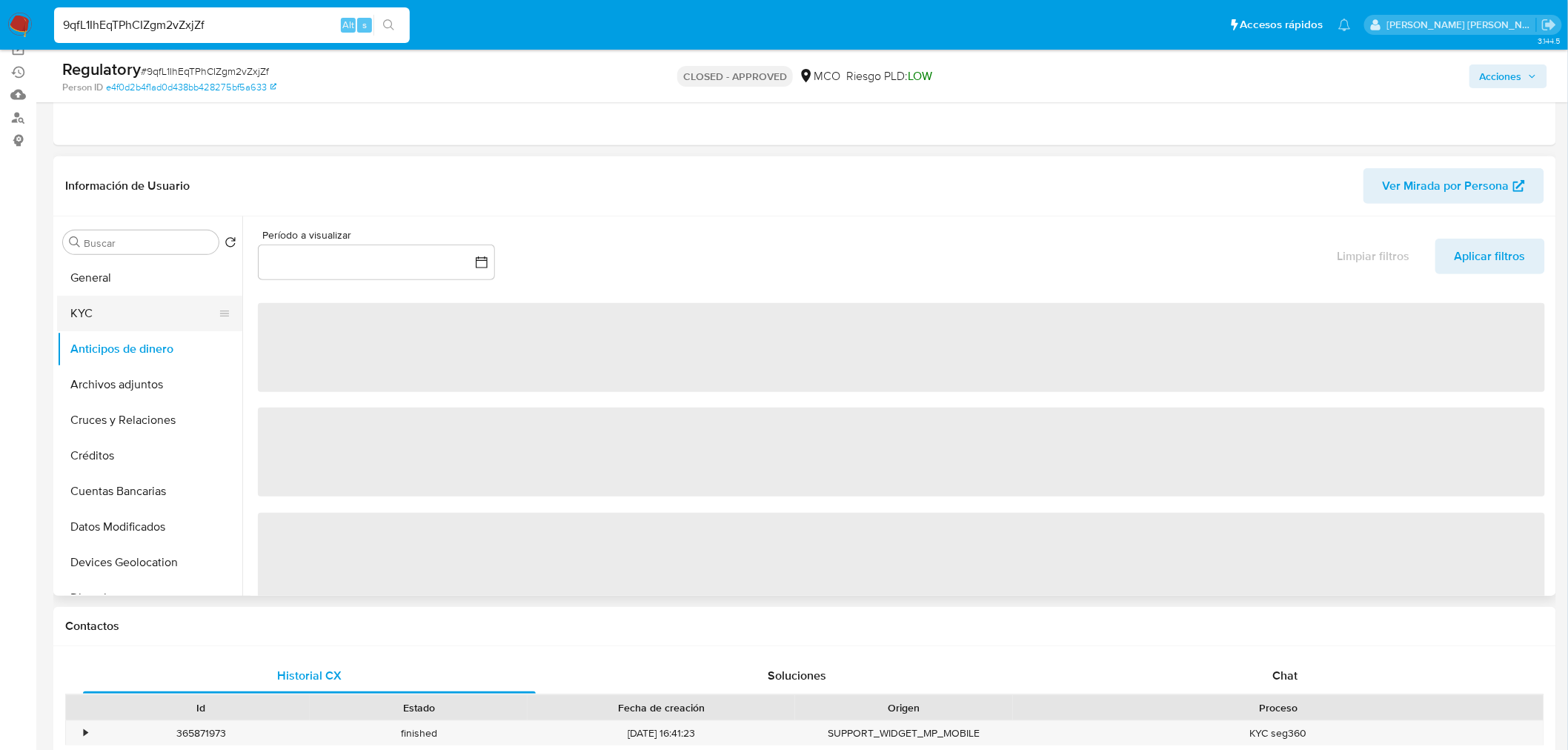click on "KYC" at bounding box center (144, 313) 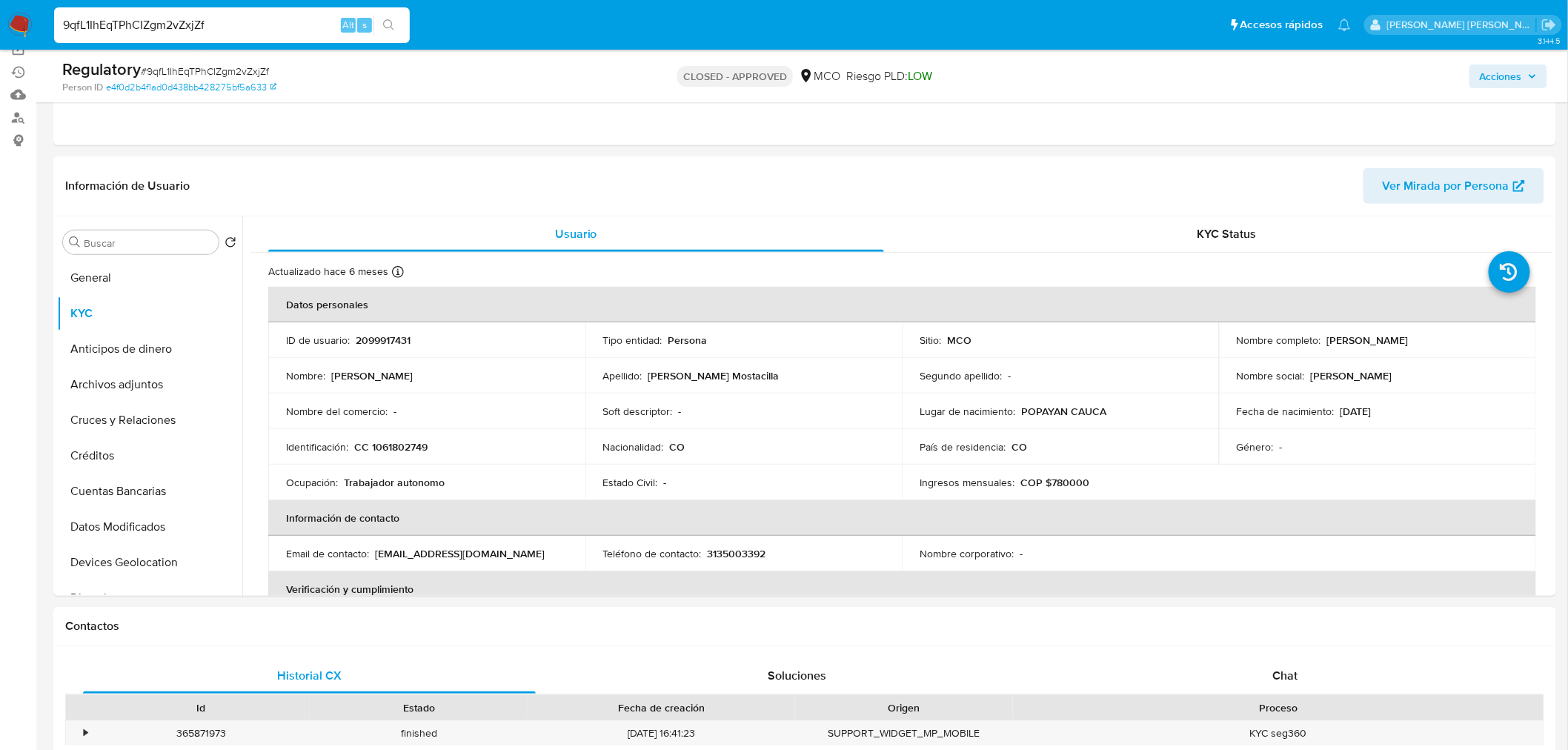 click on "Pausado Ver notificaciones 9qfL1IhEqTPhCIZgm2vZxjZf Alt s Accesos rápidos   Presiona las siguientes teclas para acceder a algunas de las funciones Buscar caso o usuario Alt s Volver al home Alt h Agregar un comentario Alt c Ir a la resolucion de un caso Alt r Agregar un archivo adjunto Alt a" at bounding box center [702, 24] 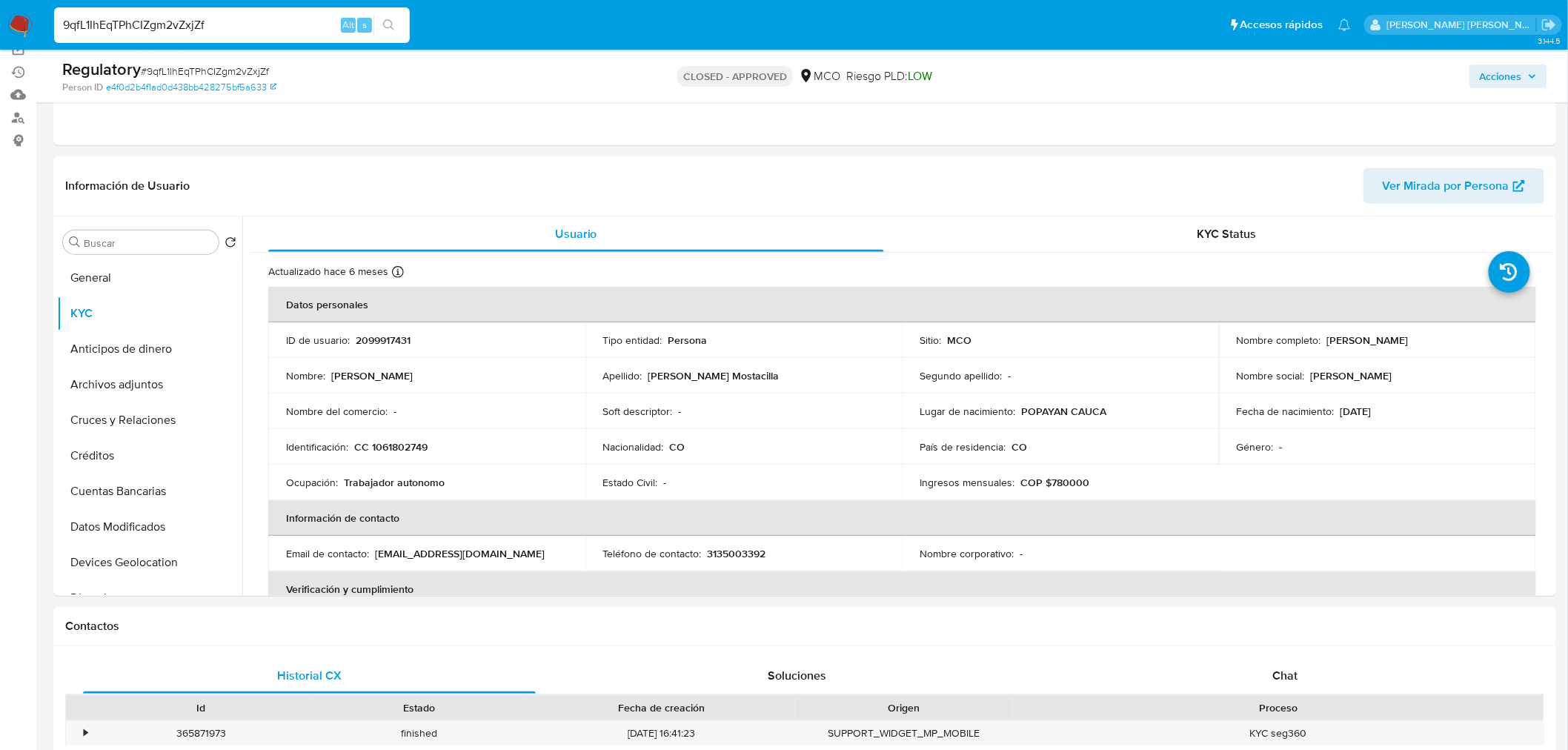 click at bounding box center [20, 25] 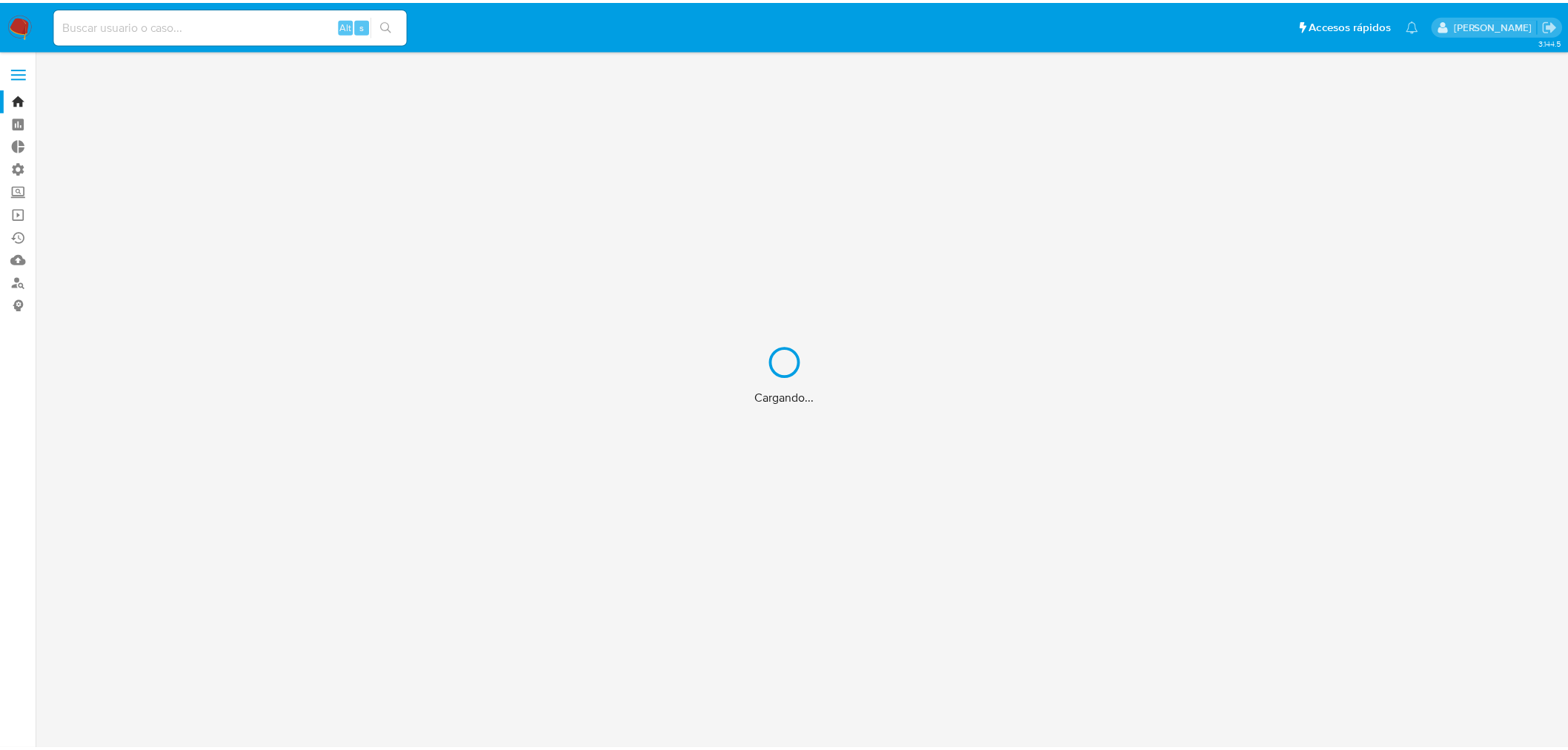 scroll, scrollTop: 0, scrollLeft: 0, axis: both 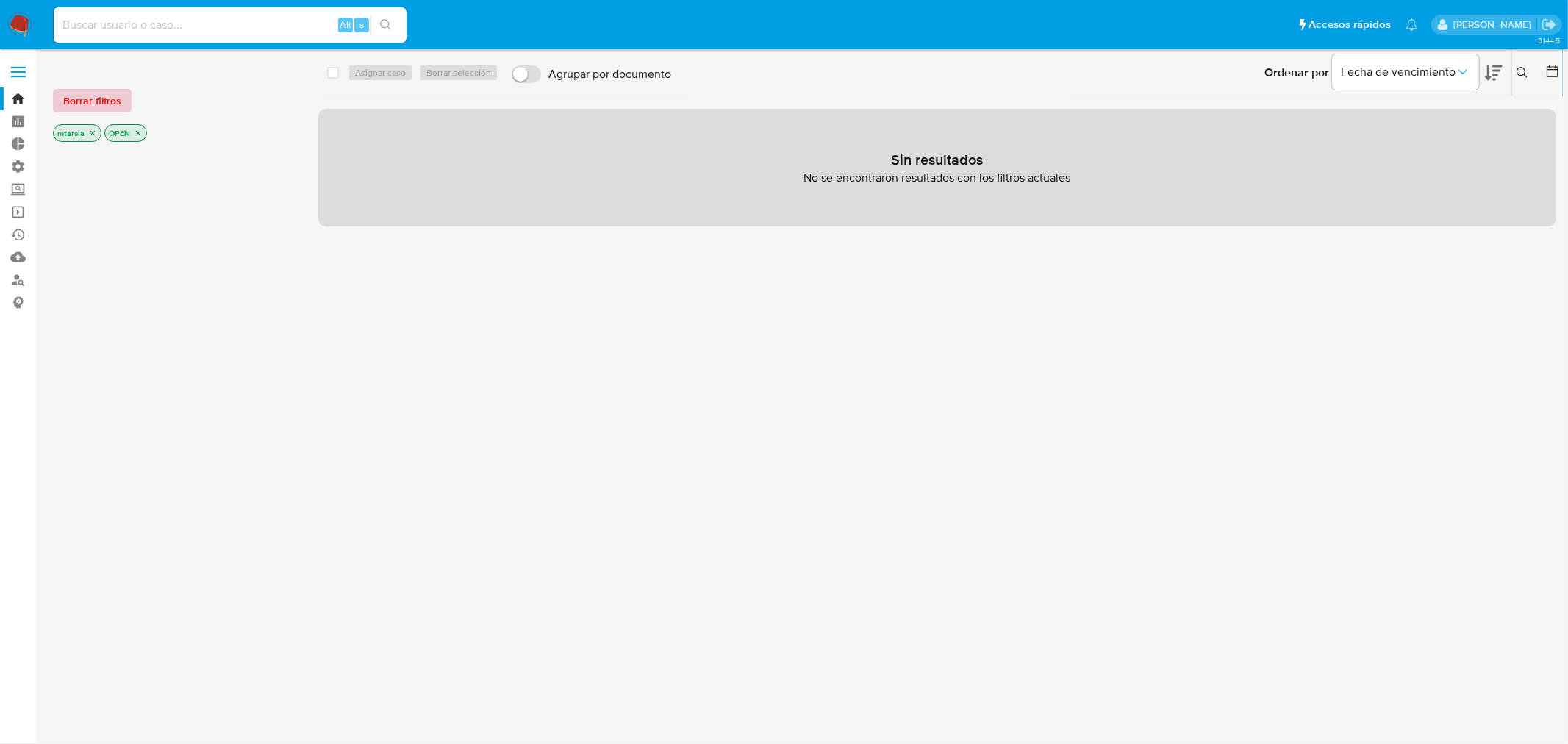 click on "Borrar filtros" at bounding box center [92, 101] 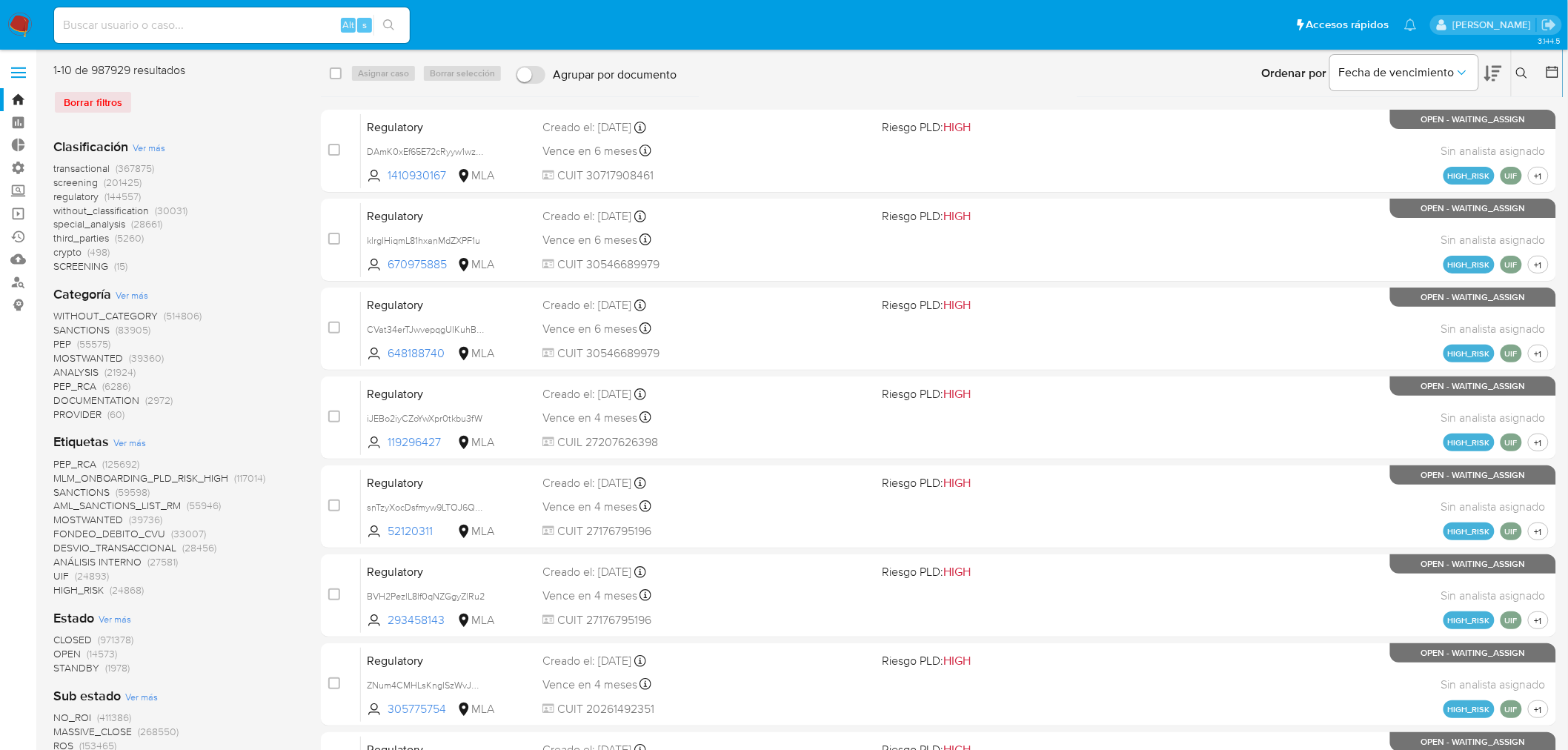 click on "regulatory" at bounding box center (76, 196) 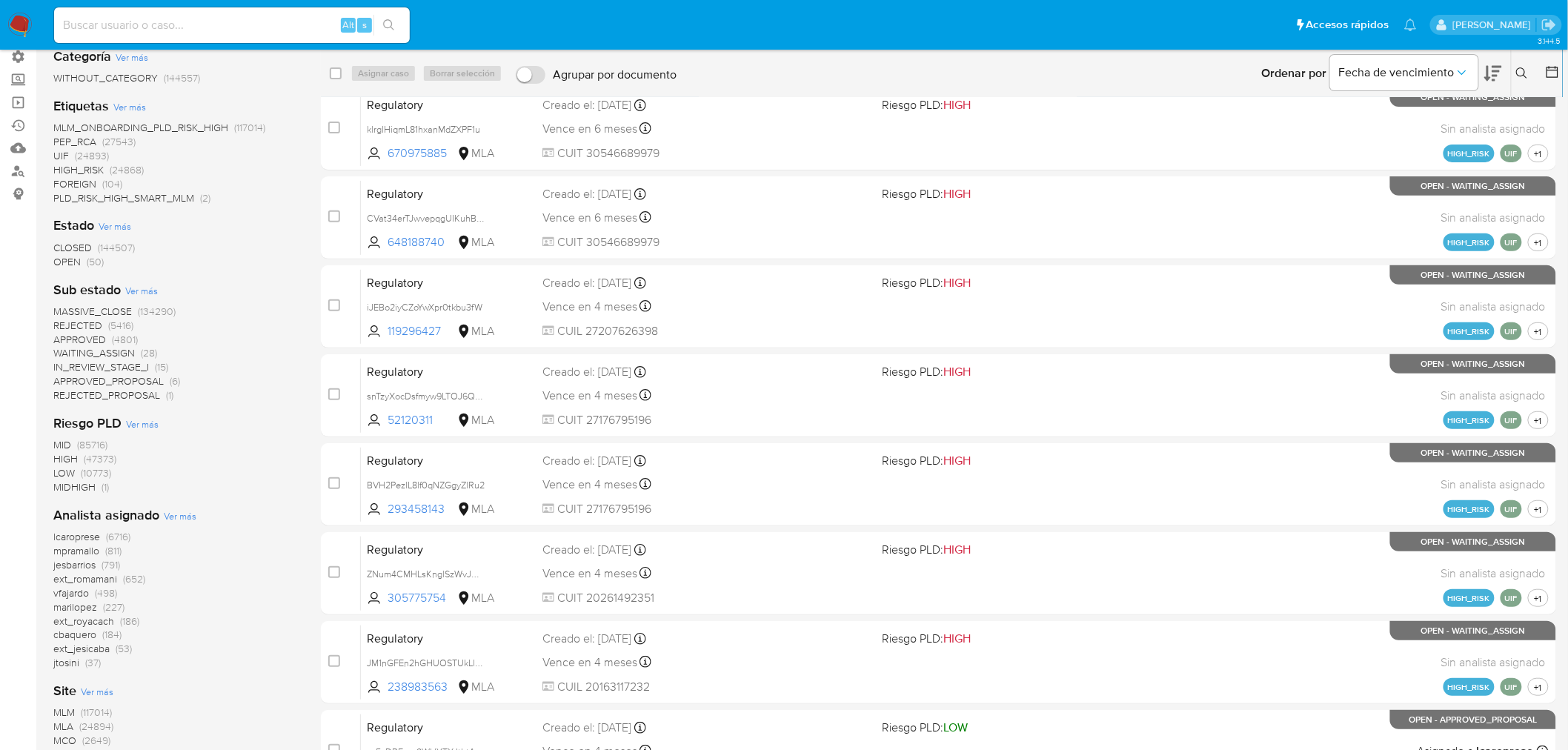 scroll, scrollTop: 305, scrollLeft: 0, axis: vertical 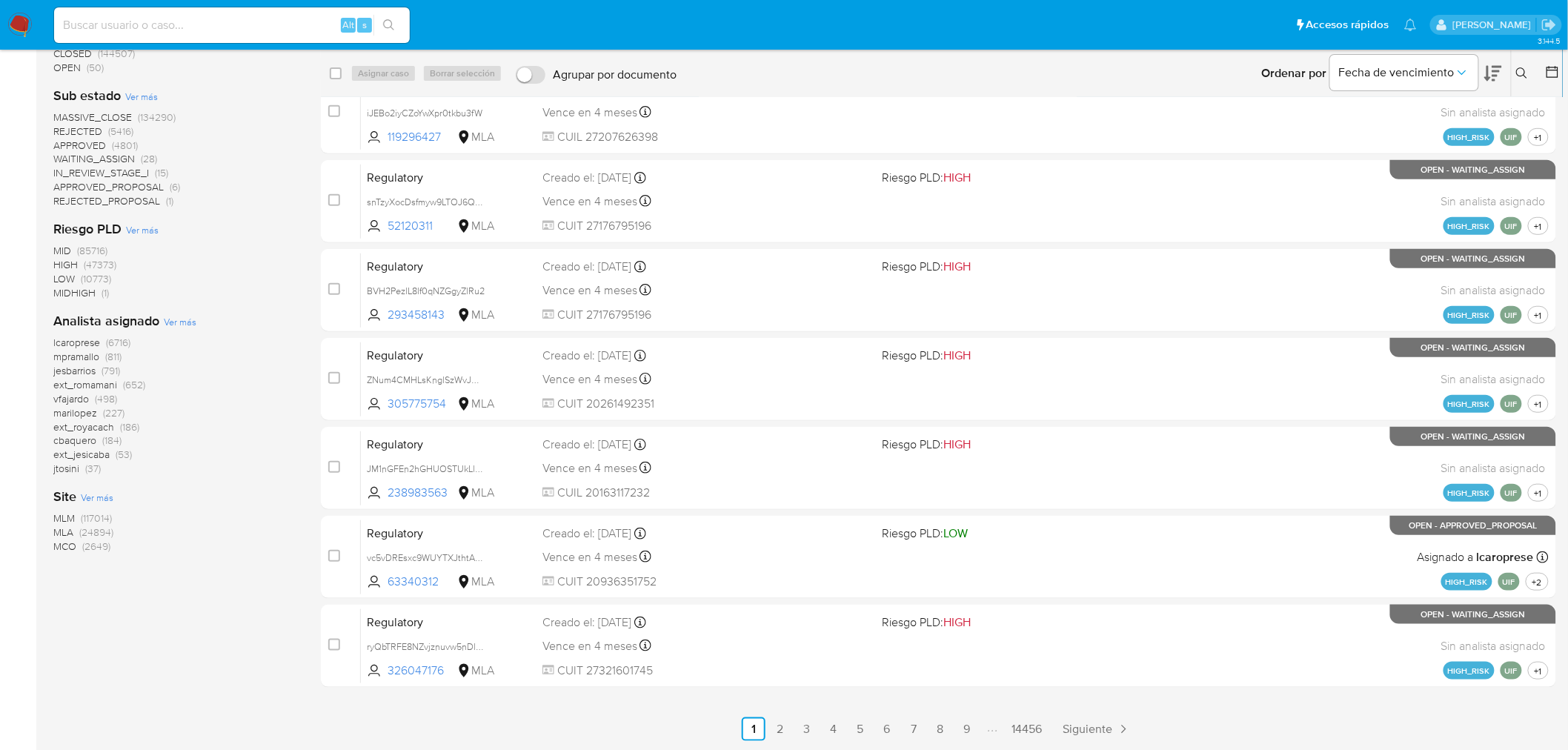 click on "MCO" at bounding box center [64, 546] 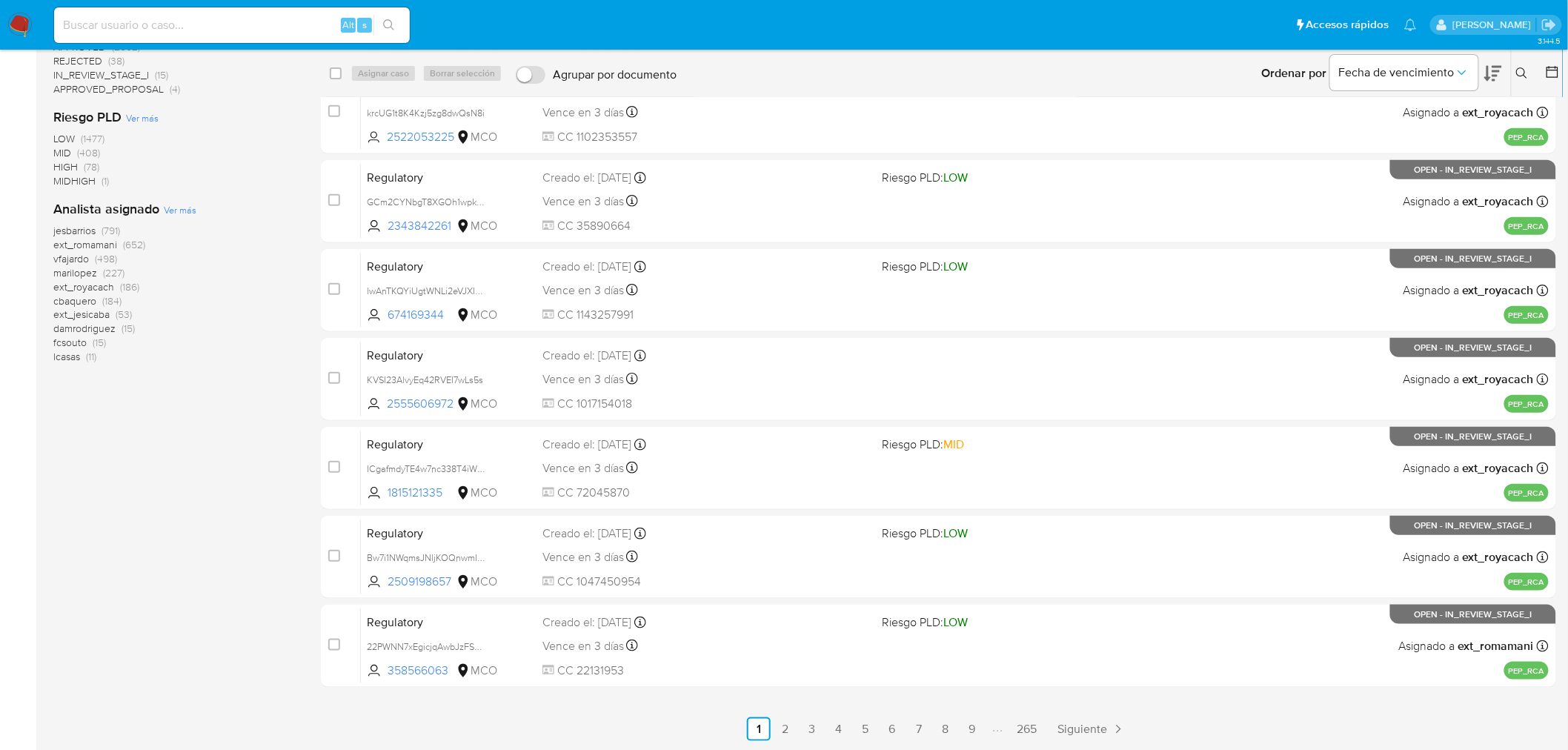 scroll, scrollTop: 0, scrollLeft: 0, axis: both 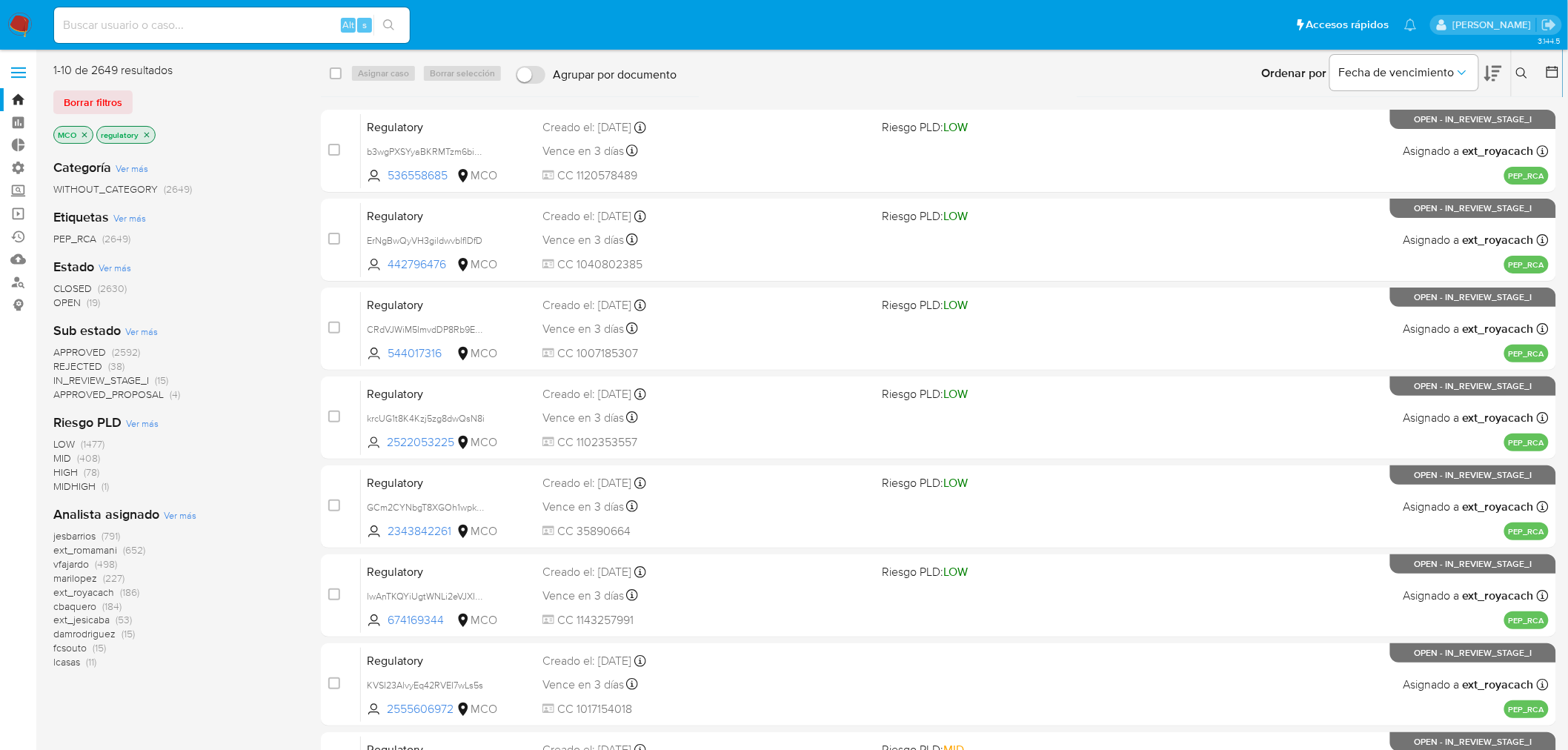 click 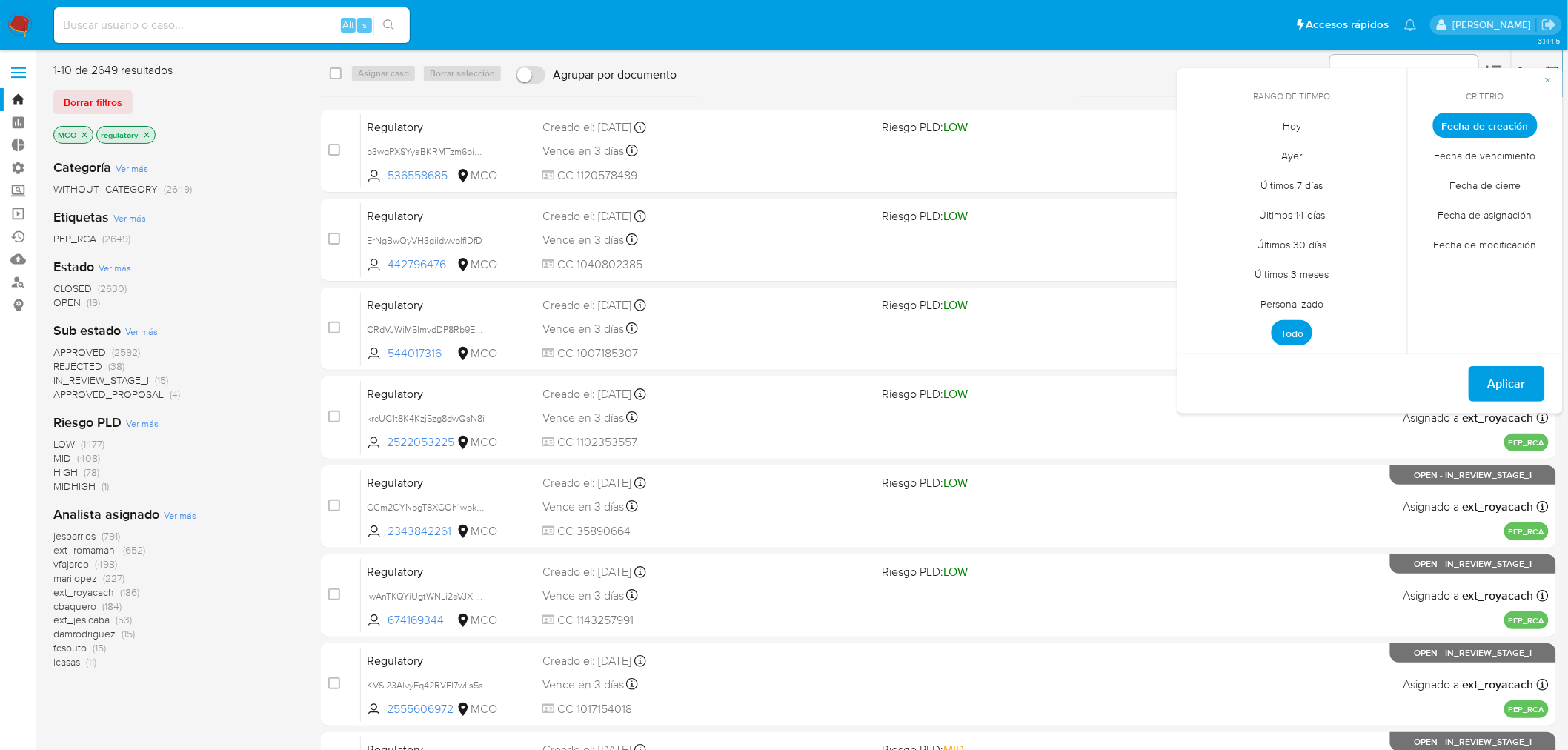 click on "Personalizado" at bounding box center [1292, 304] 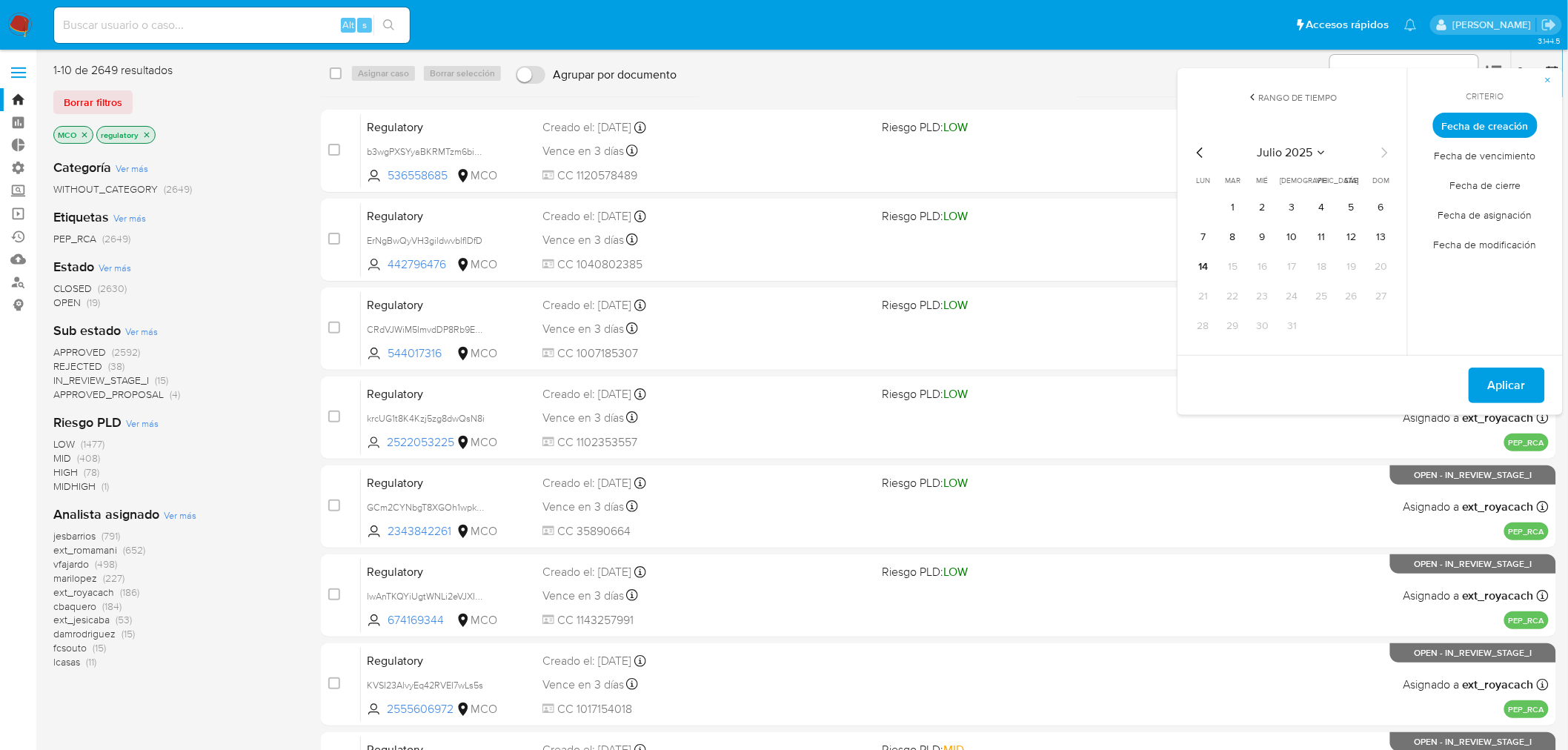 click 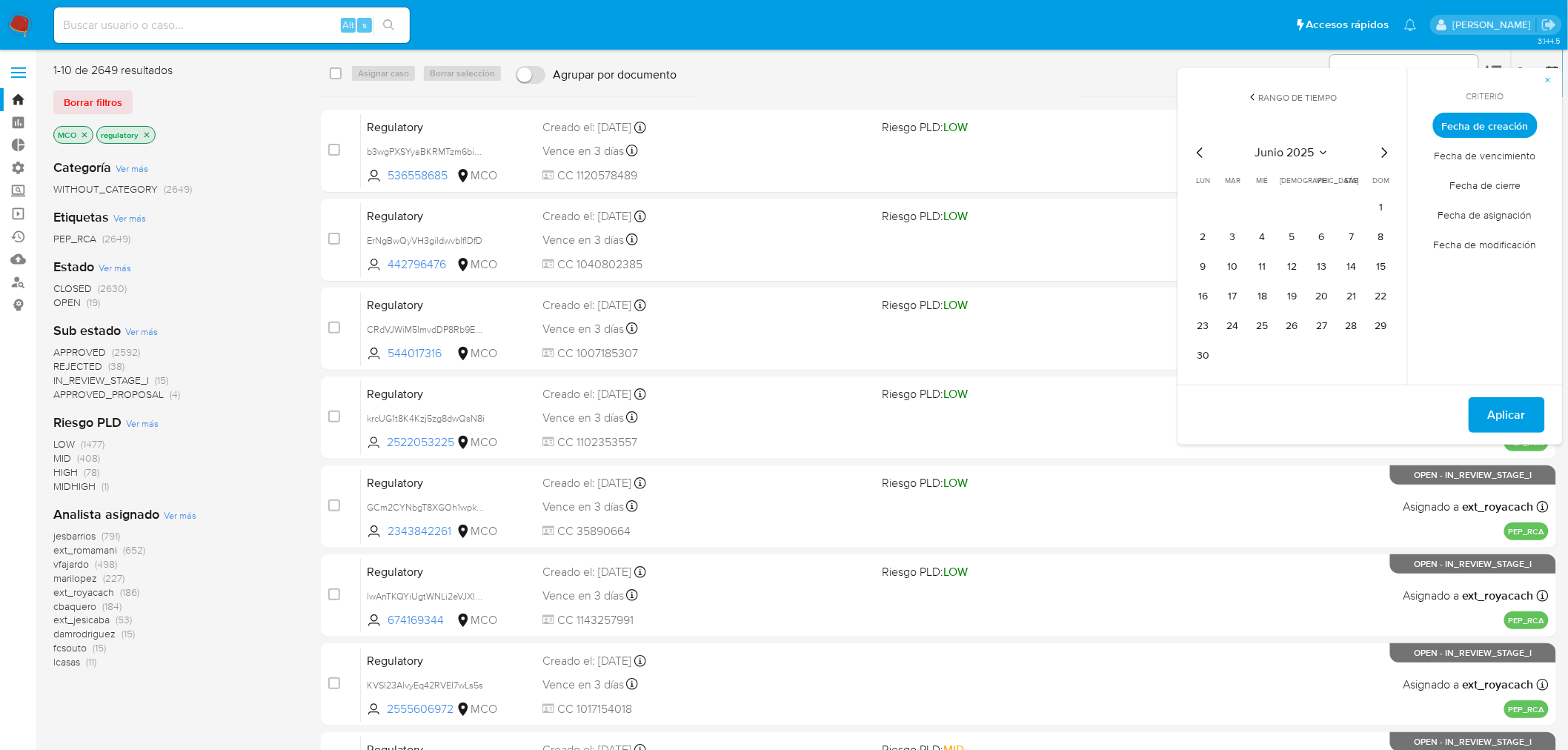 click 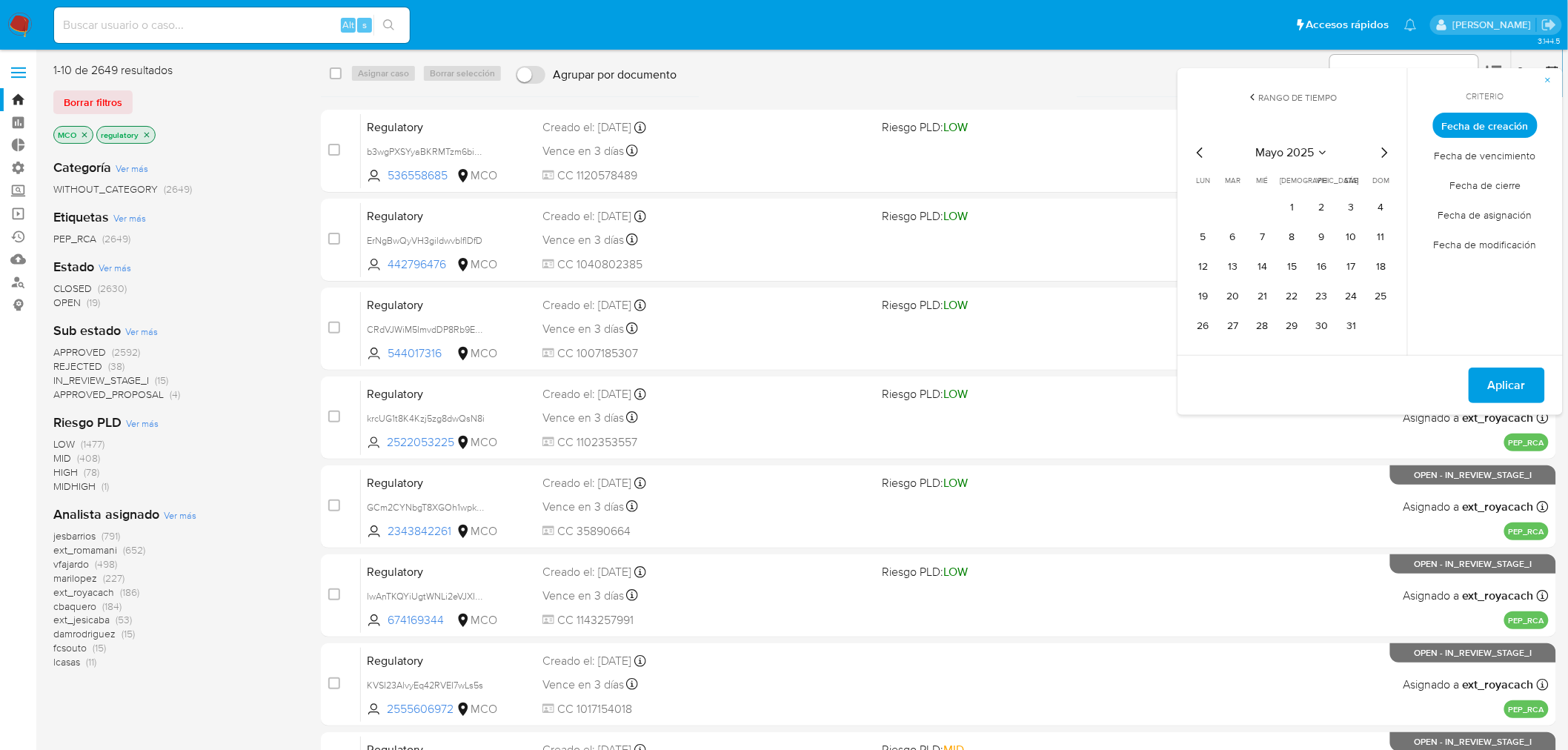 click 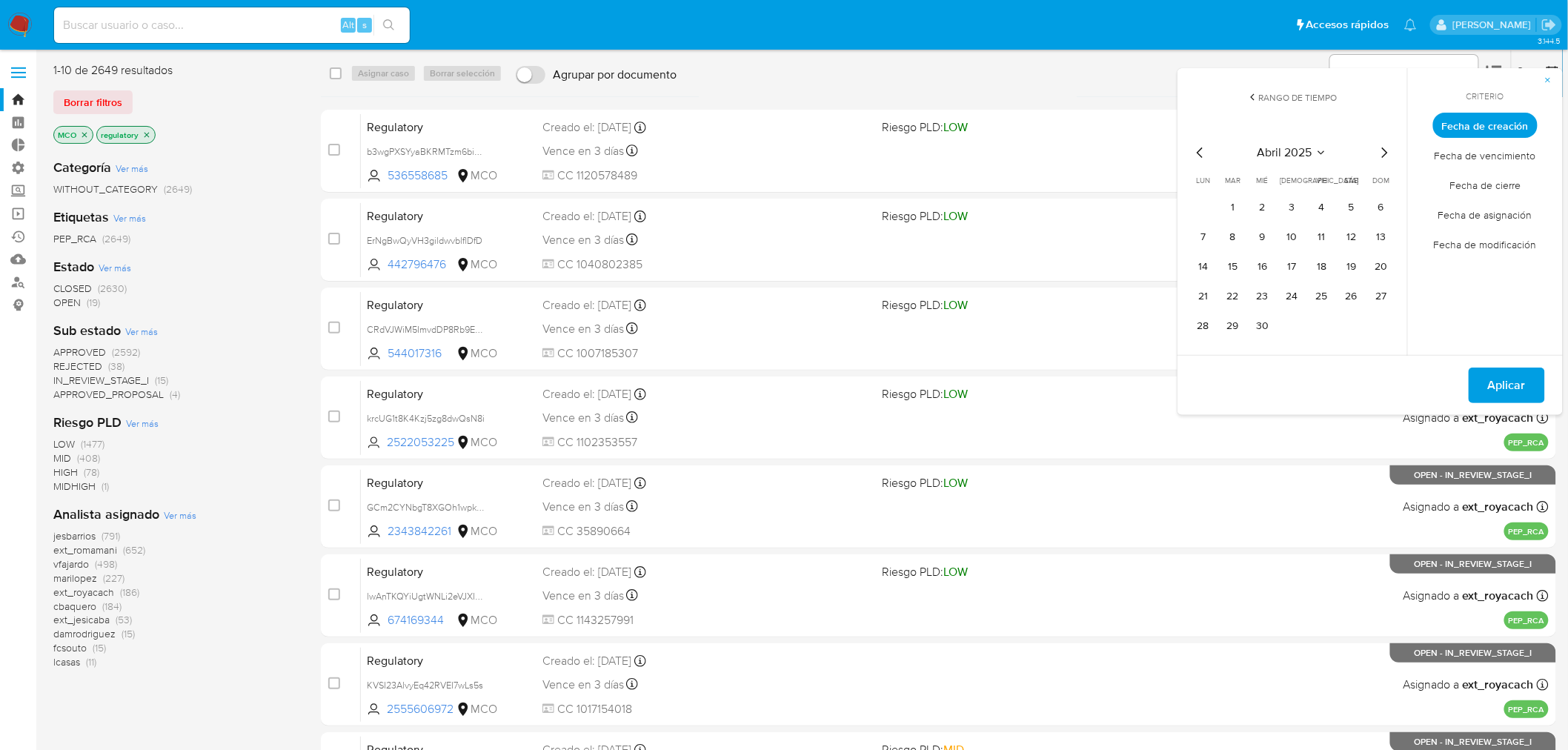 click 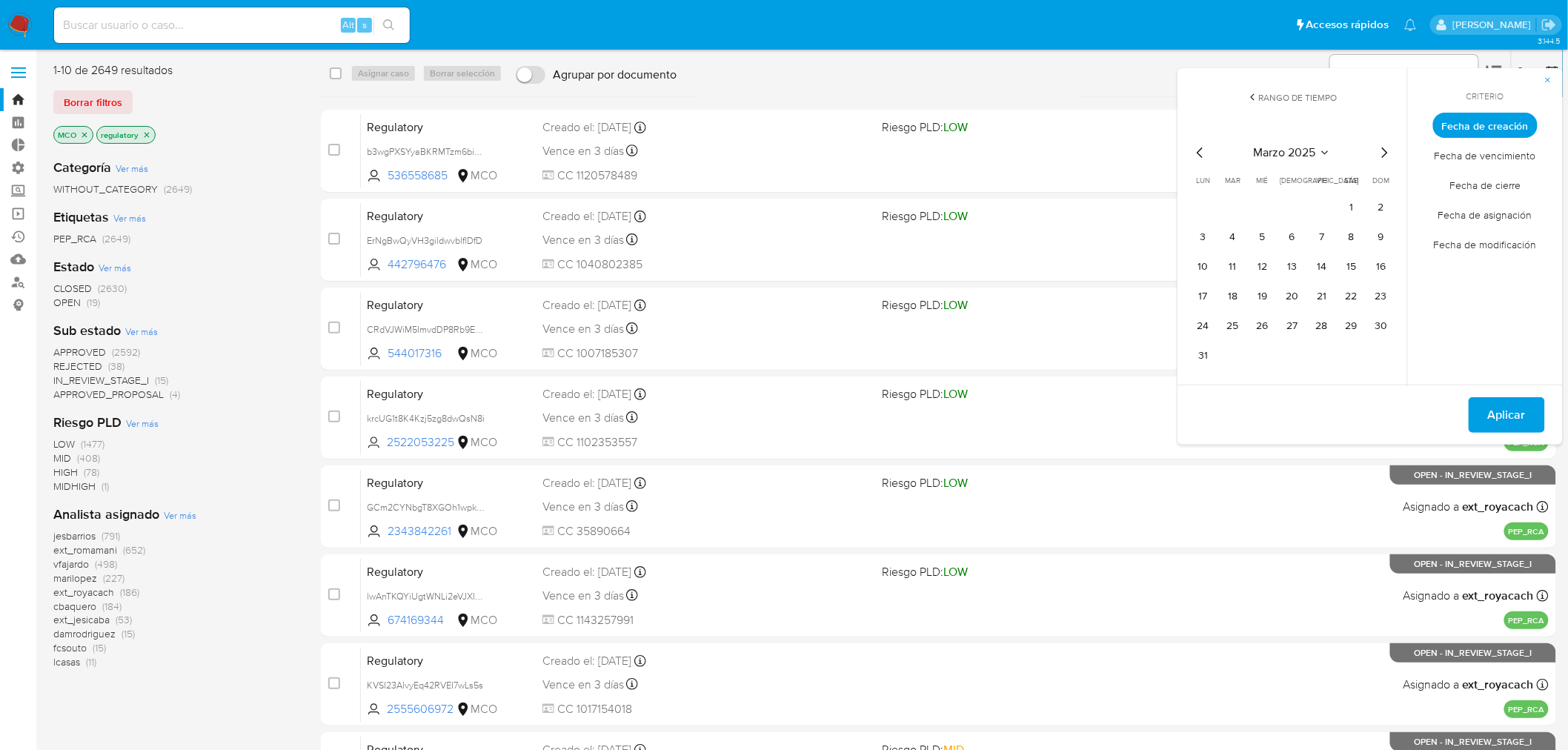 click 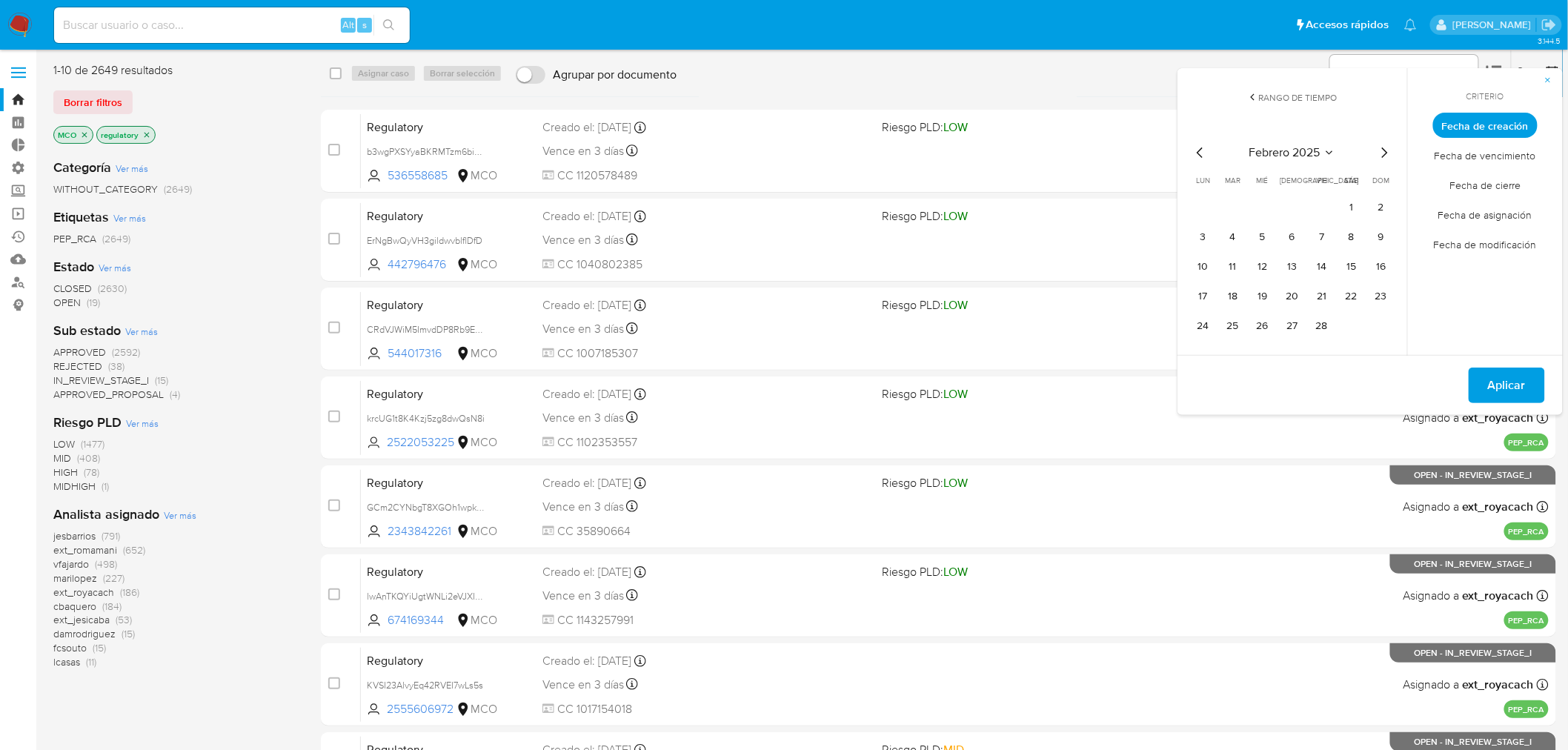 click 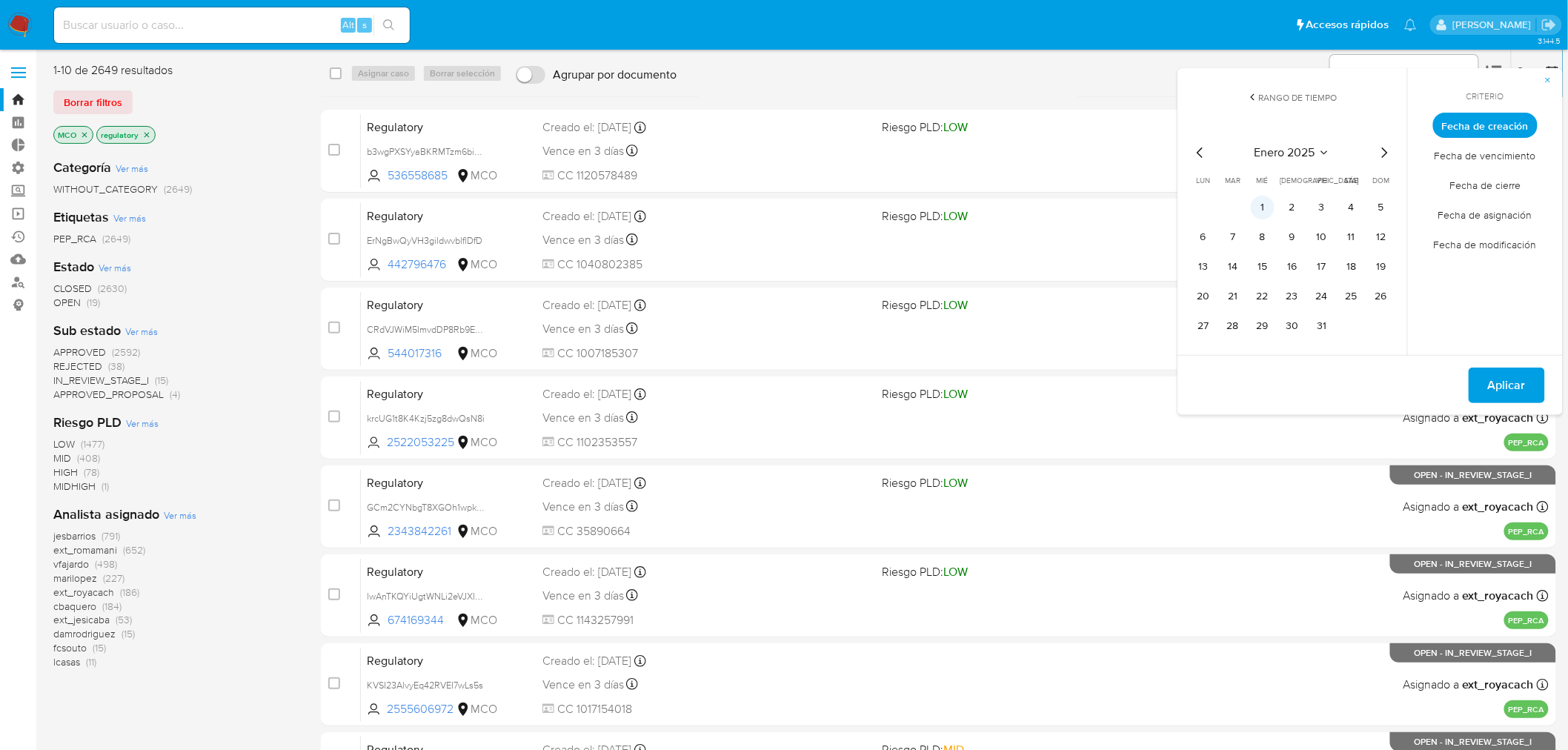 click on "1" at bounding box center [1263, 208] 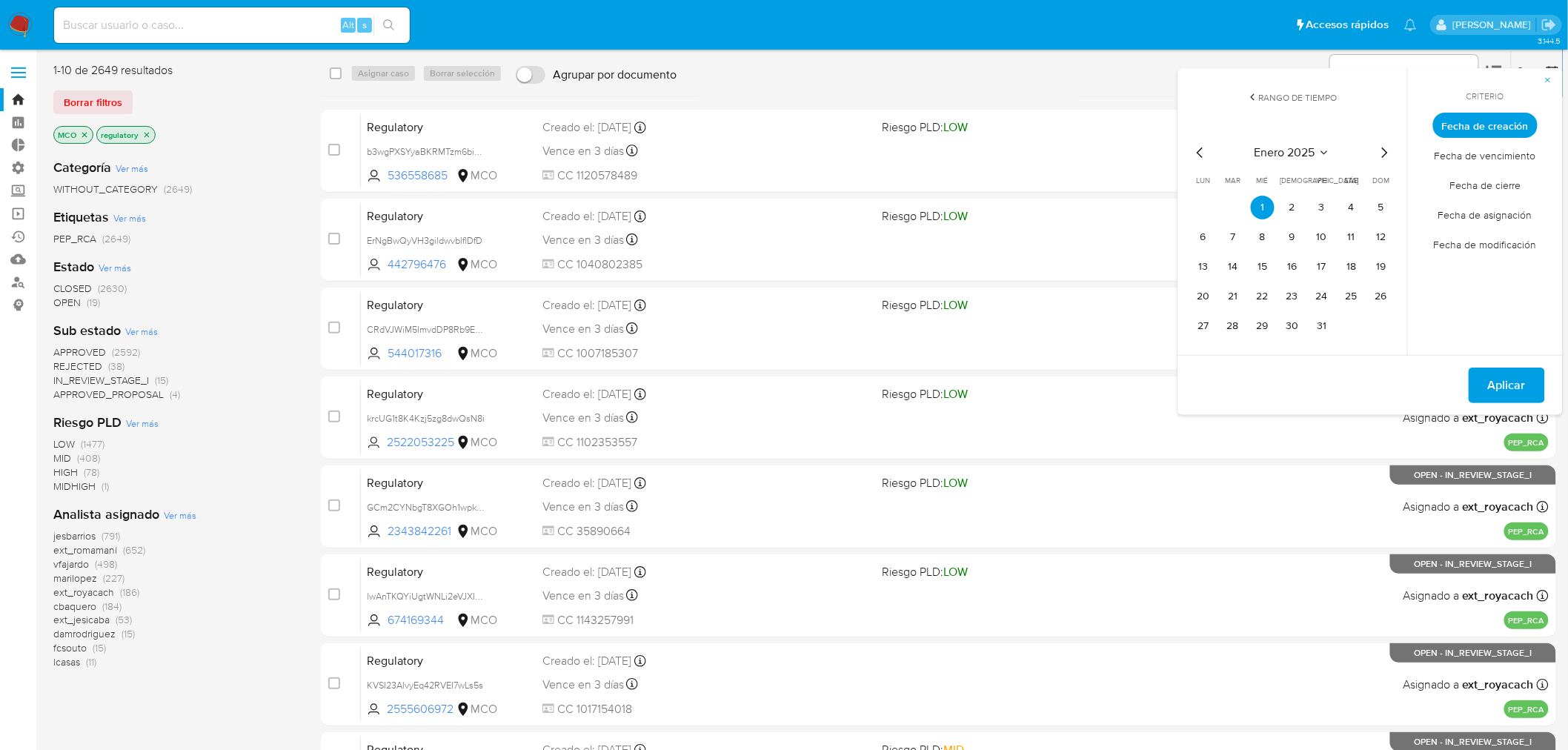 click 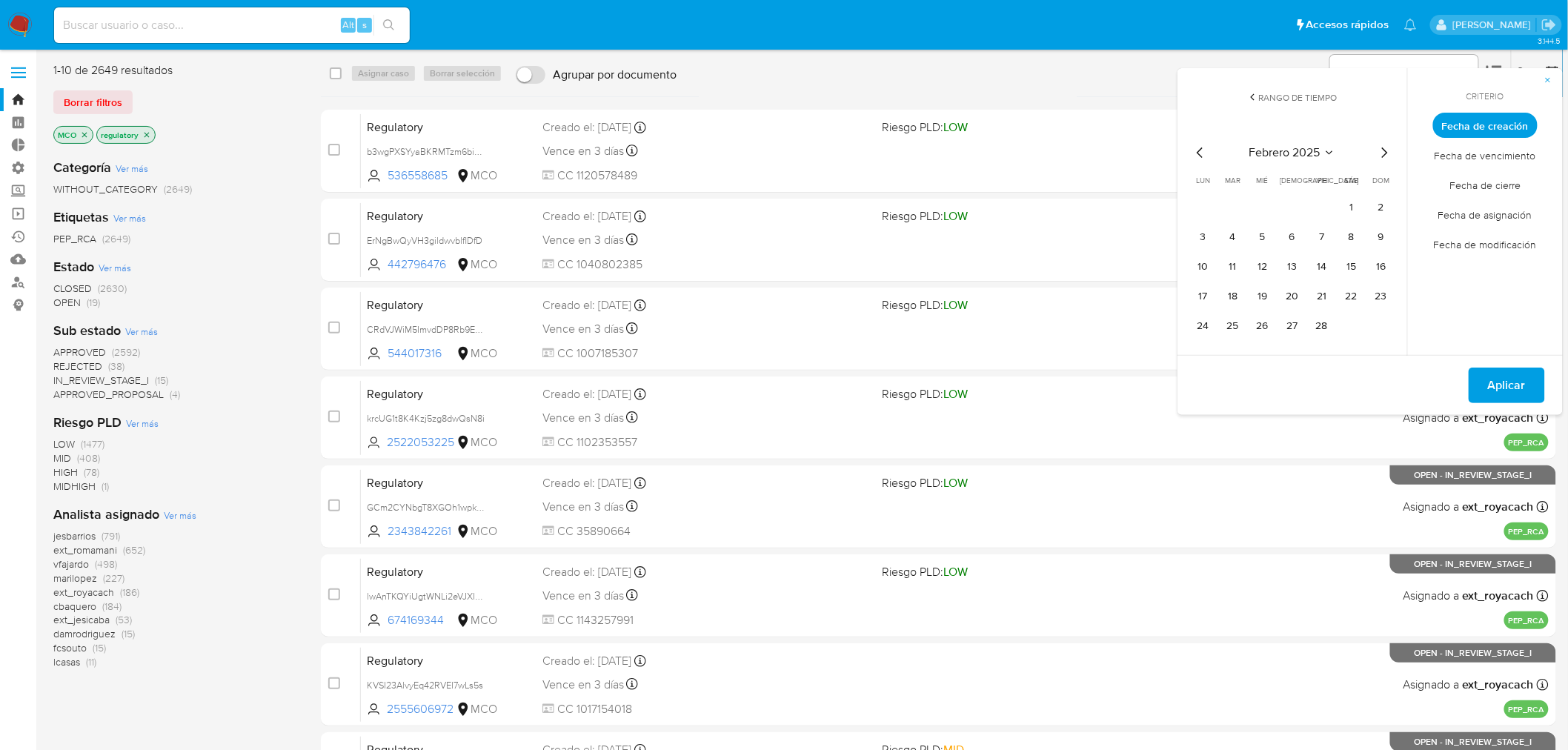 click 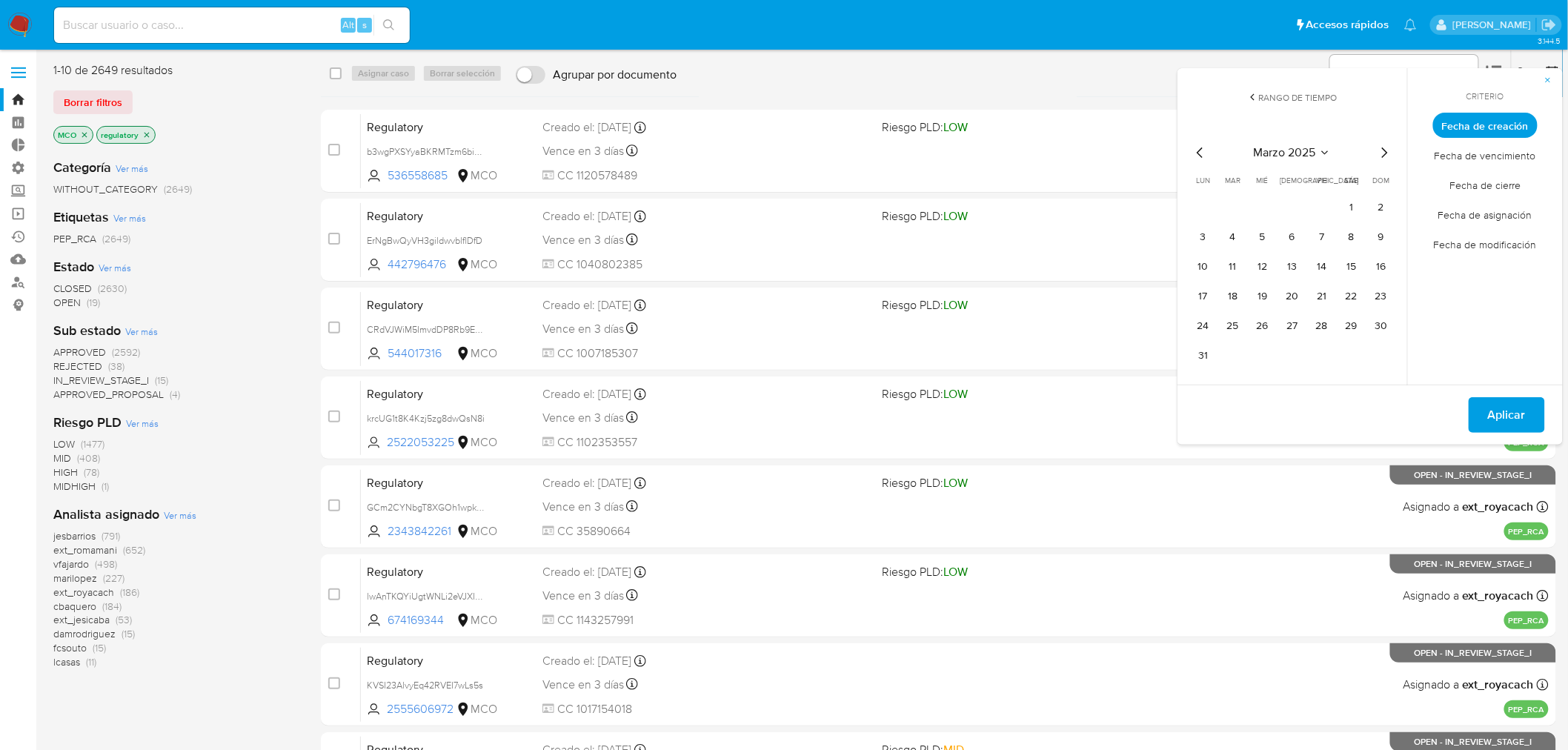 click 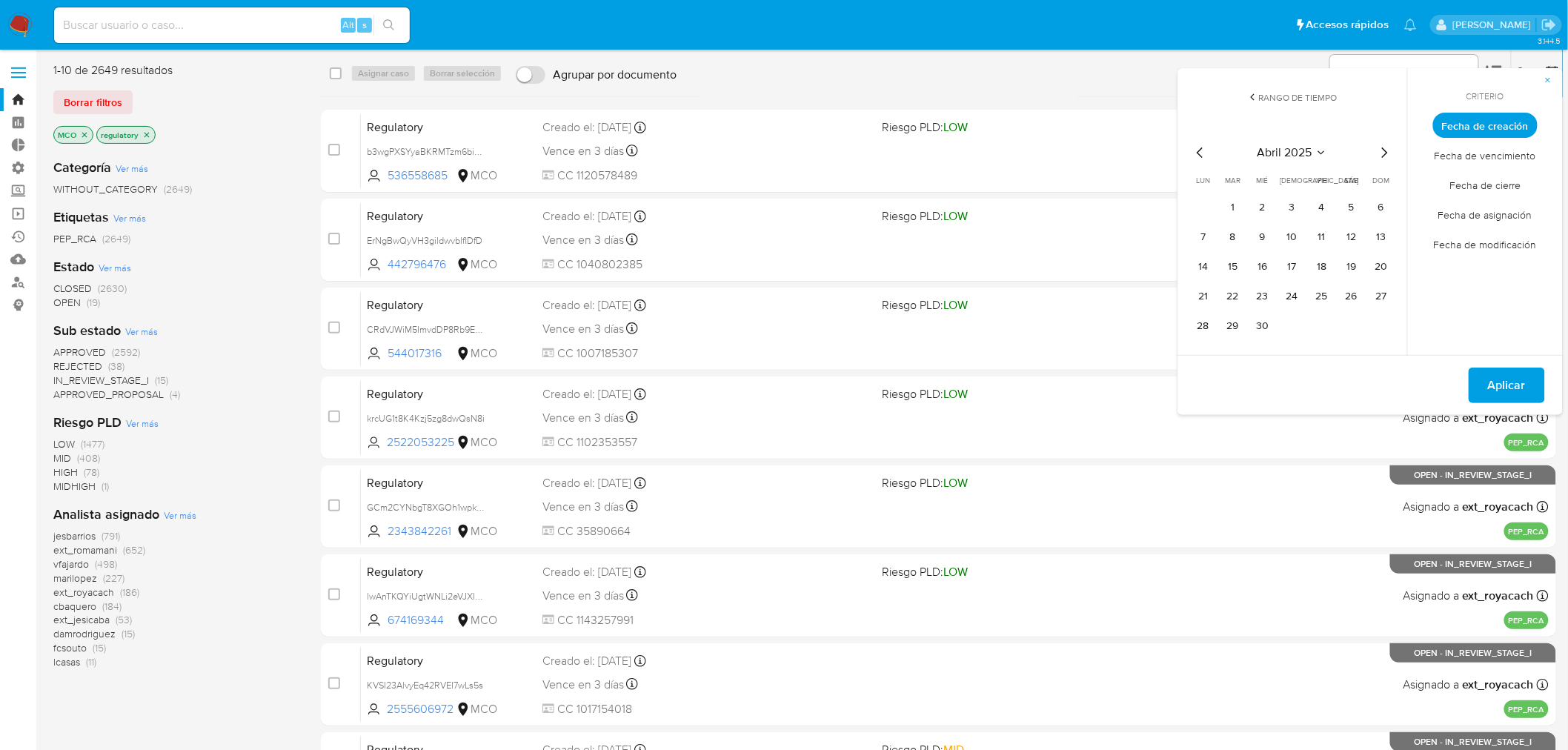 click 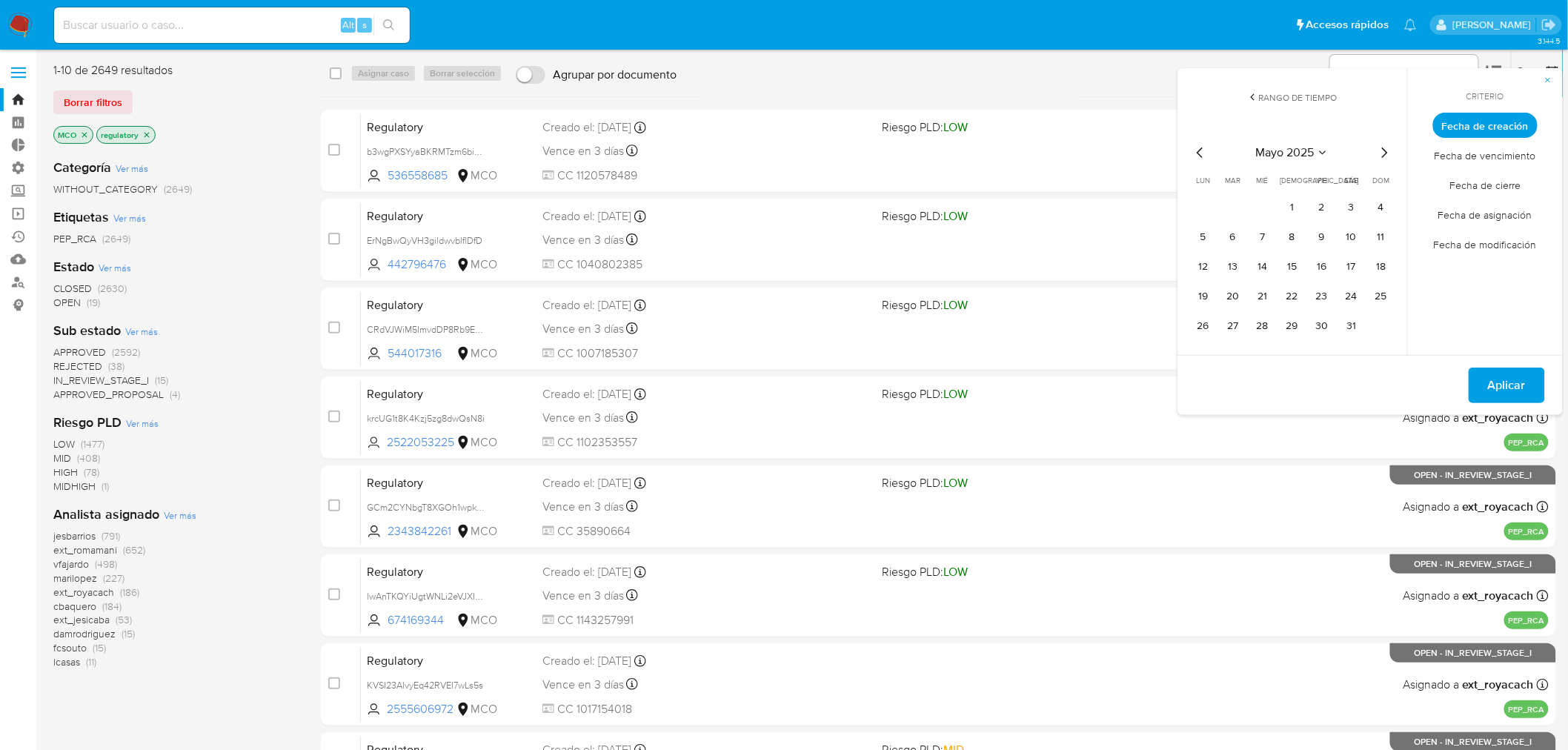 click 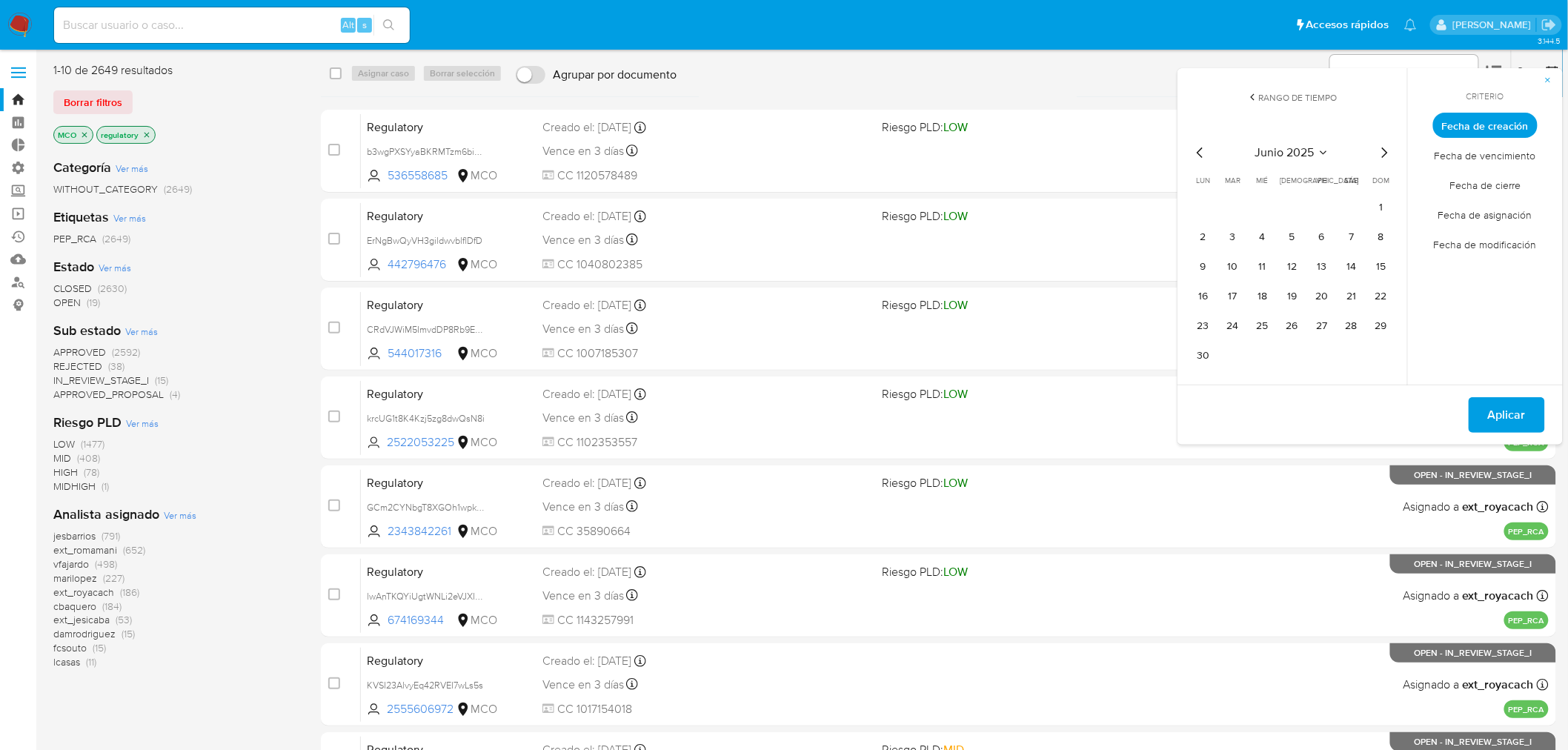 click 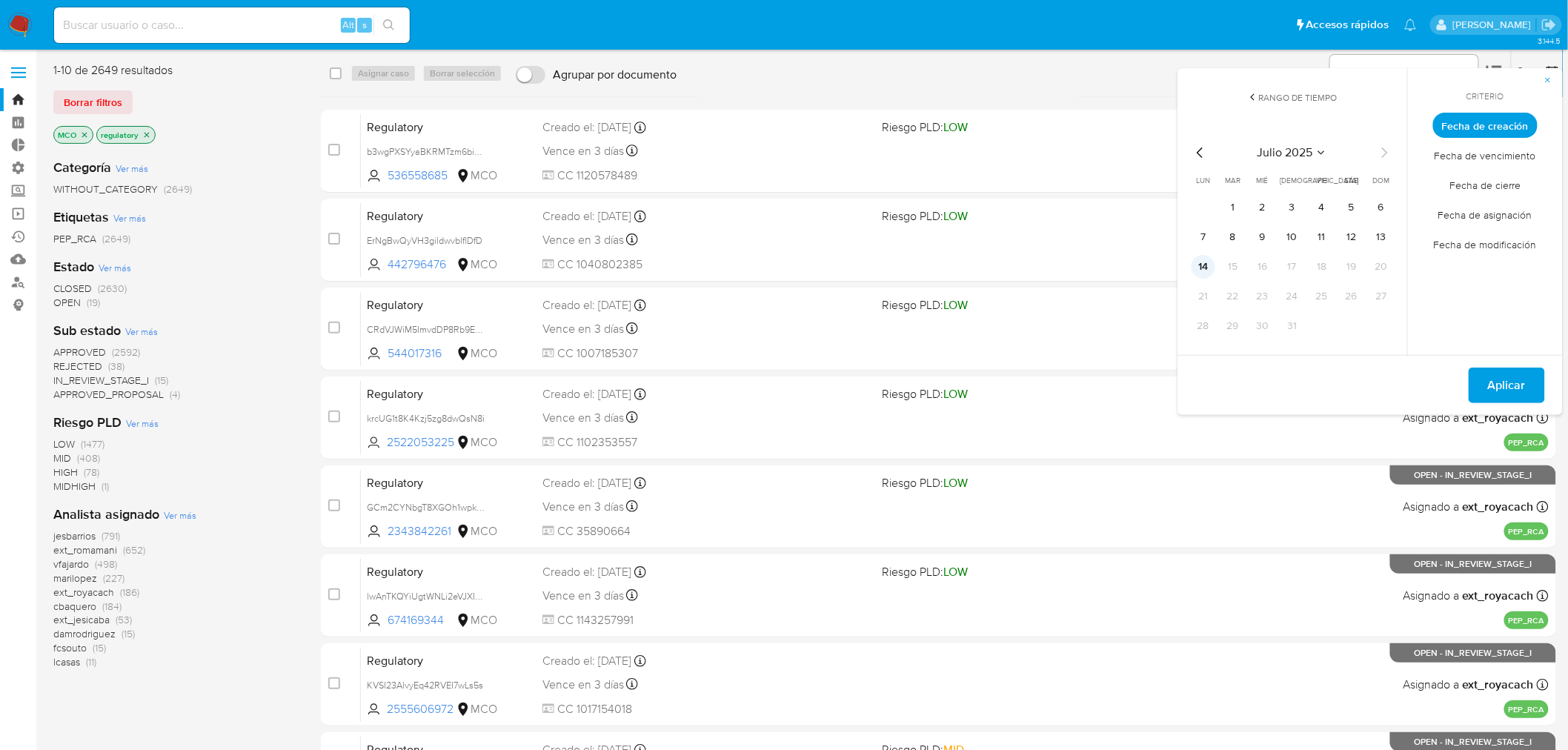 click on "14" at bounding box center (1203, 267) 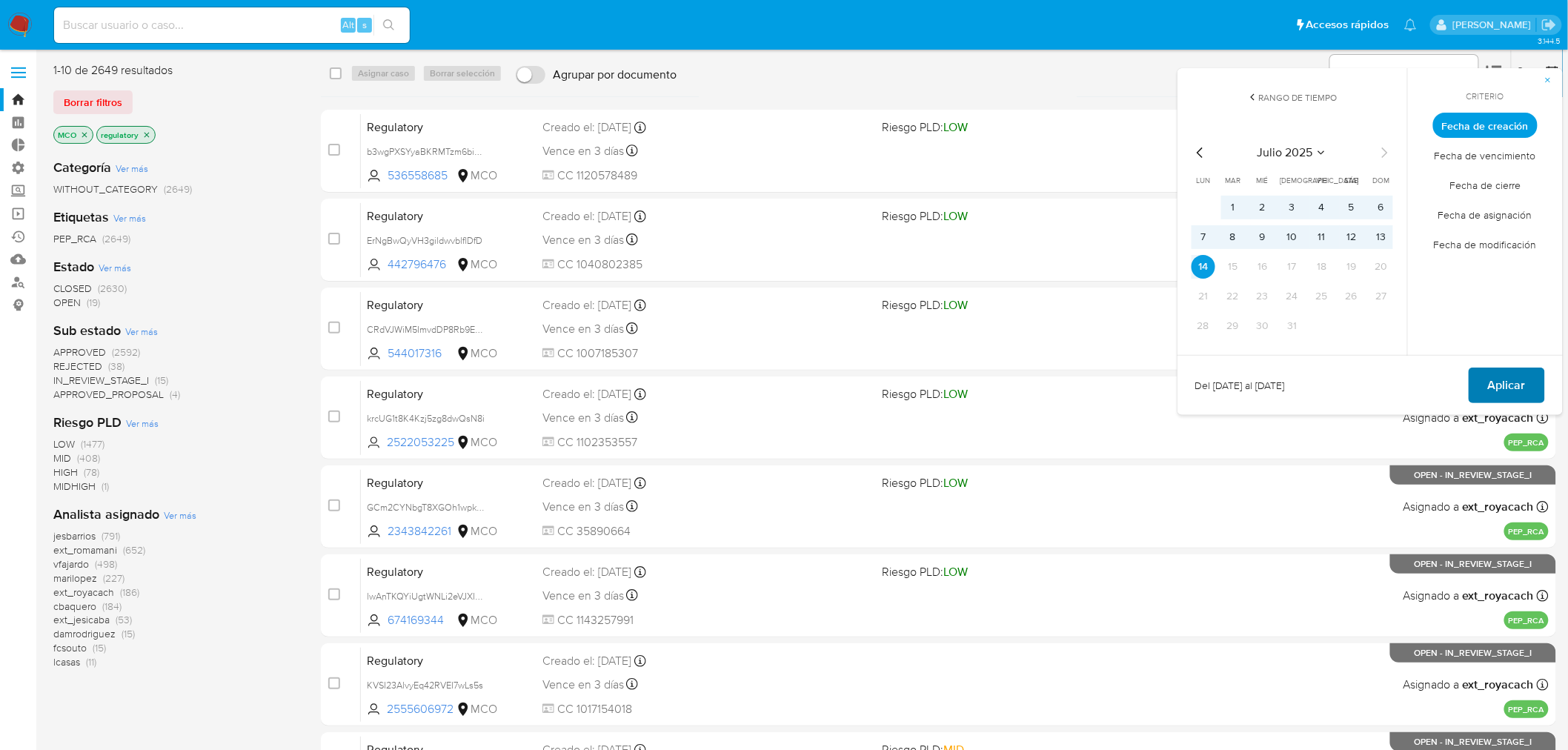 click on "Aplicar" at bounding box center [1506, 385] 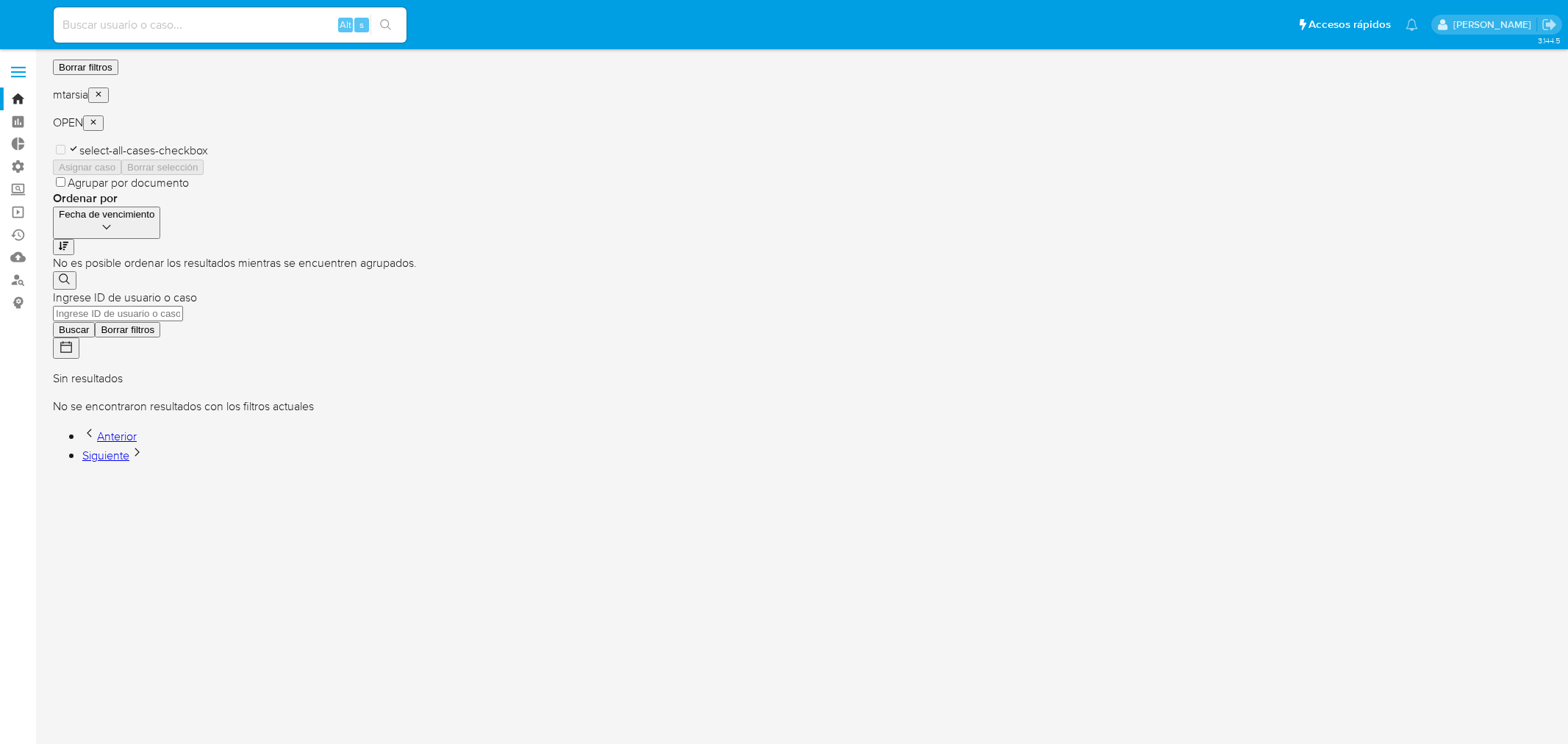 scroll, scrollTop: 0, scrollLeft: 0, axis: both 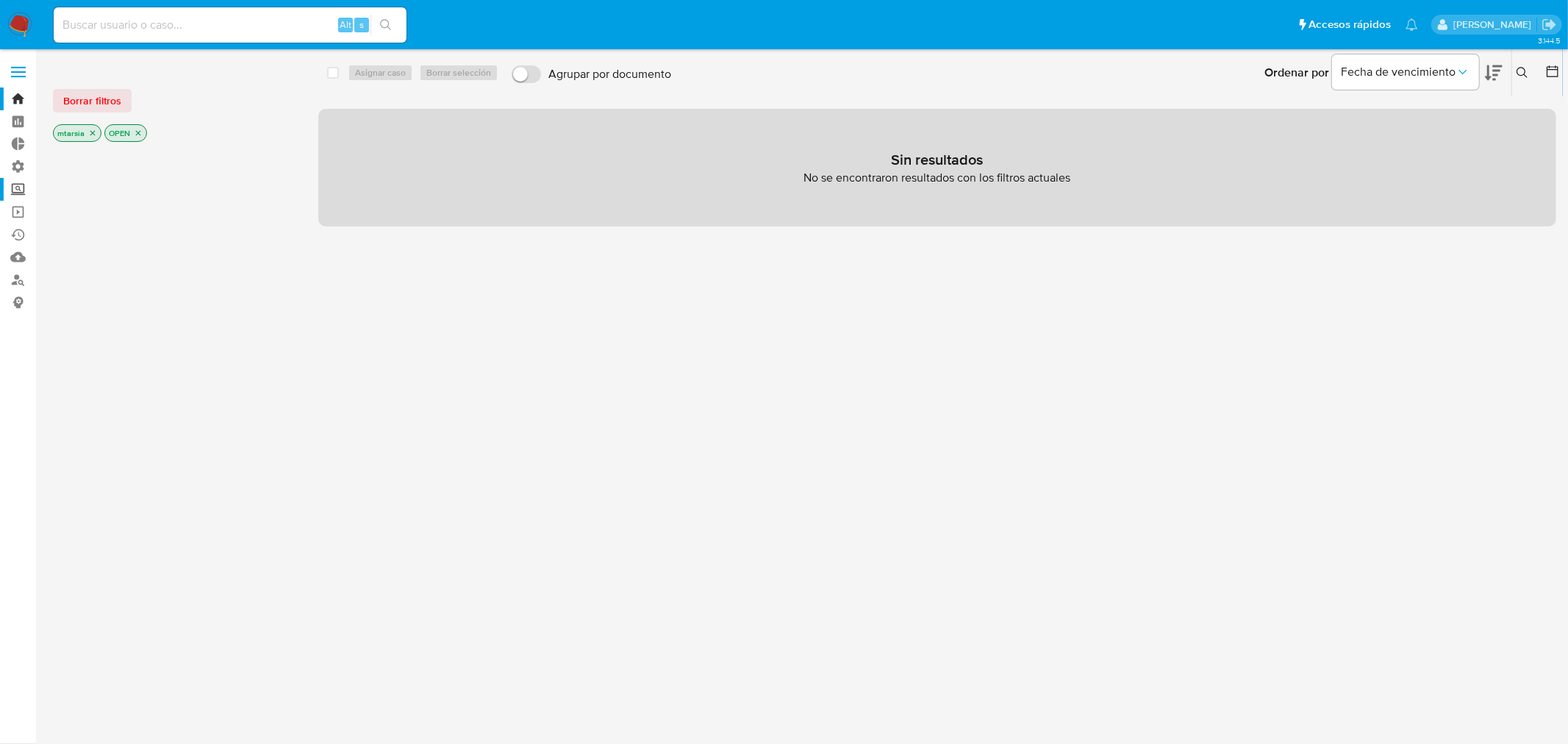 click on "Screening" at bounding box center [87, 189] 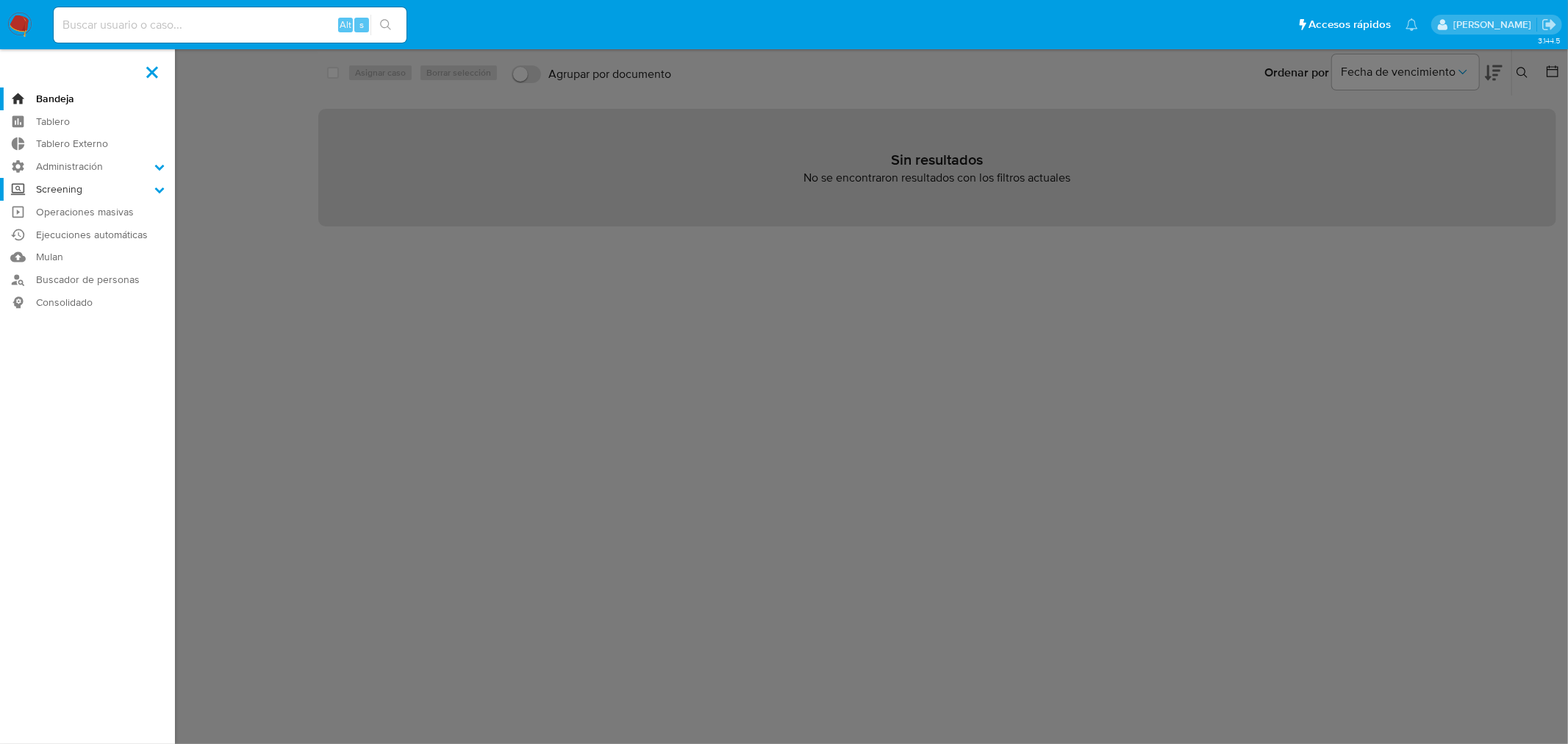 click on "Screening" at bounding box center [0, 0] 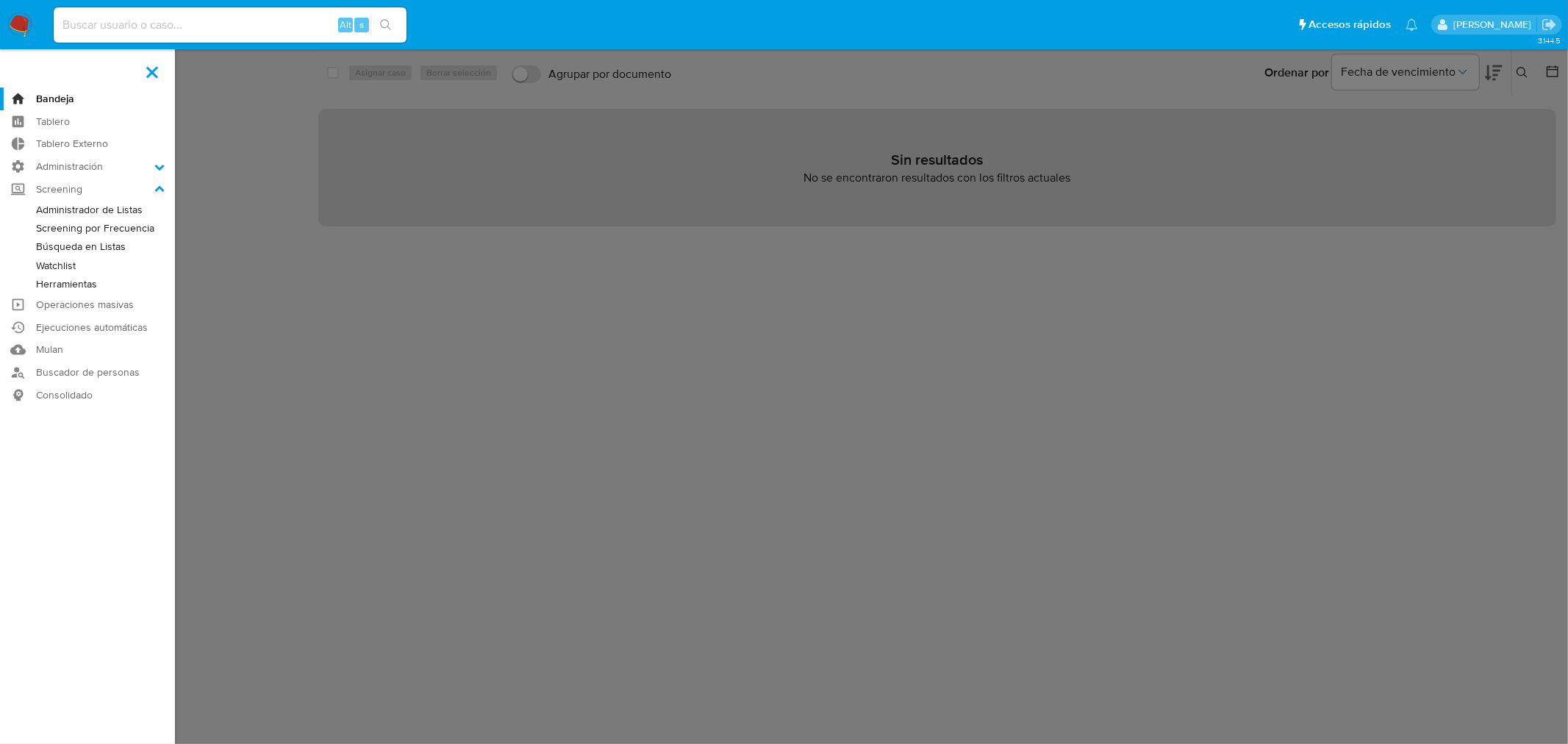 click on "Administrador de Listas" at bounding box center (87, 210) 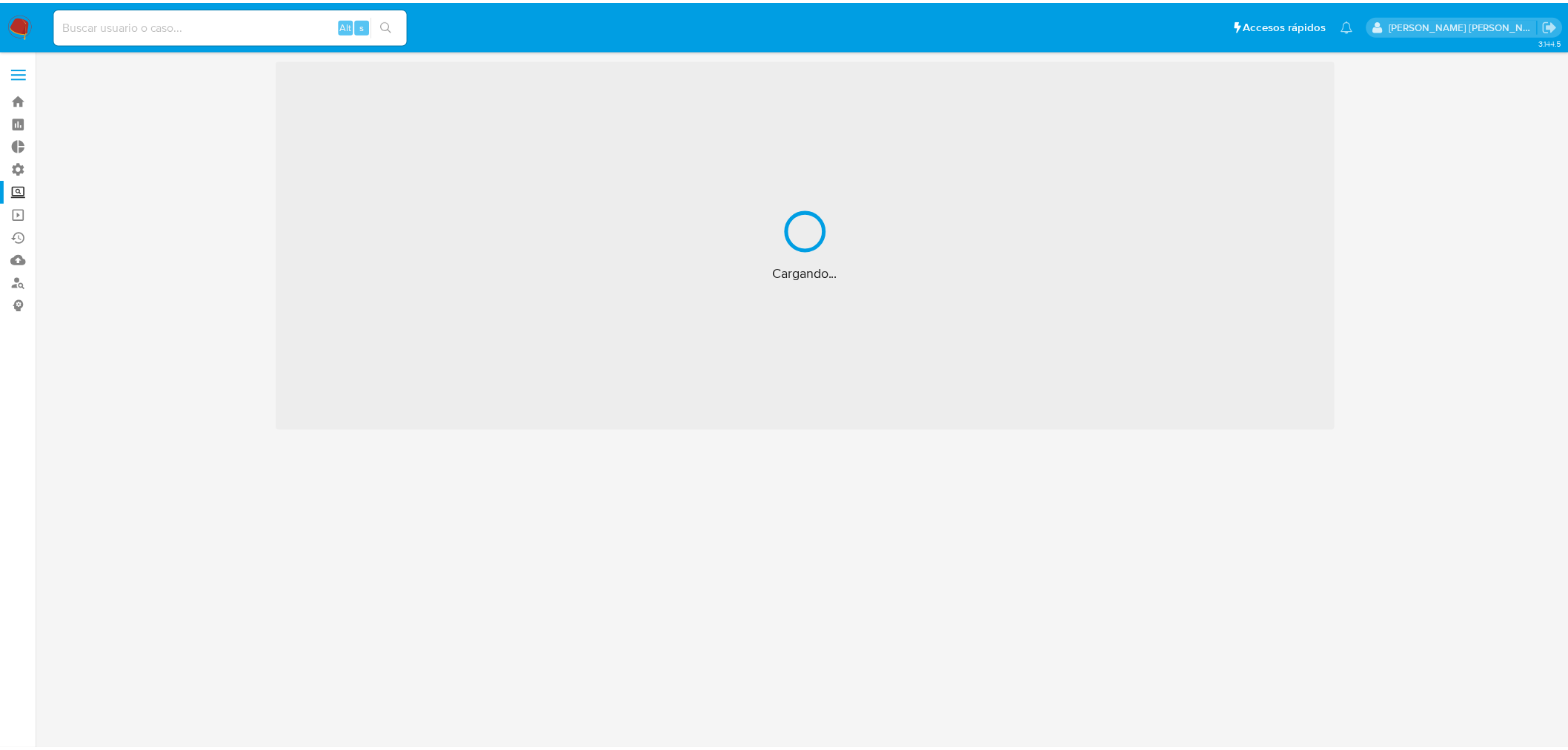 scroll, scrollTop: 0, scrollLeft: 0, axis: both 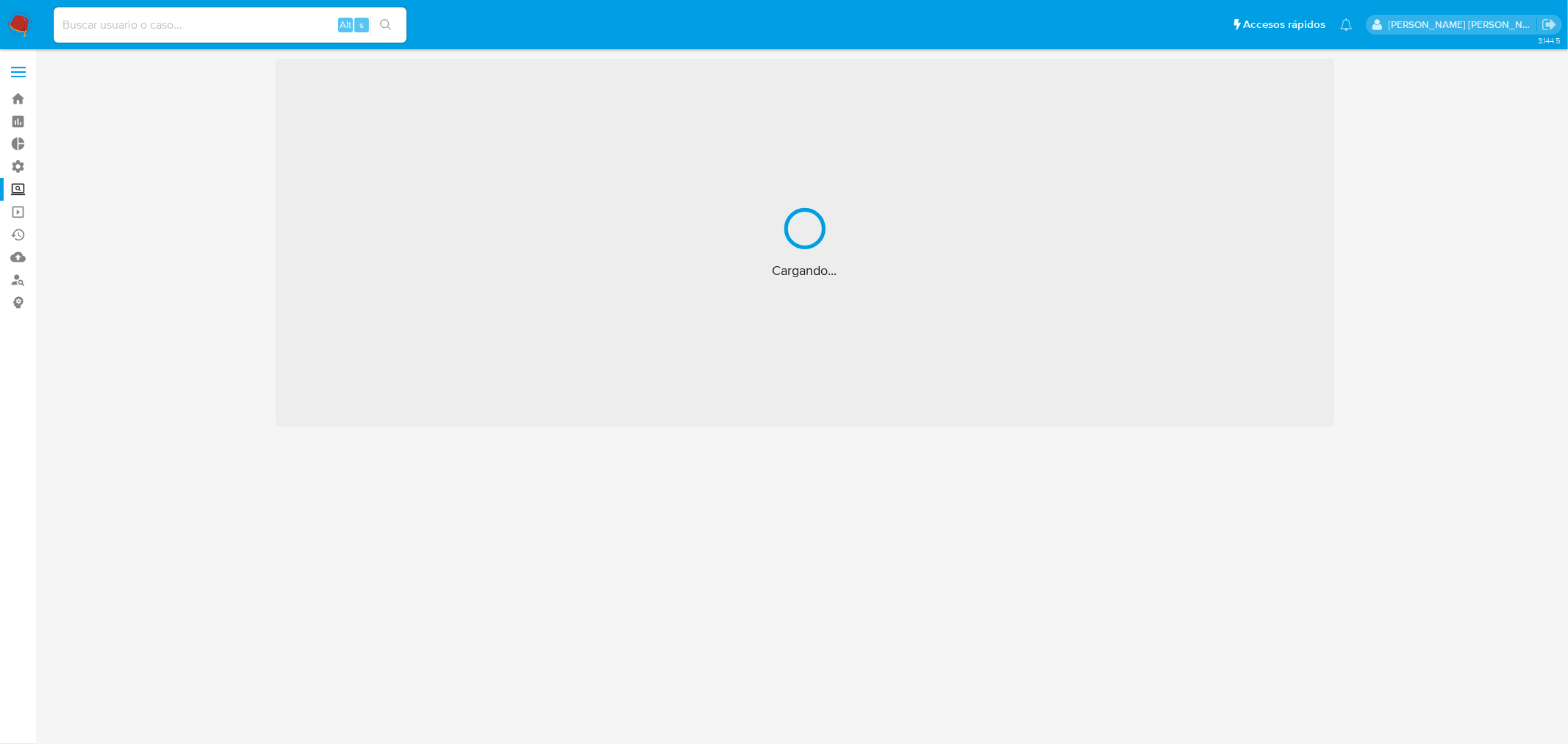 click on "Pausado Ver notificaciones Alt s Accesos rápidos   Presiona las siguientes teclas para acceder a algunas de las funciones Buscar caso o usuario Alt s Volver al home Alt h" at bounding box center [703, 24] 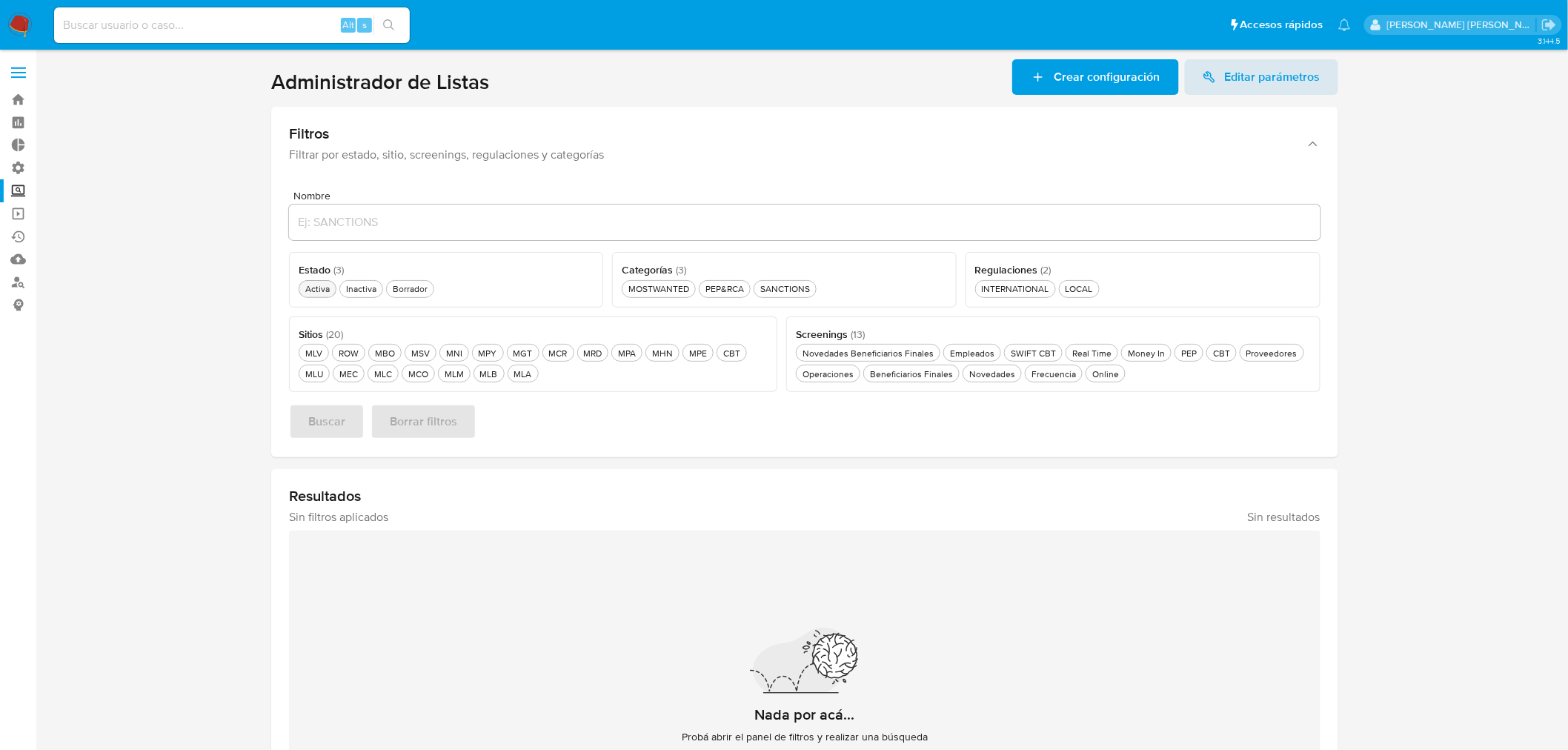 click on "Activa Activa" at bounding box center (317, 288) 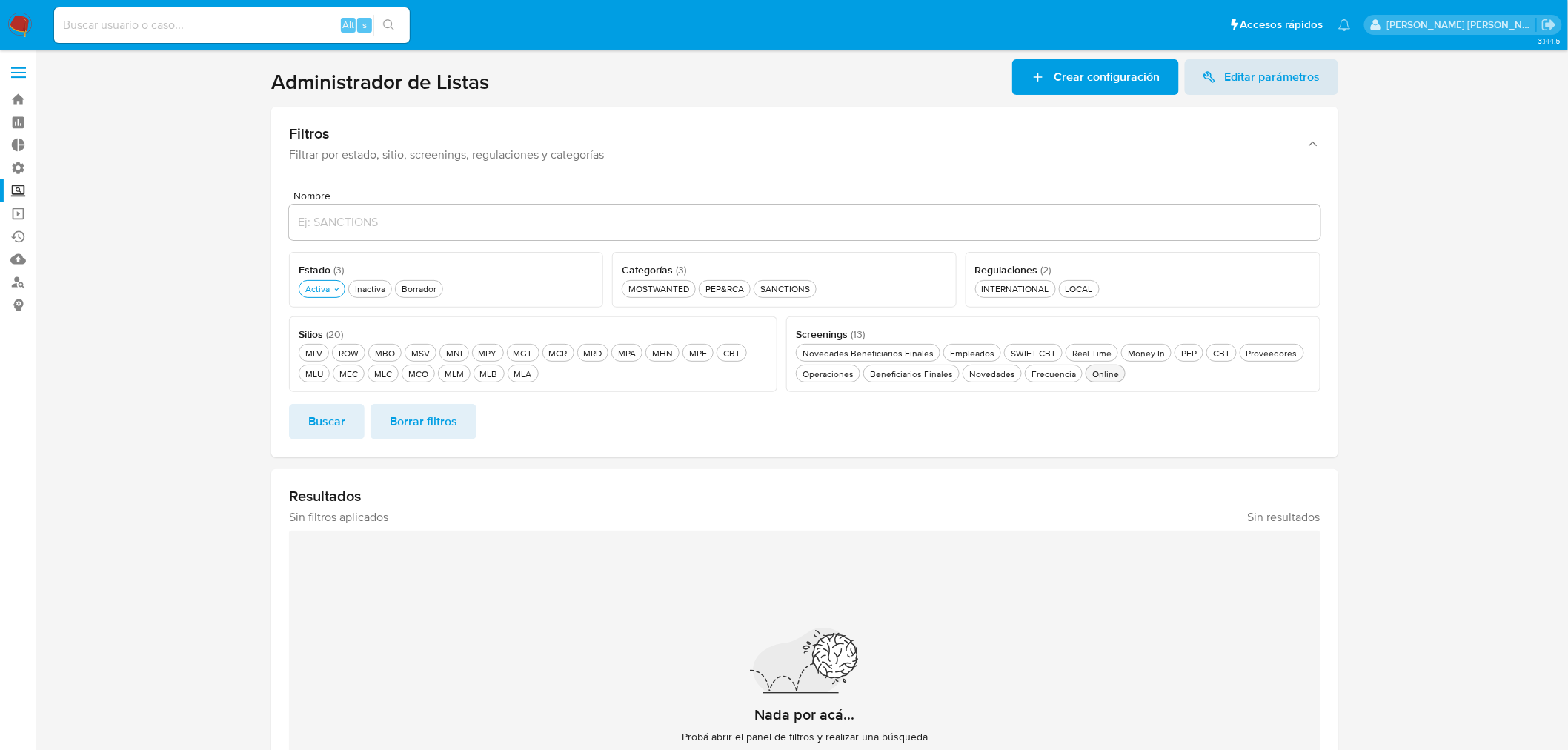 click on "Online Online" at bounding box center (1106, 374) 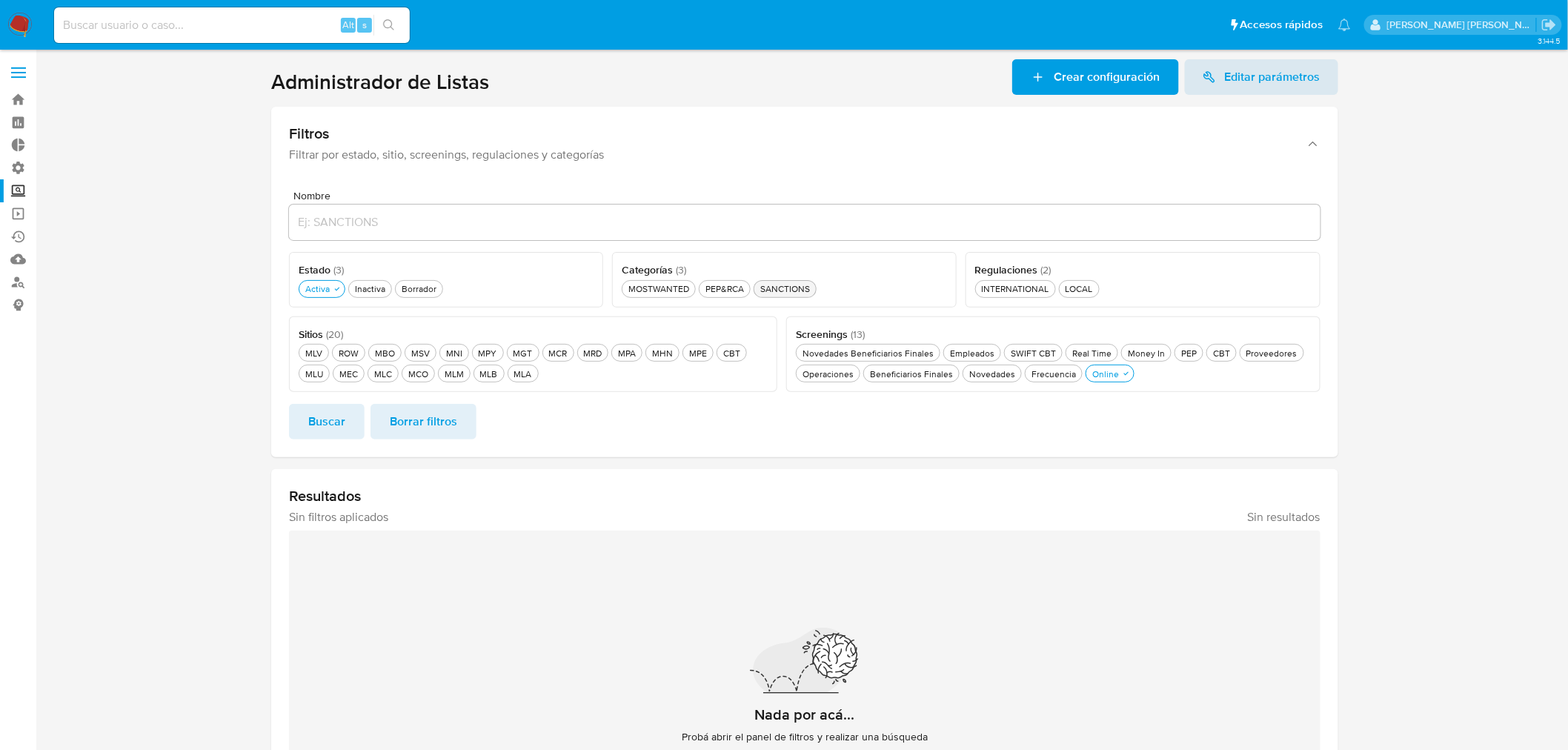 click on "SANCTIONS SANCTIONS" at bounding box center (785, 288) 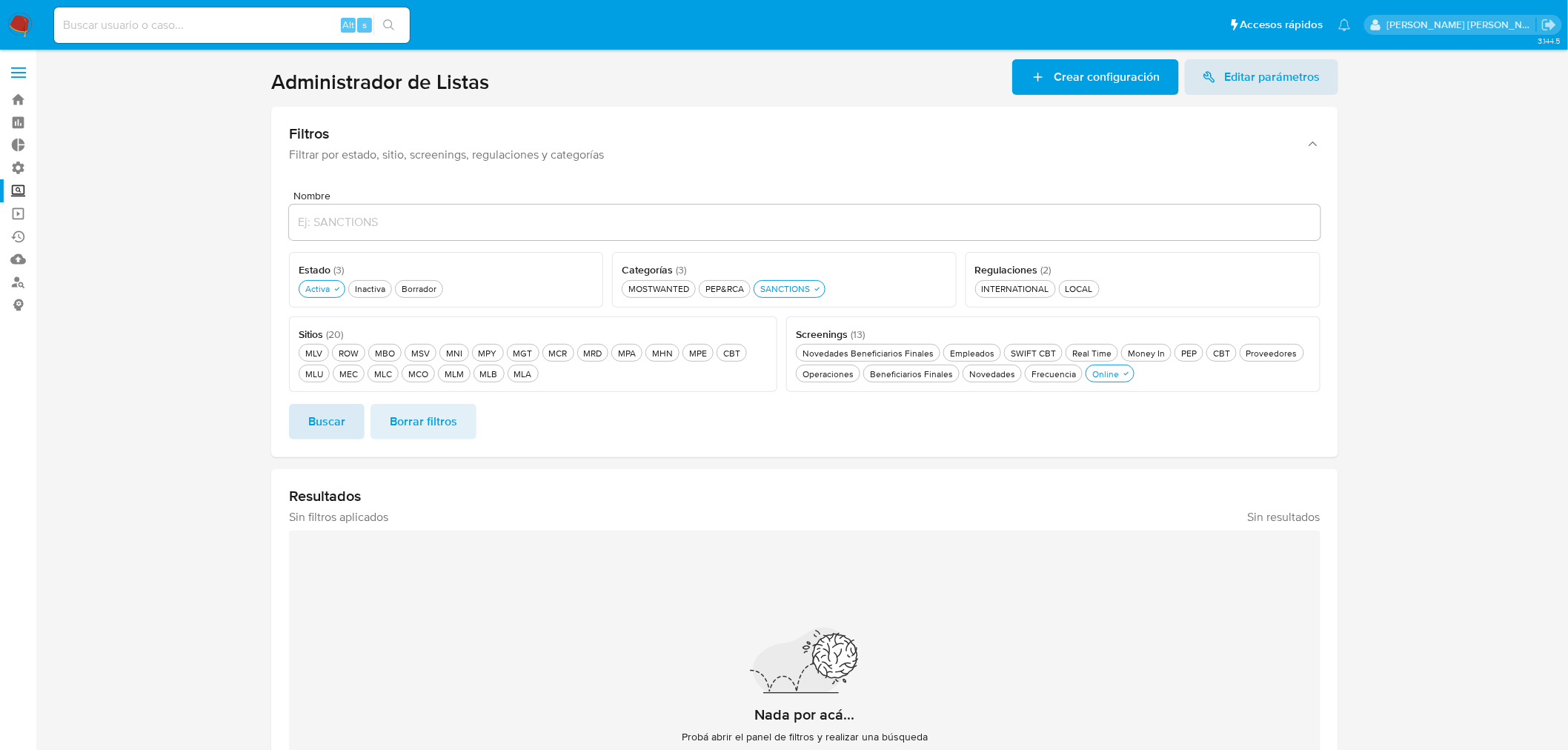 click on "Buscar" at bounding box center [327, 422] 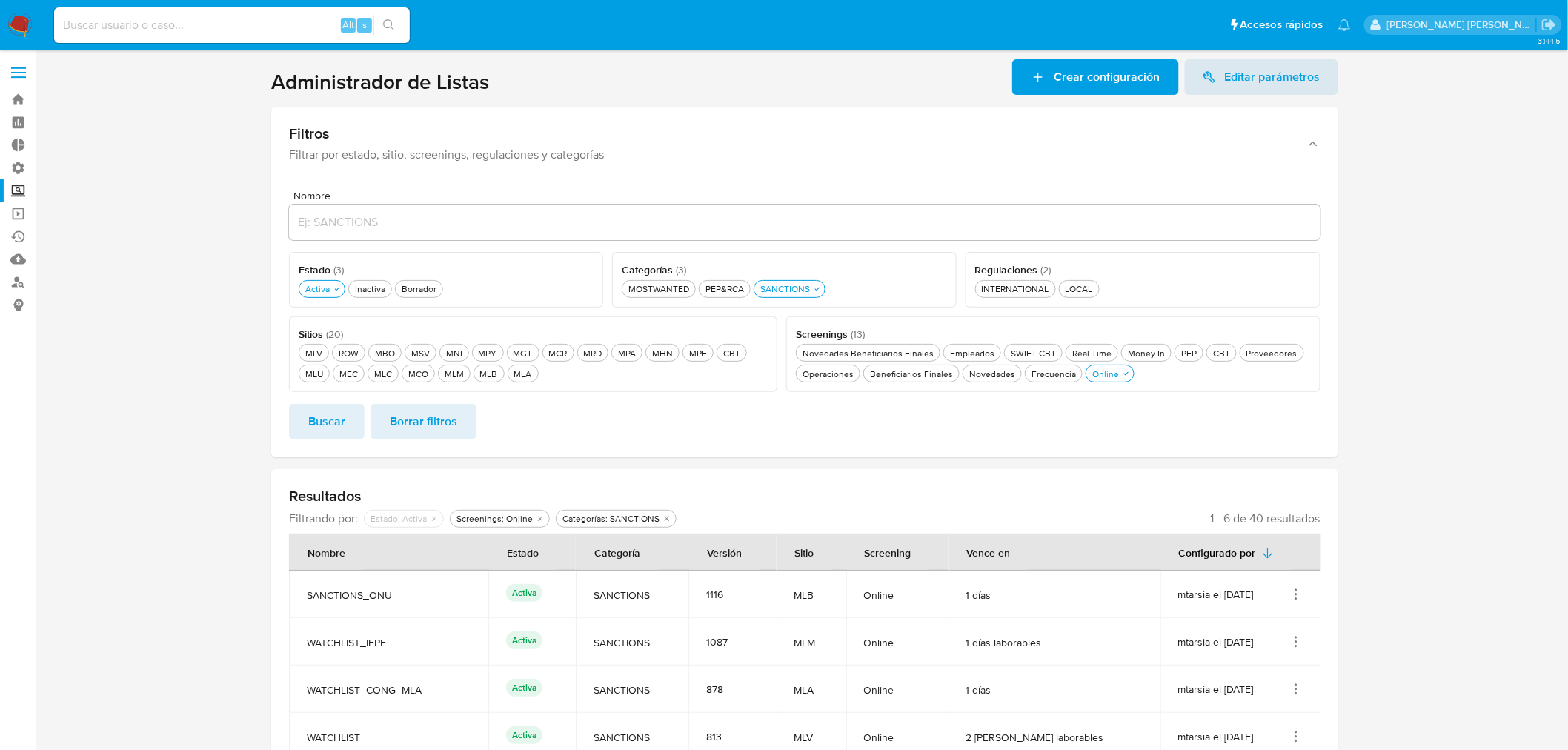 click at bounding box center [805, 222] 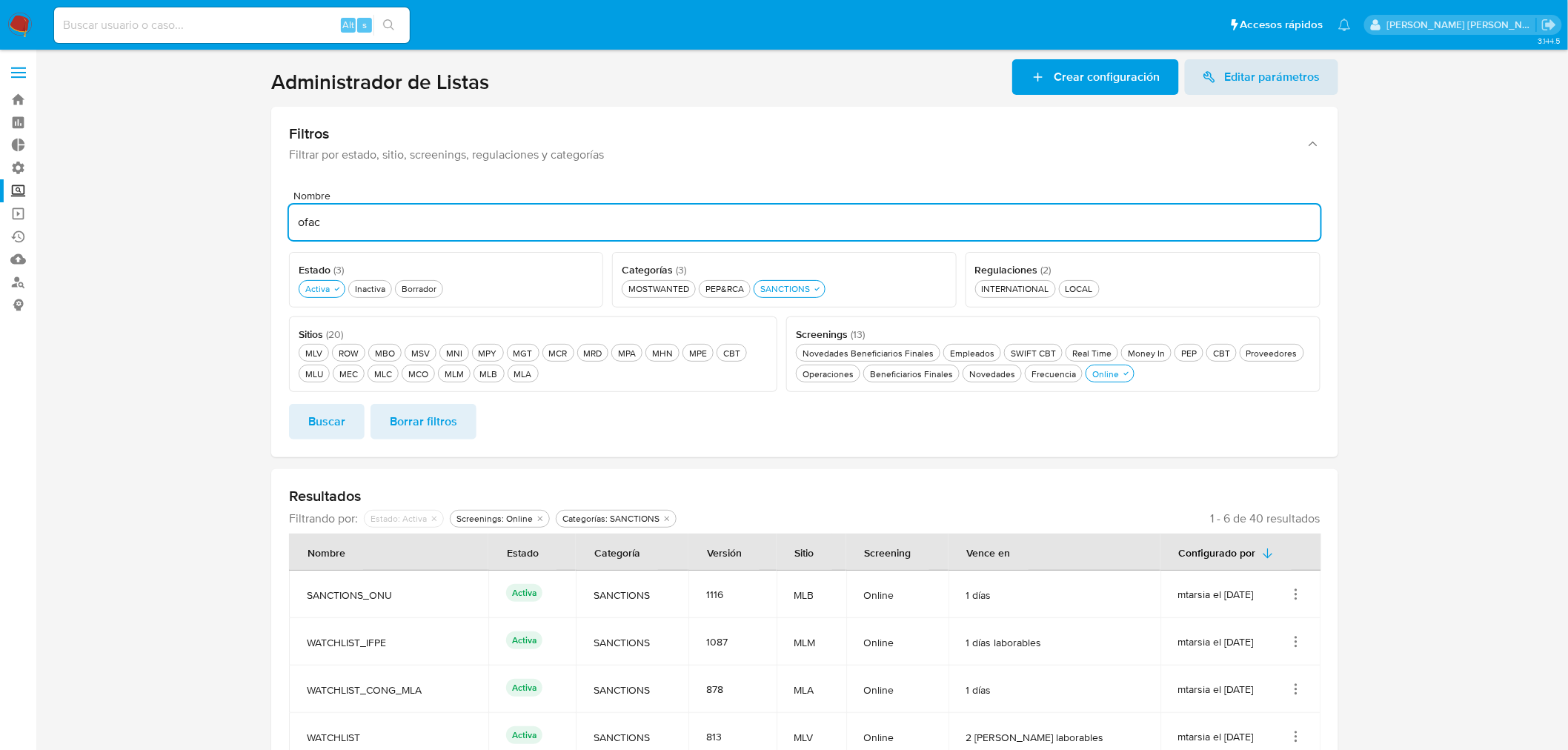 type on "ofac" 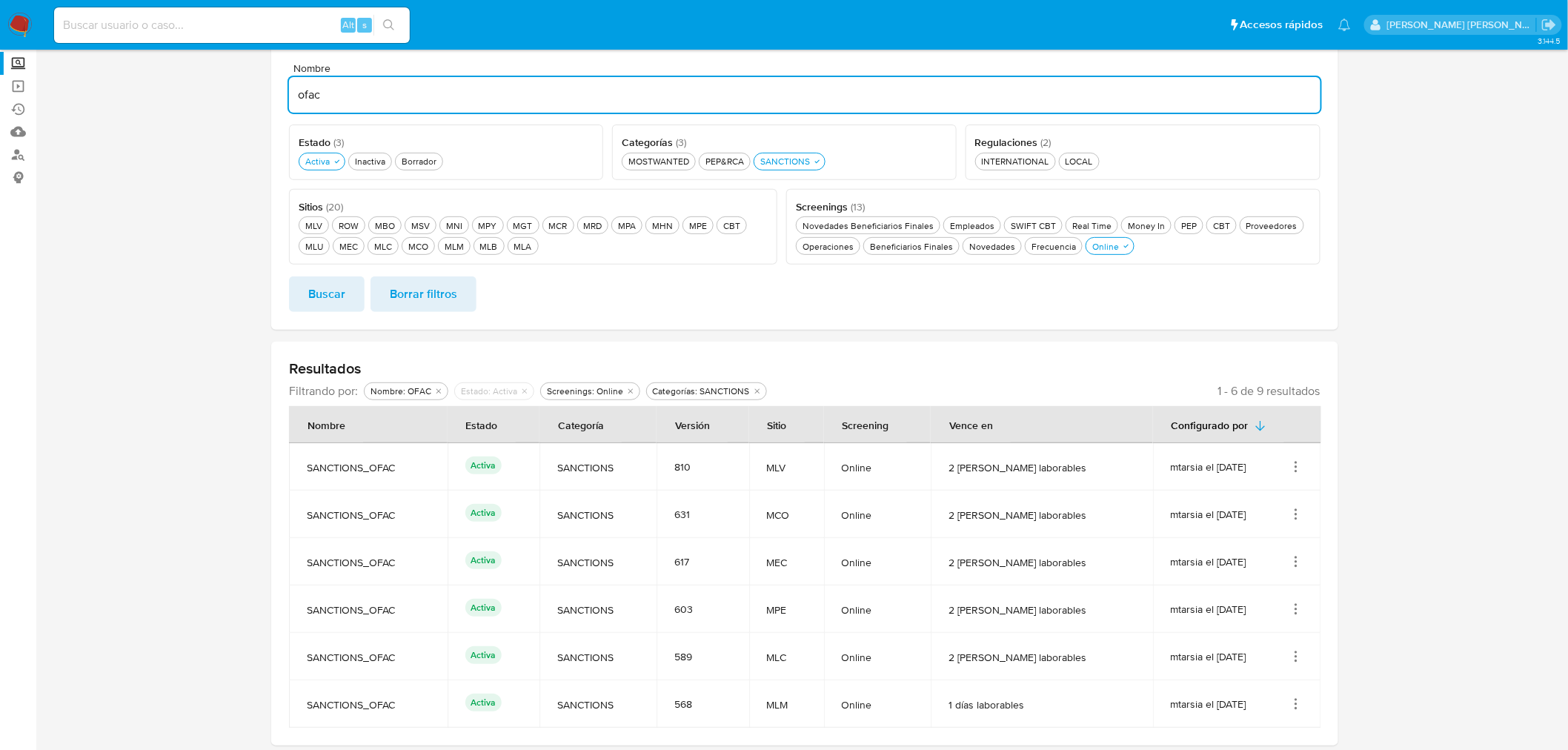 scroll, scrollTop: 165, scrollLeft: 0, axis: vertical 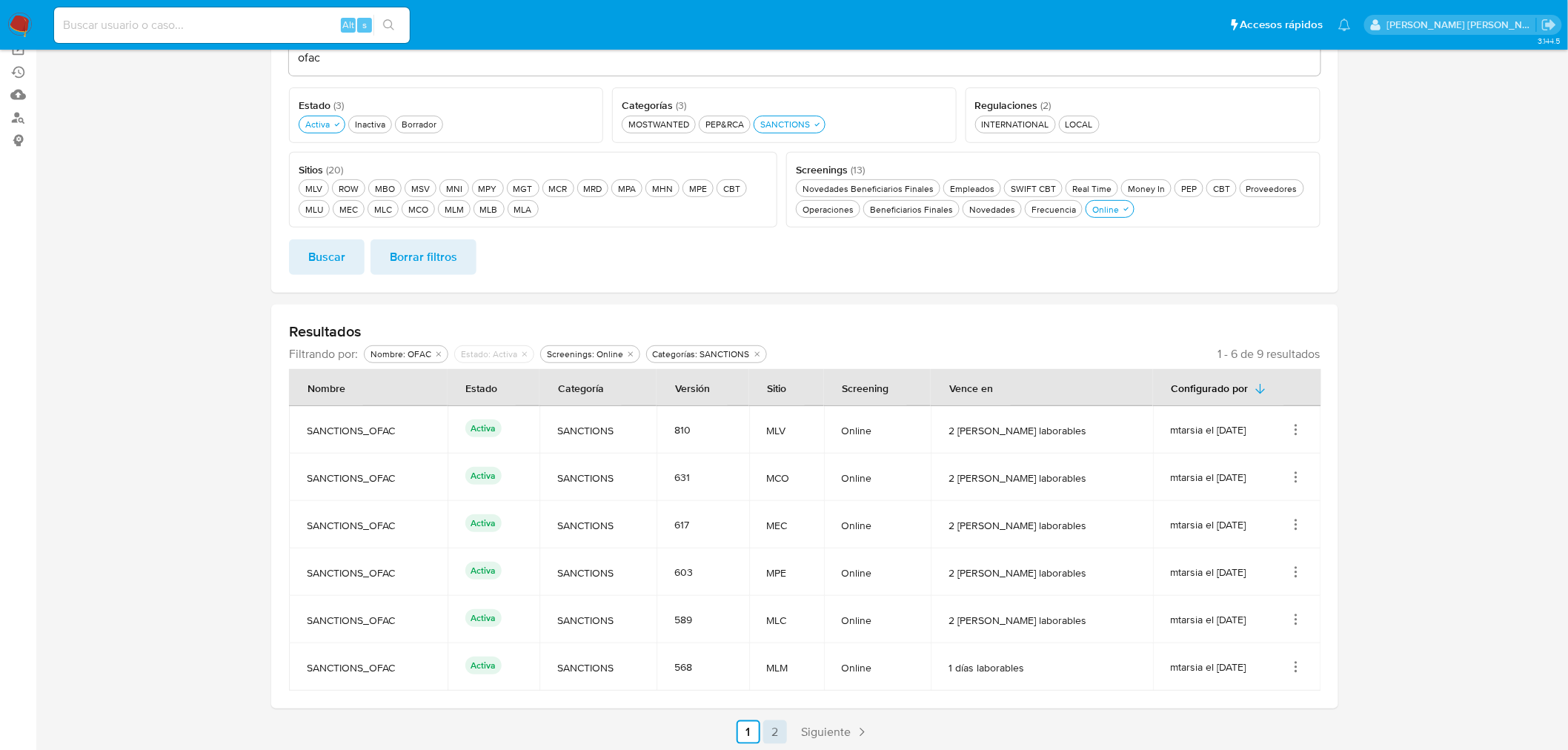 click on "2" at bounding box center [775, 732] 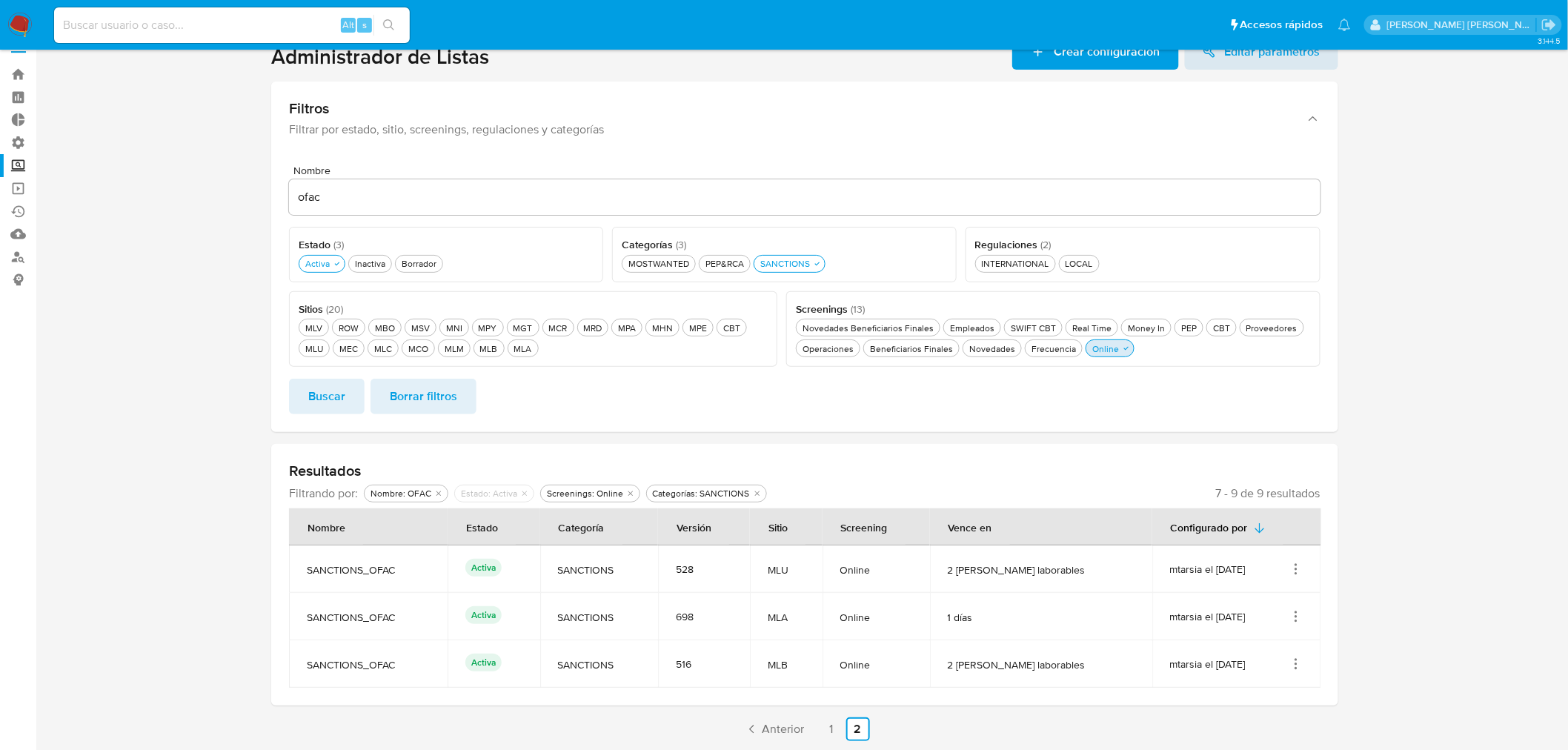 click on "Online Online" at bounding box center [1106, 348] 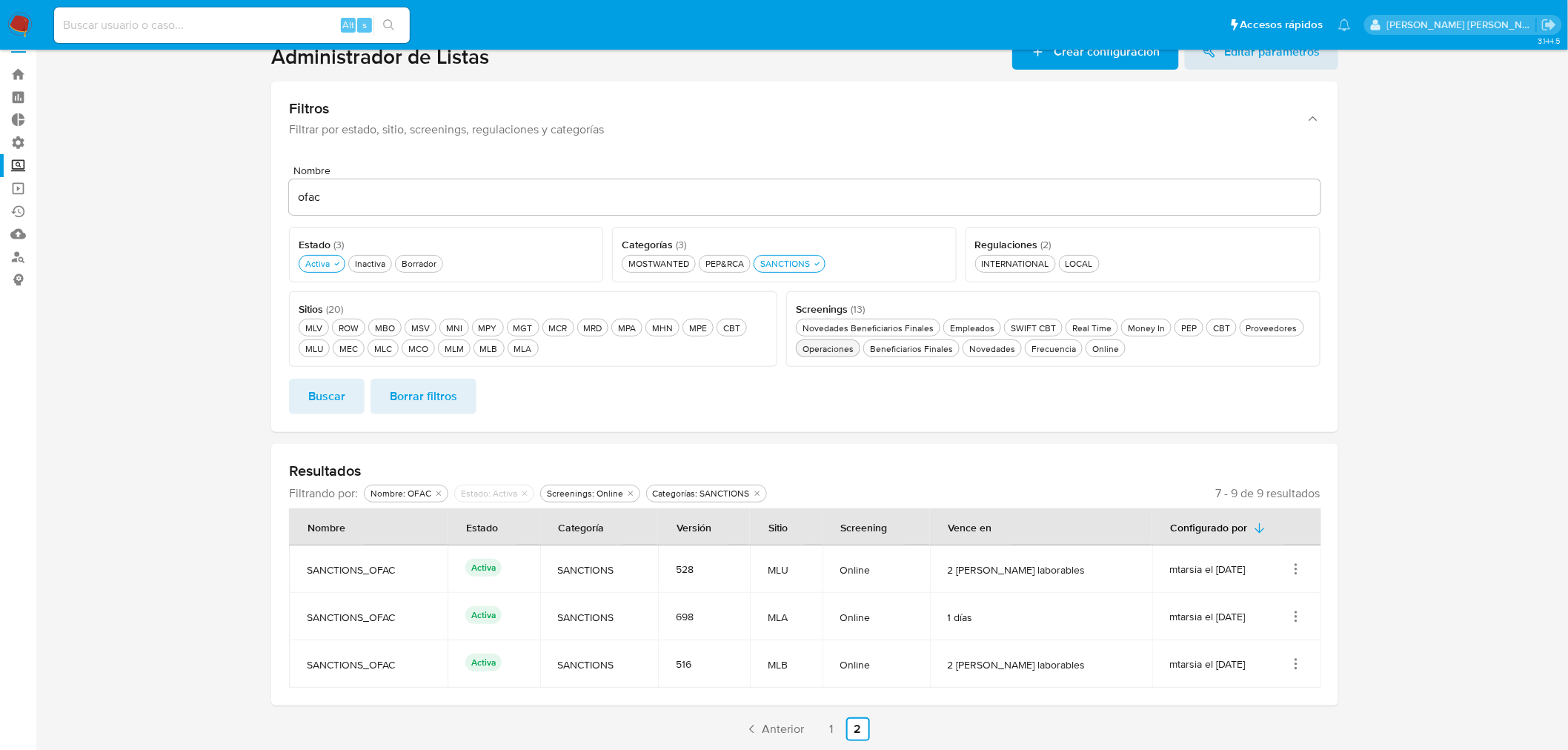 click on "Operaciones Operaciones" at bounding box center (828, 348) 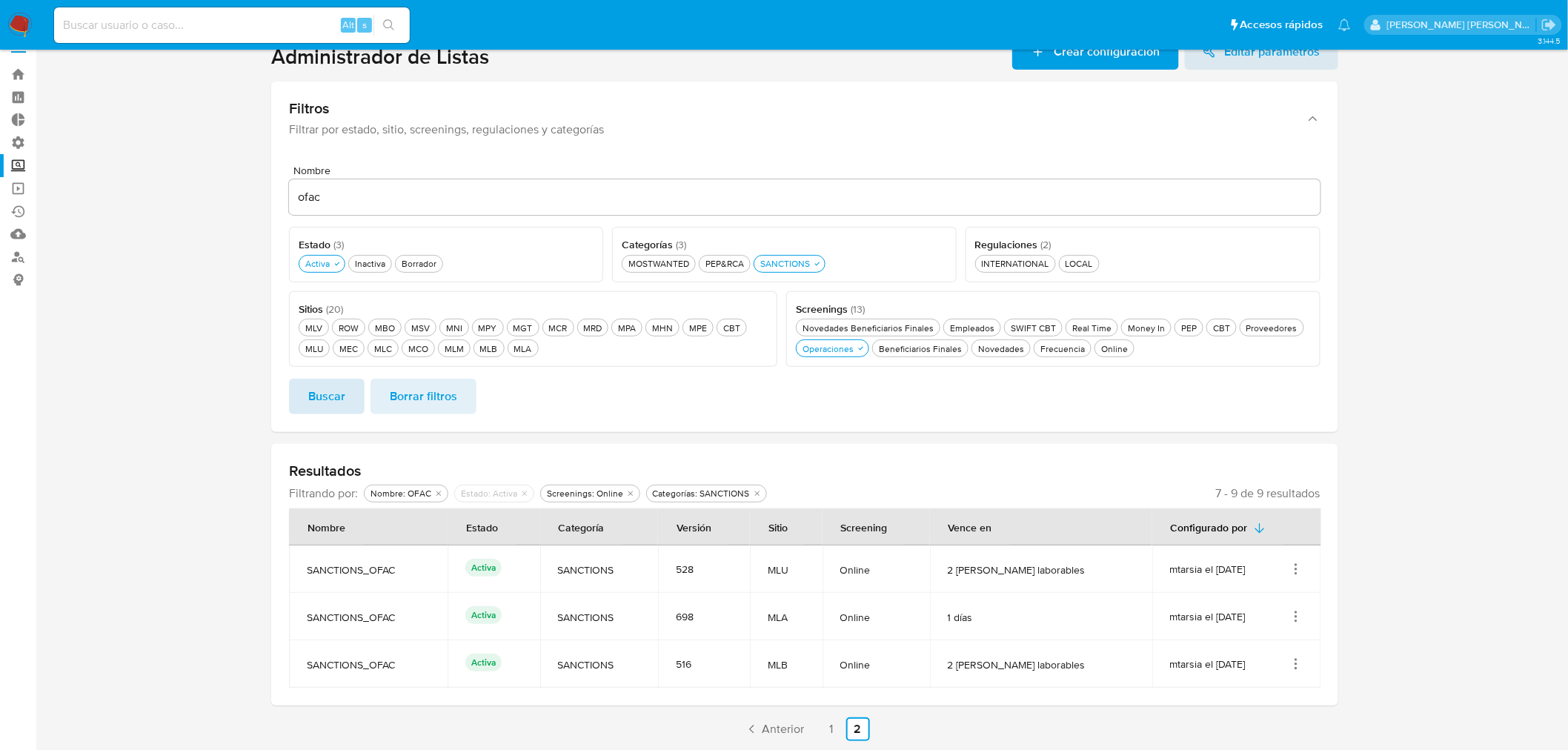 click on "Buscar" at bounding box center [327, 396] 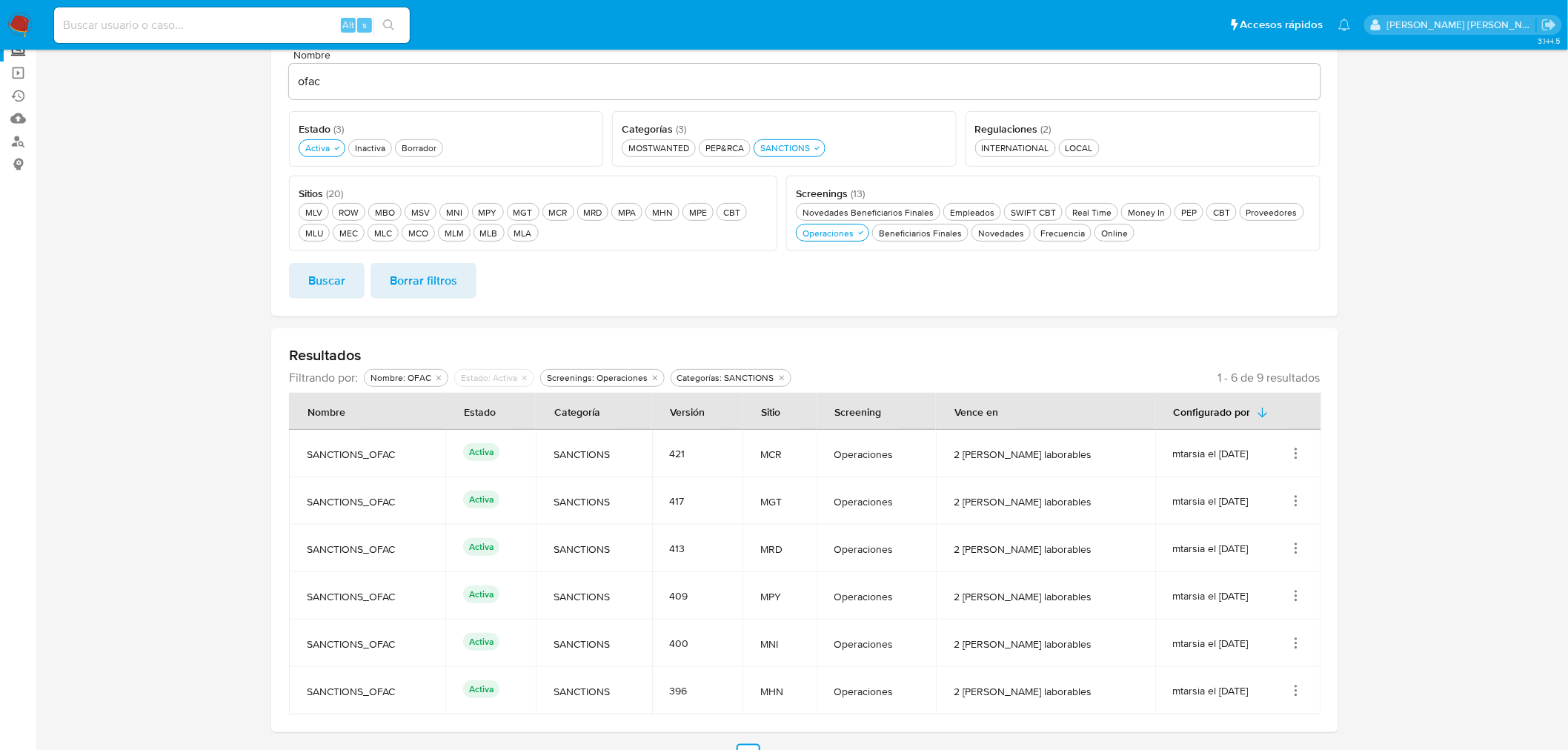 scroll, scrollTop: 167, scrollLeft: 0, axis: vertical 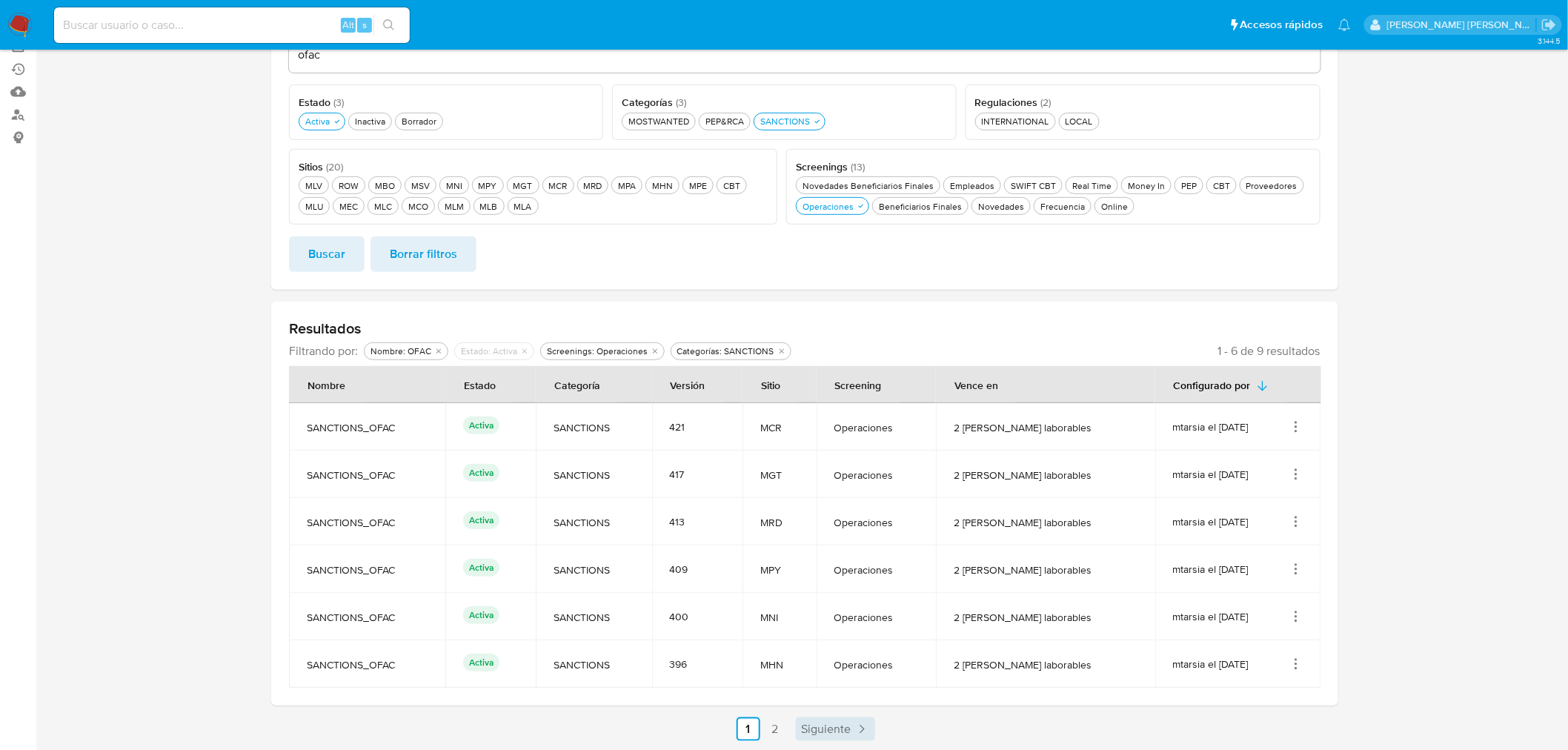 click on "Siguiente" at bounding box center [835, 729] 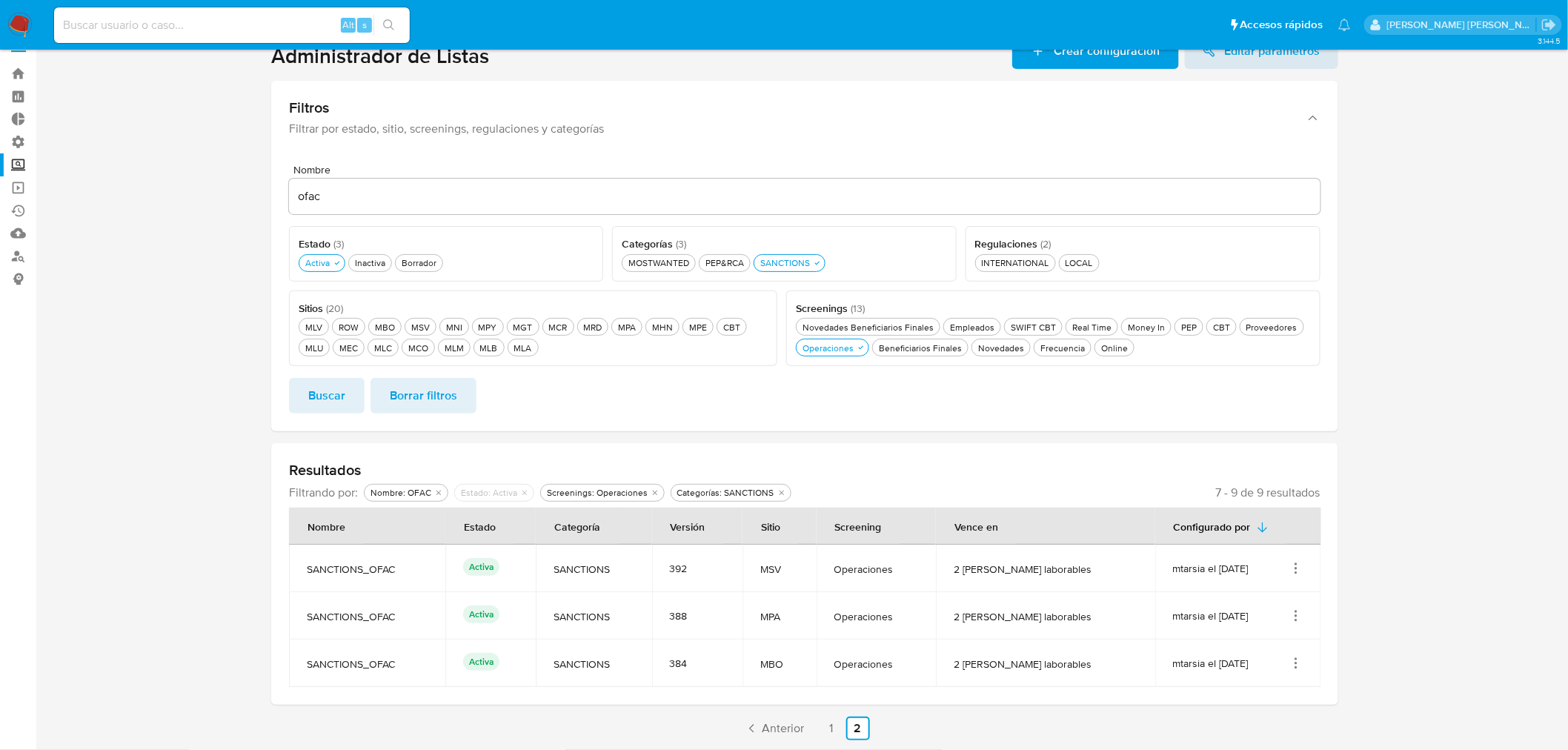 scroll, scrollTop: 25, scrollLeft: 0, axis: vertical 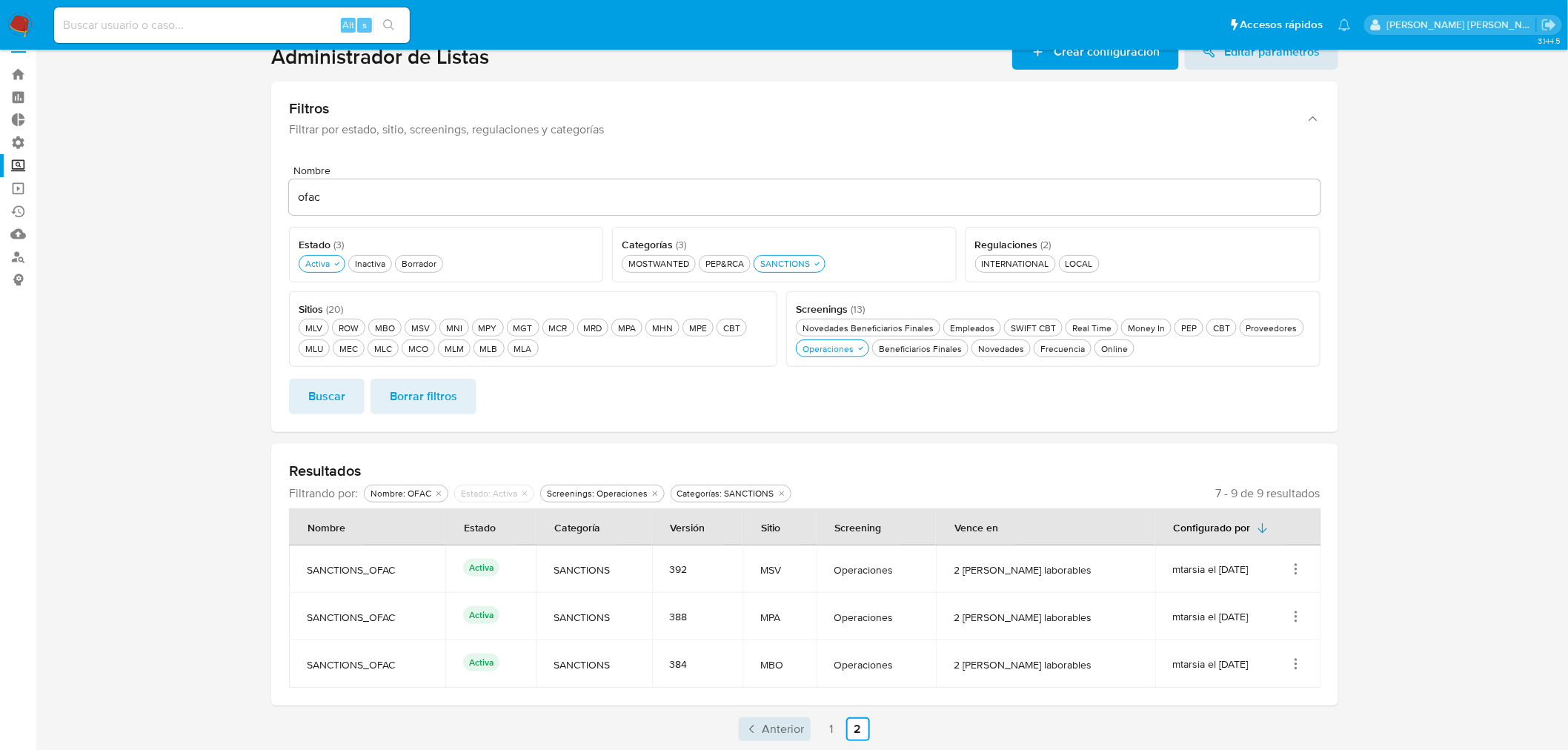 click on "Anterior" at bounding box center [783, 729] 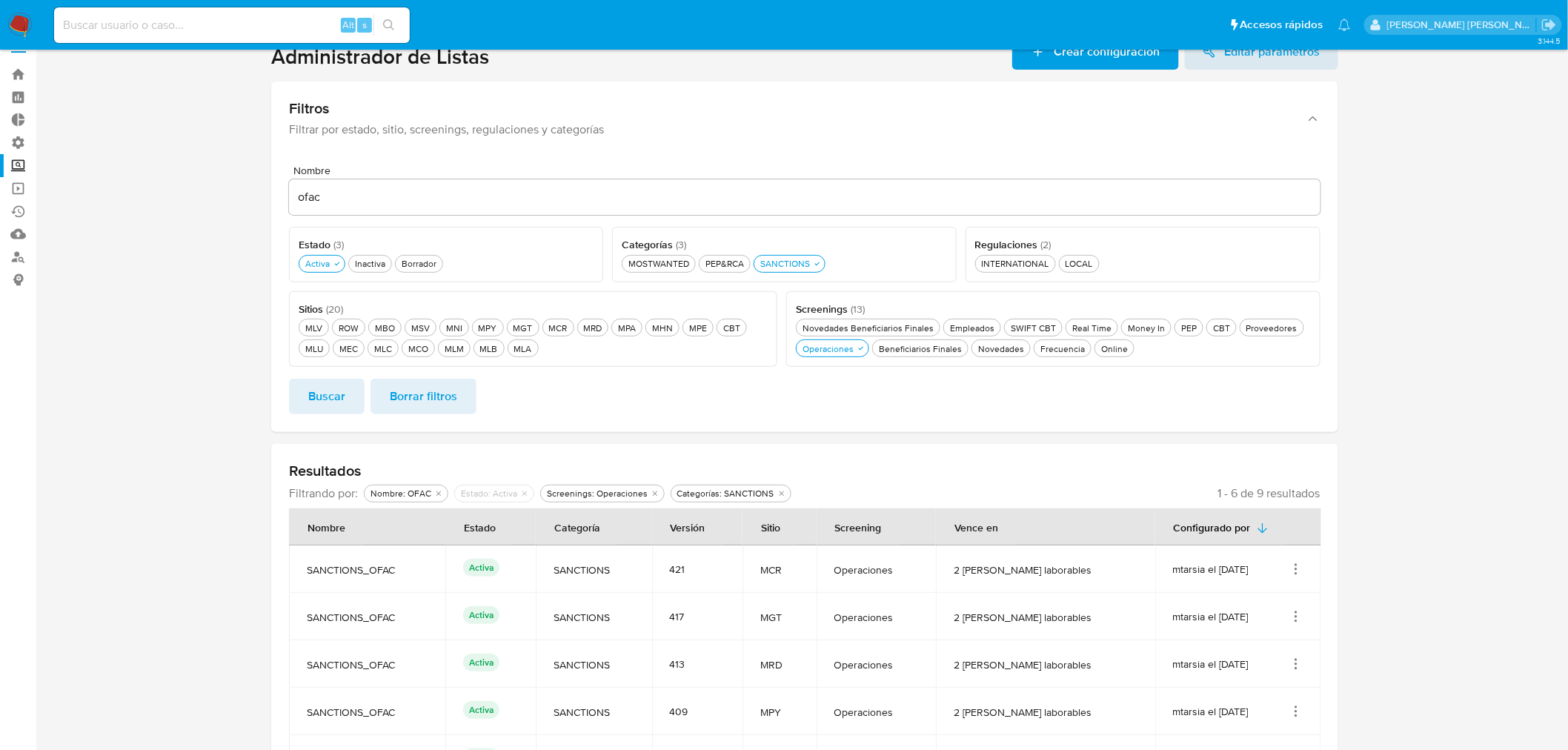 click at bounding box center [805, 459] 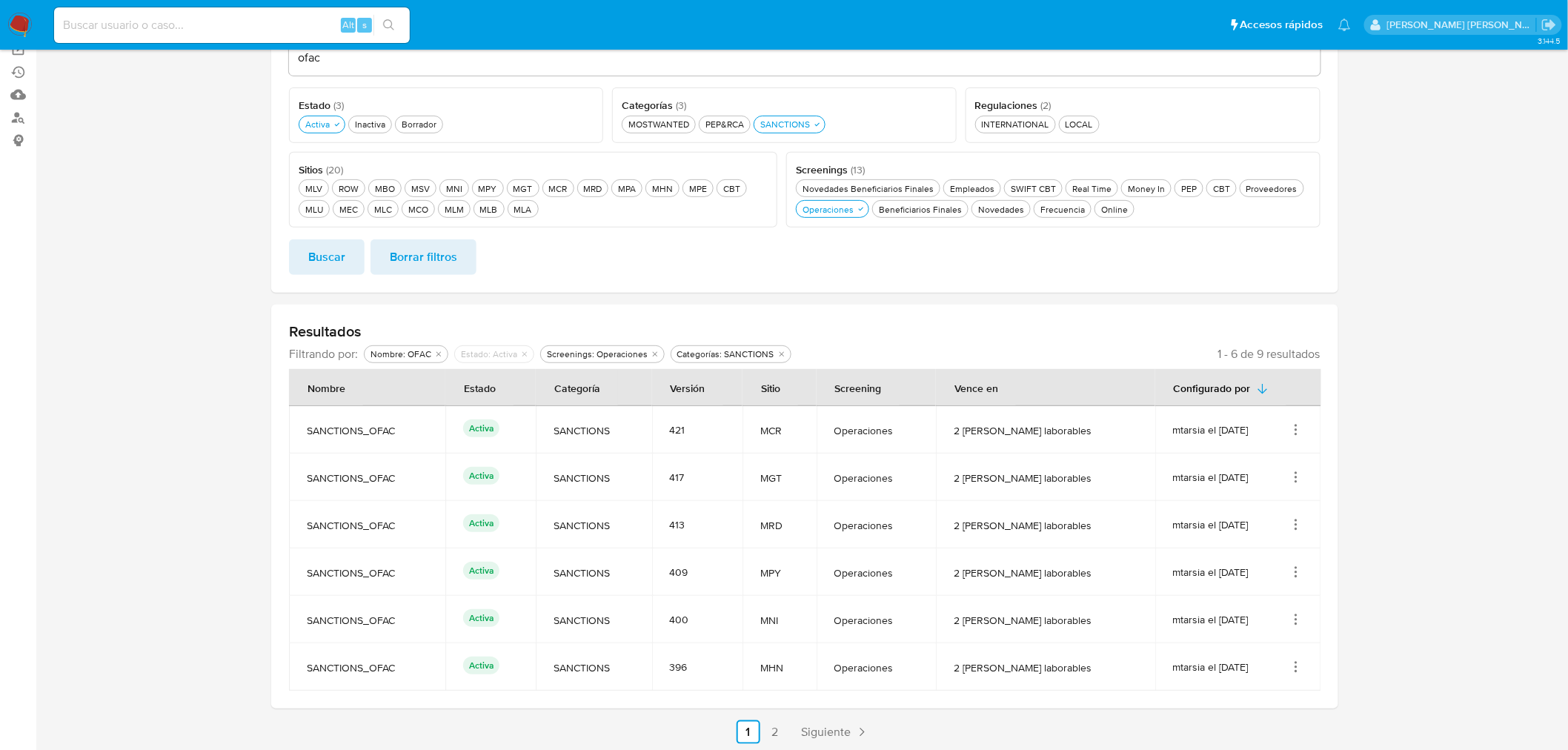 scroll, scrollTop: 167, scrollLeft: 0, axis: vertical 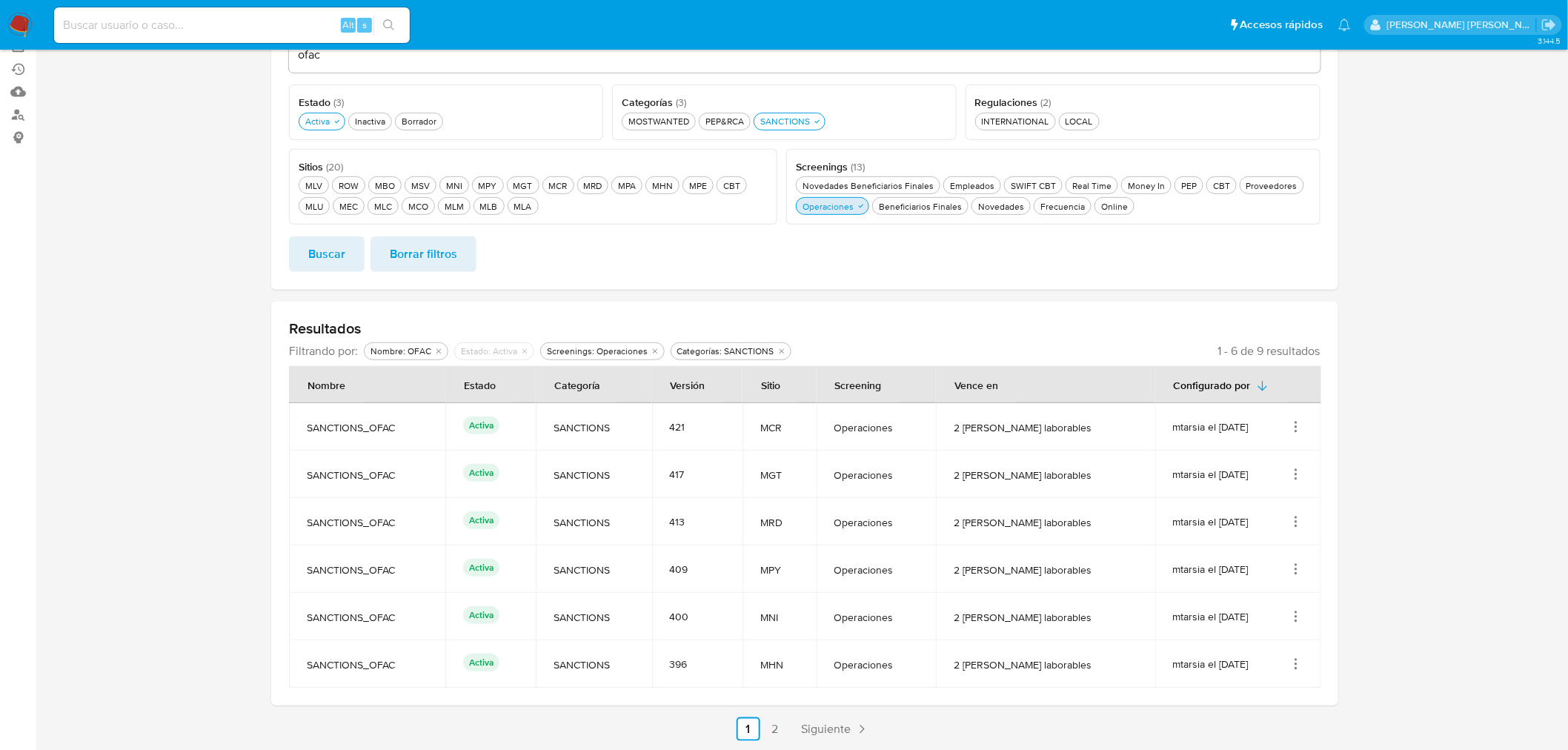 click on "Operaciones Operaciones" at bounding box center [828, 206] 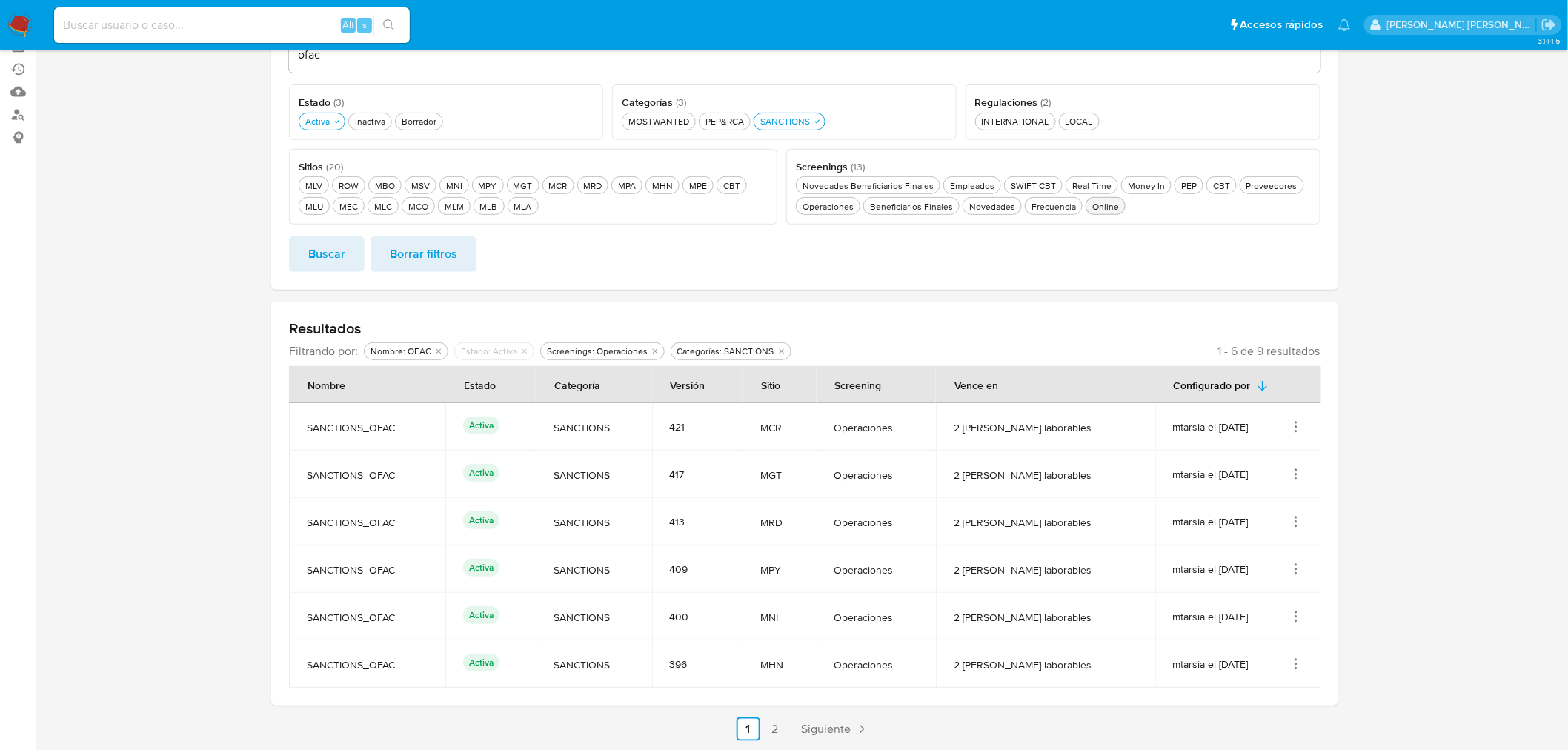 click on "Online Online" at bounding box center [1106, 206] 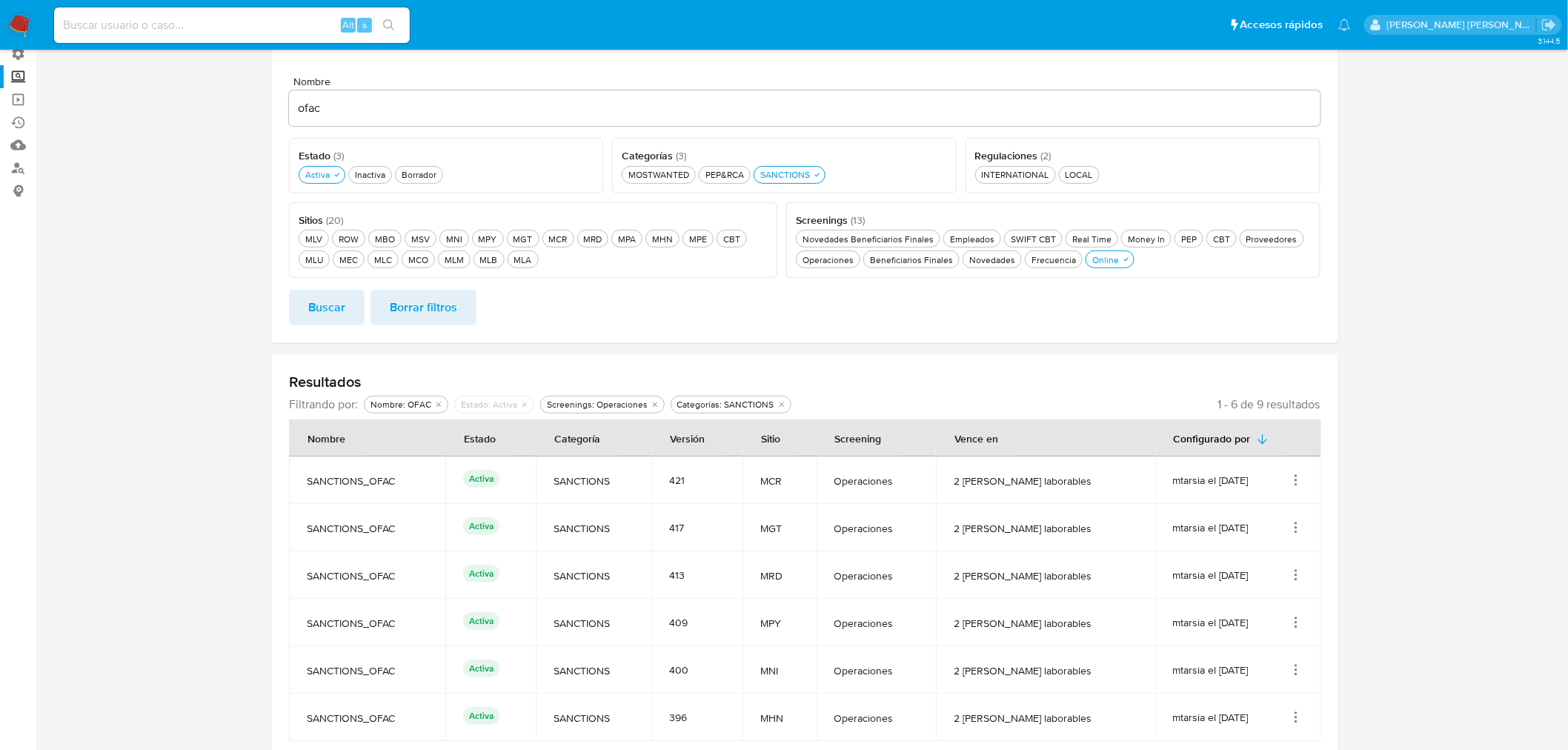 scroll, scrollTop: 85, scrollLeft: 0, axis: vertical 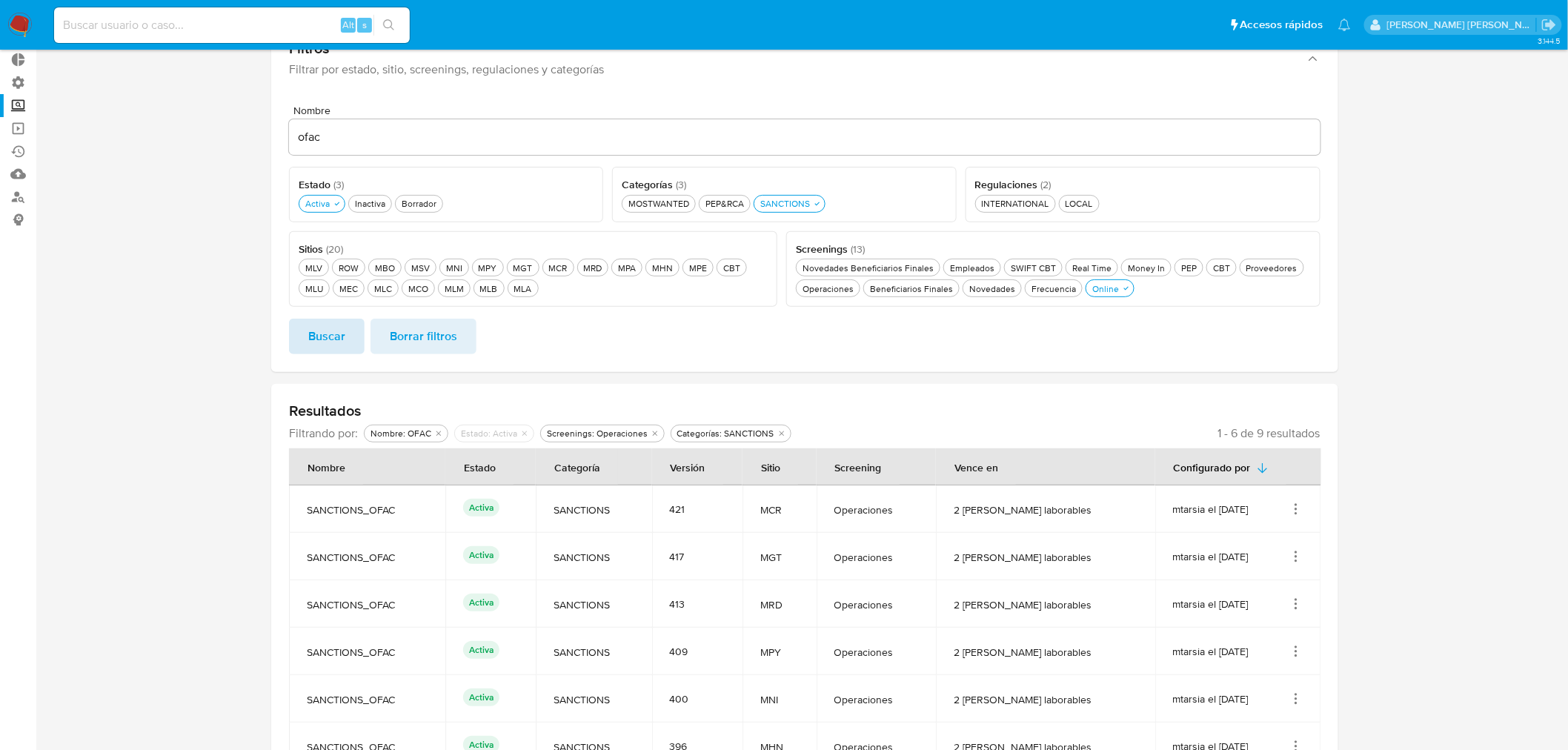 click on "Buscar" at bounding box center (327, 336) 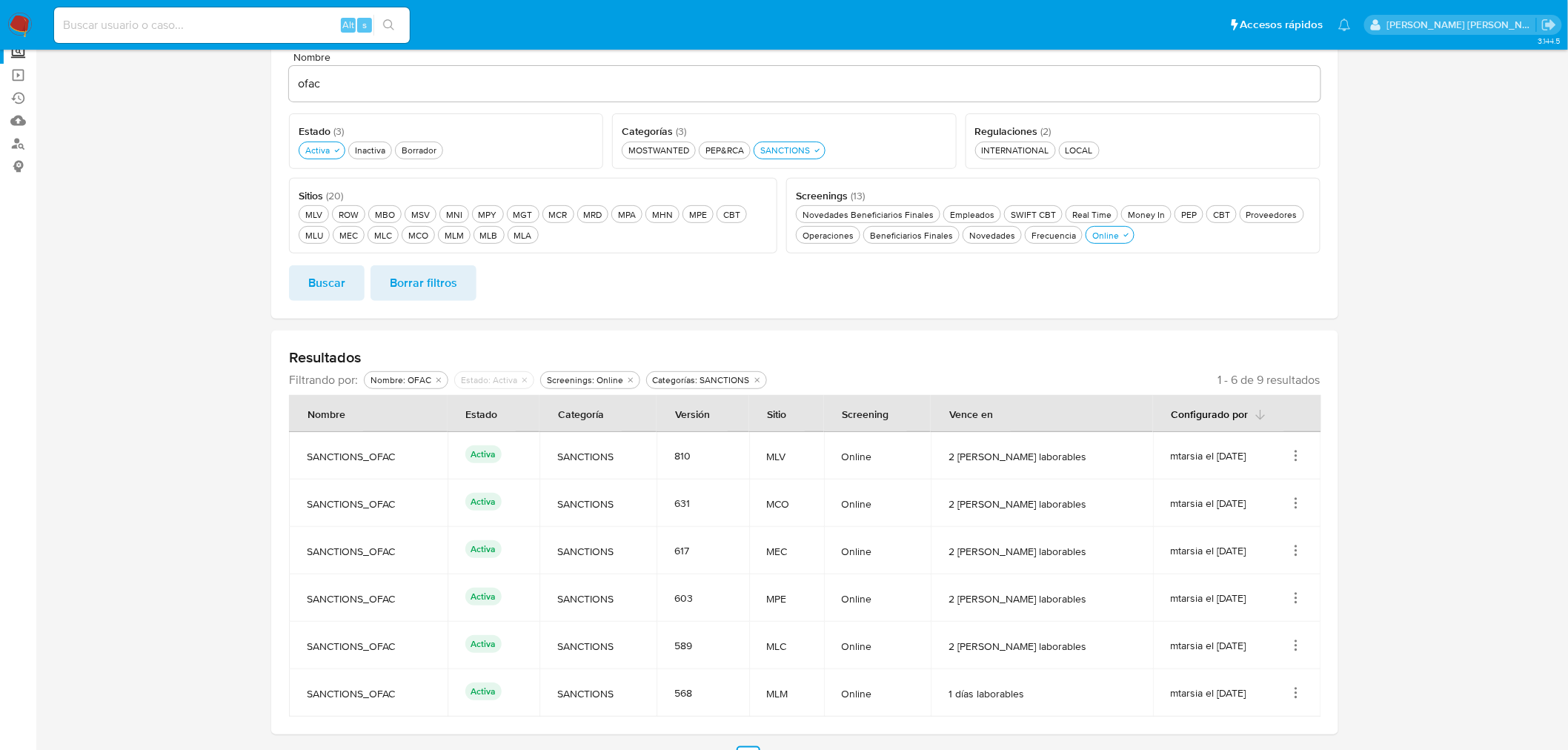 scroll, scrollTop: 167, scrollLeft: 0, axis: vertical 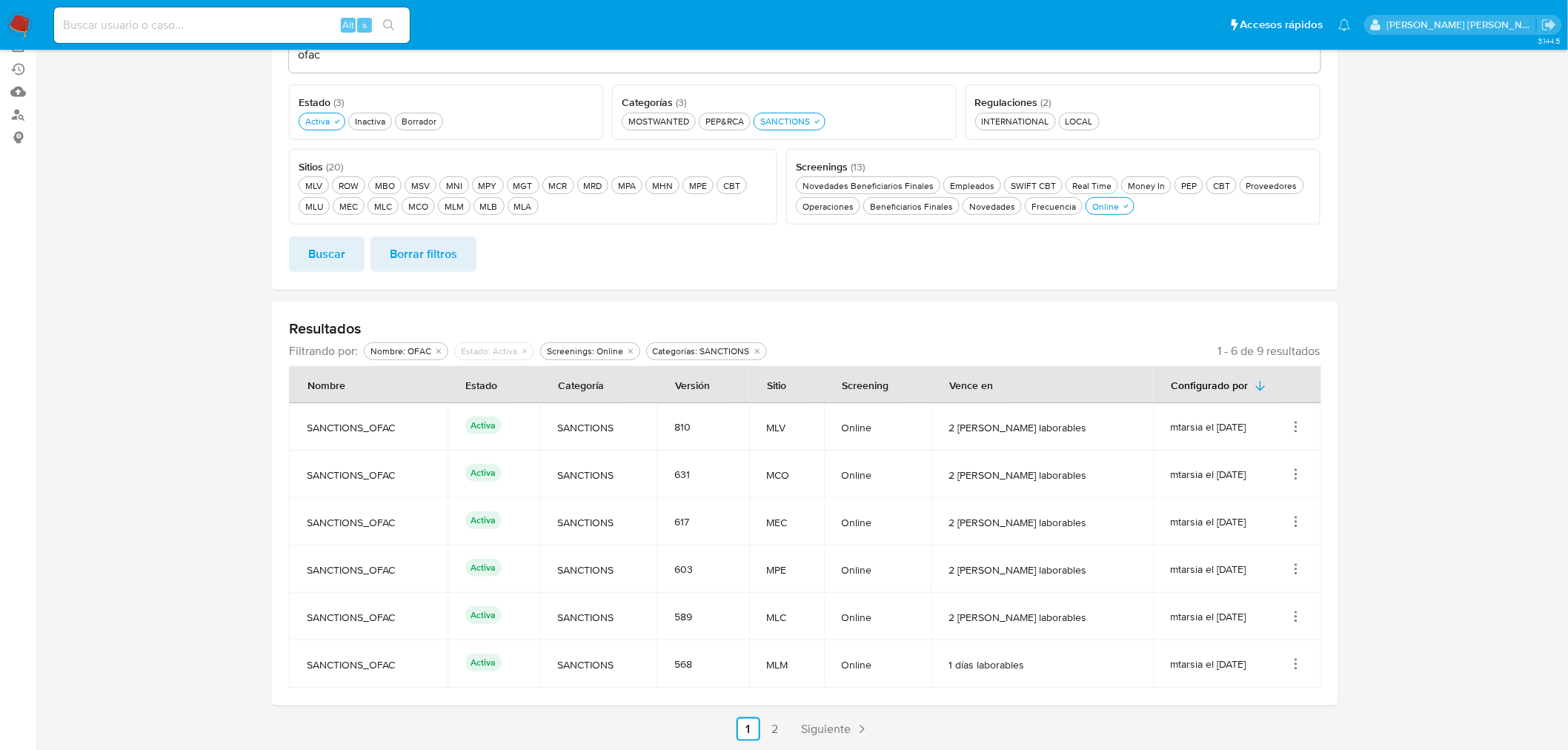 drag, startPoint x: 1254, startPoint y: 354, endPoint x: 1320, endPoint y: 350, distance: 66.1211 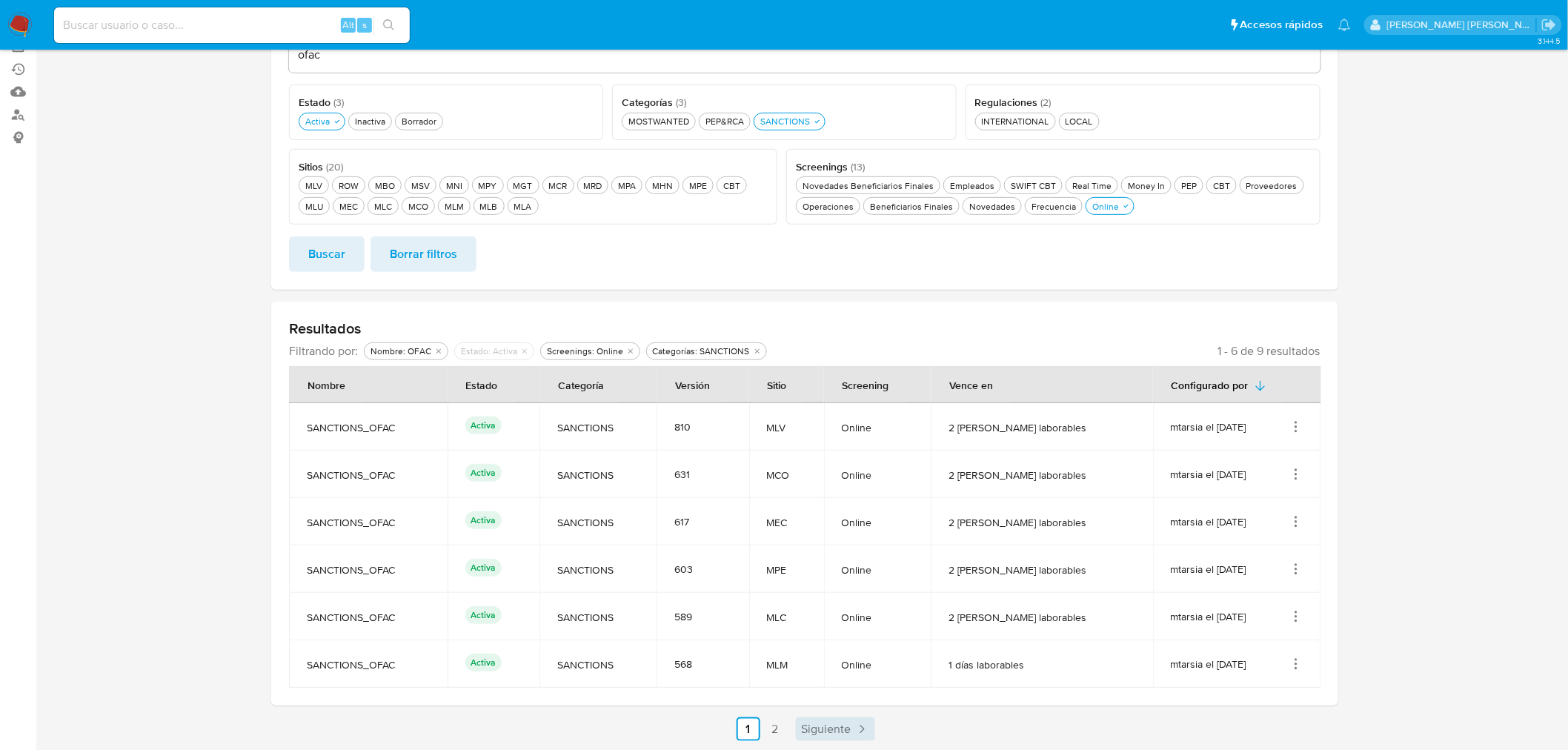 click on "Siguiente" at bounding box center (826, 729) 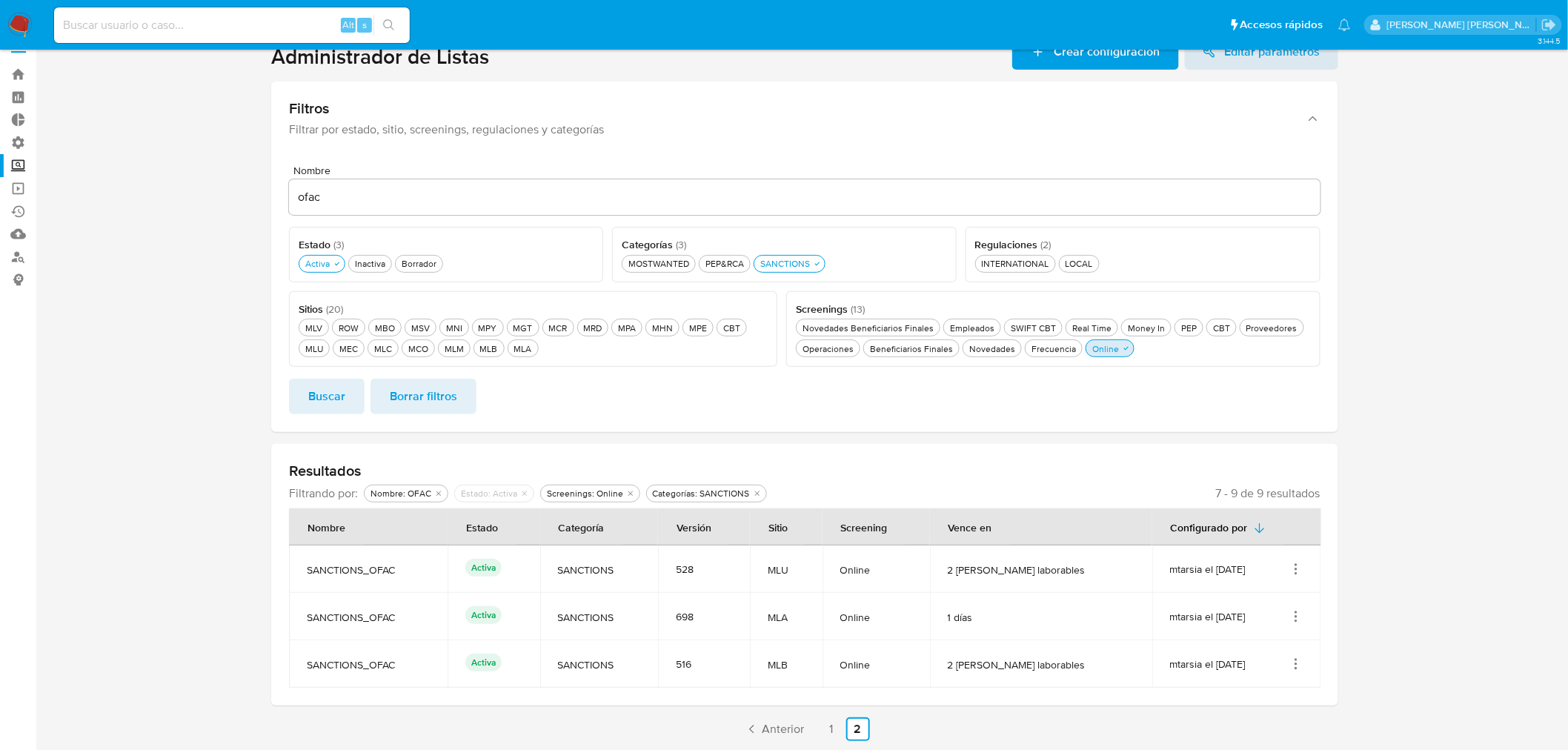 click on "Online Online" at bounding box center [1106, 348] 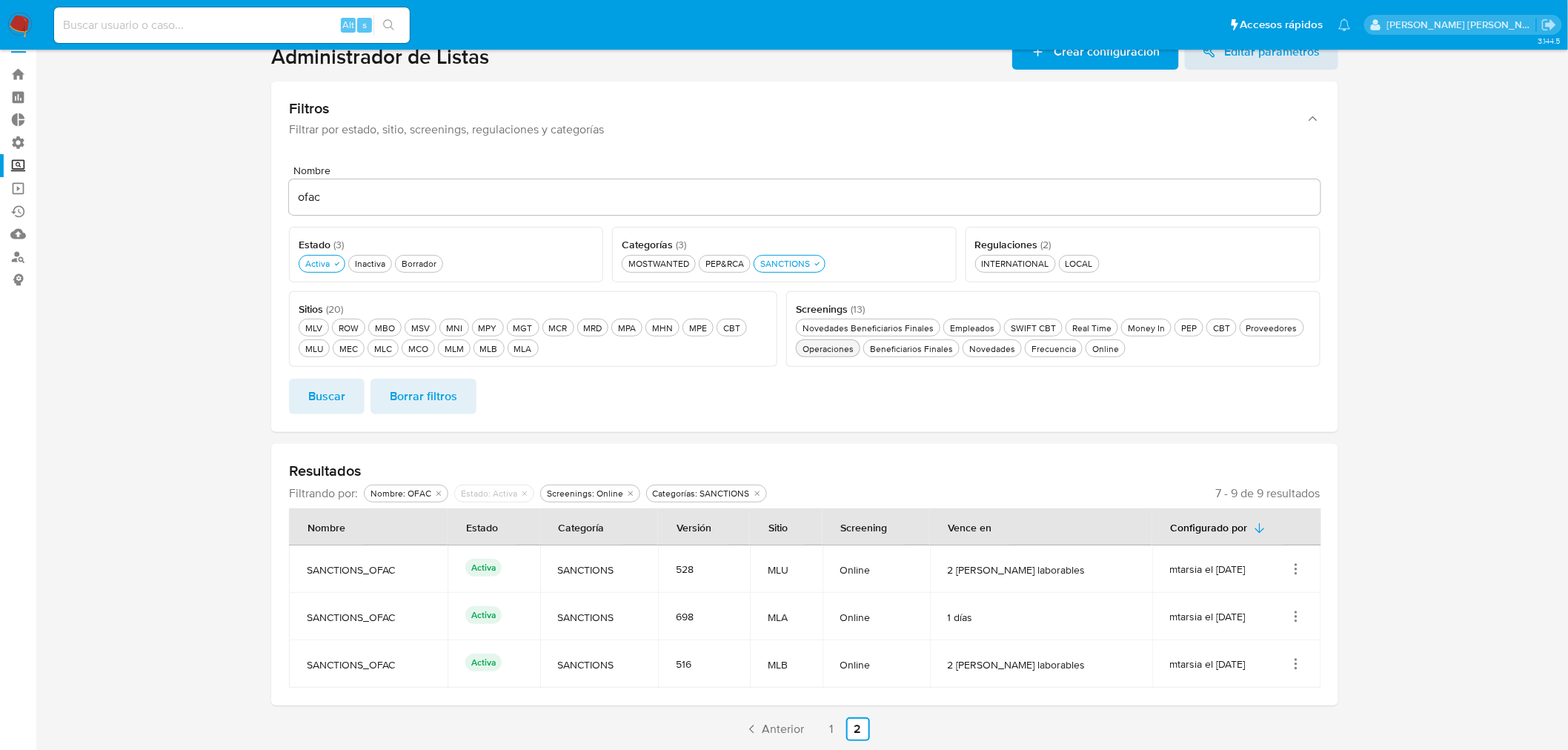 click on "Operaciones Operaciones" at bounding box center (828, 348) 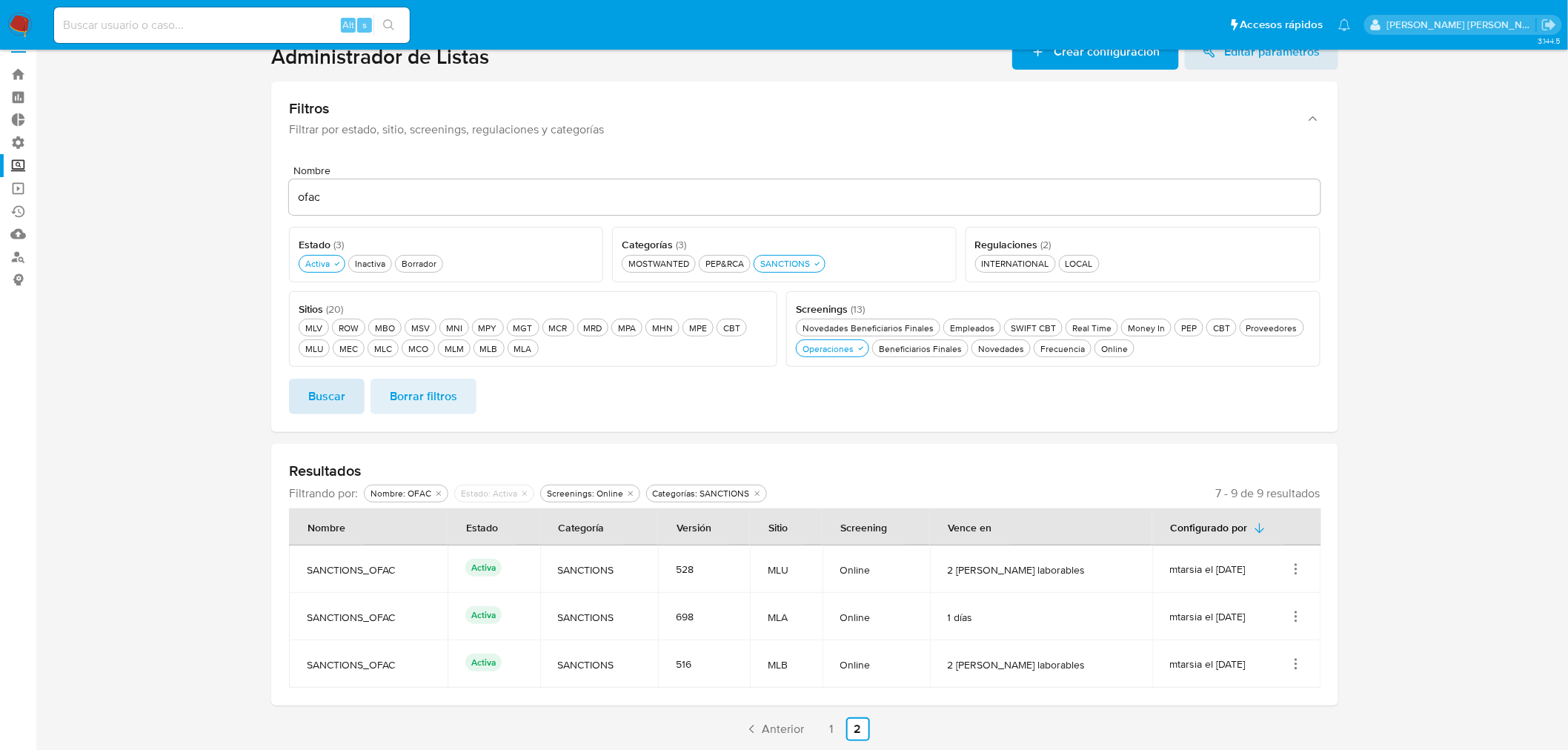 click on "Buscar" at bounding box center (327, 396) 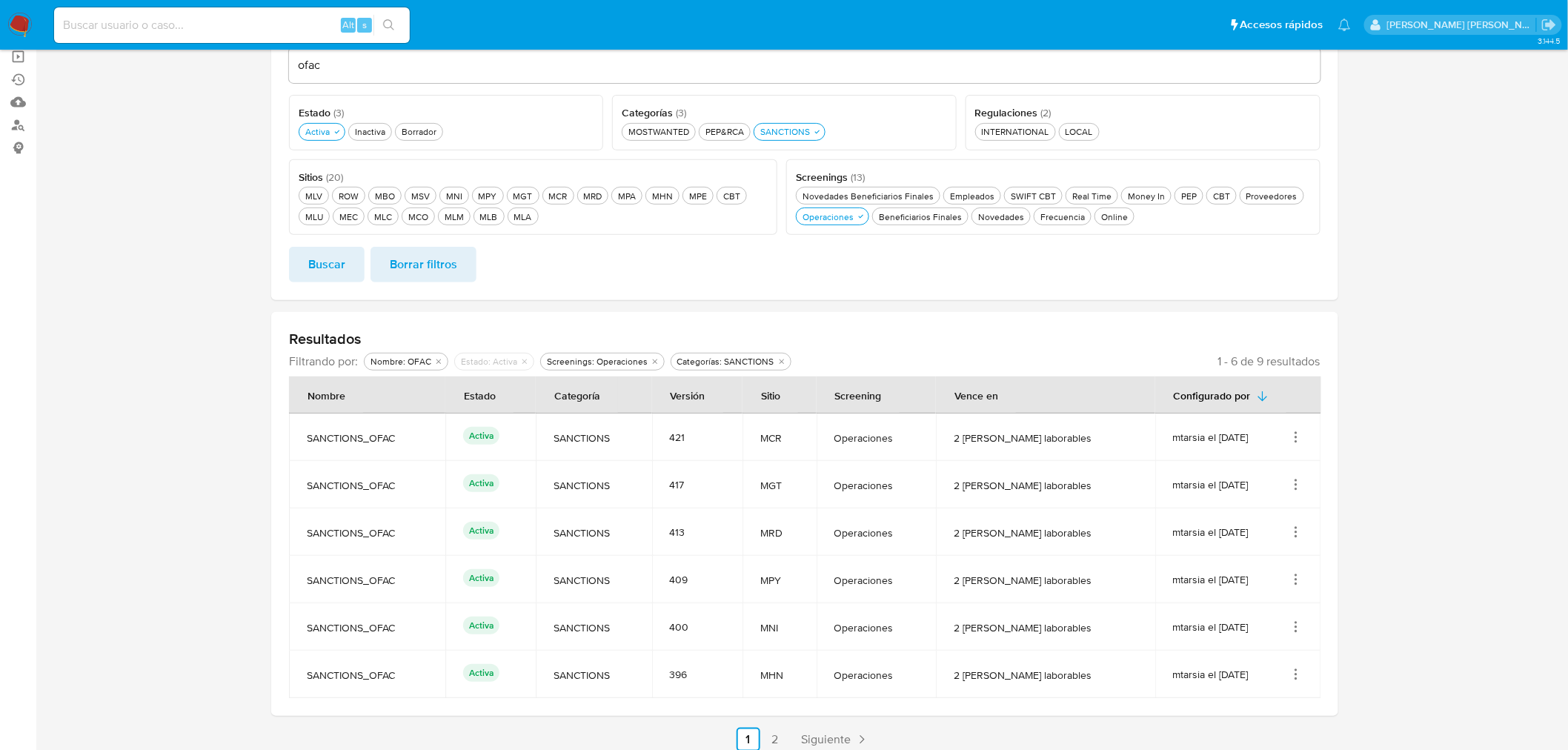 scroll, scrollTop: 167, scrollLeft: 0, axis: vertical 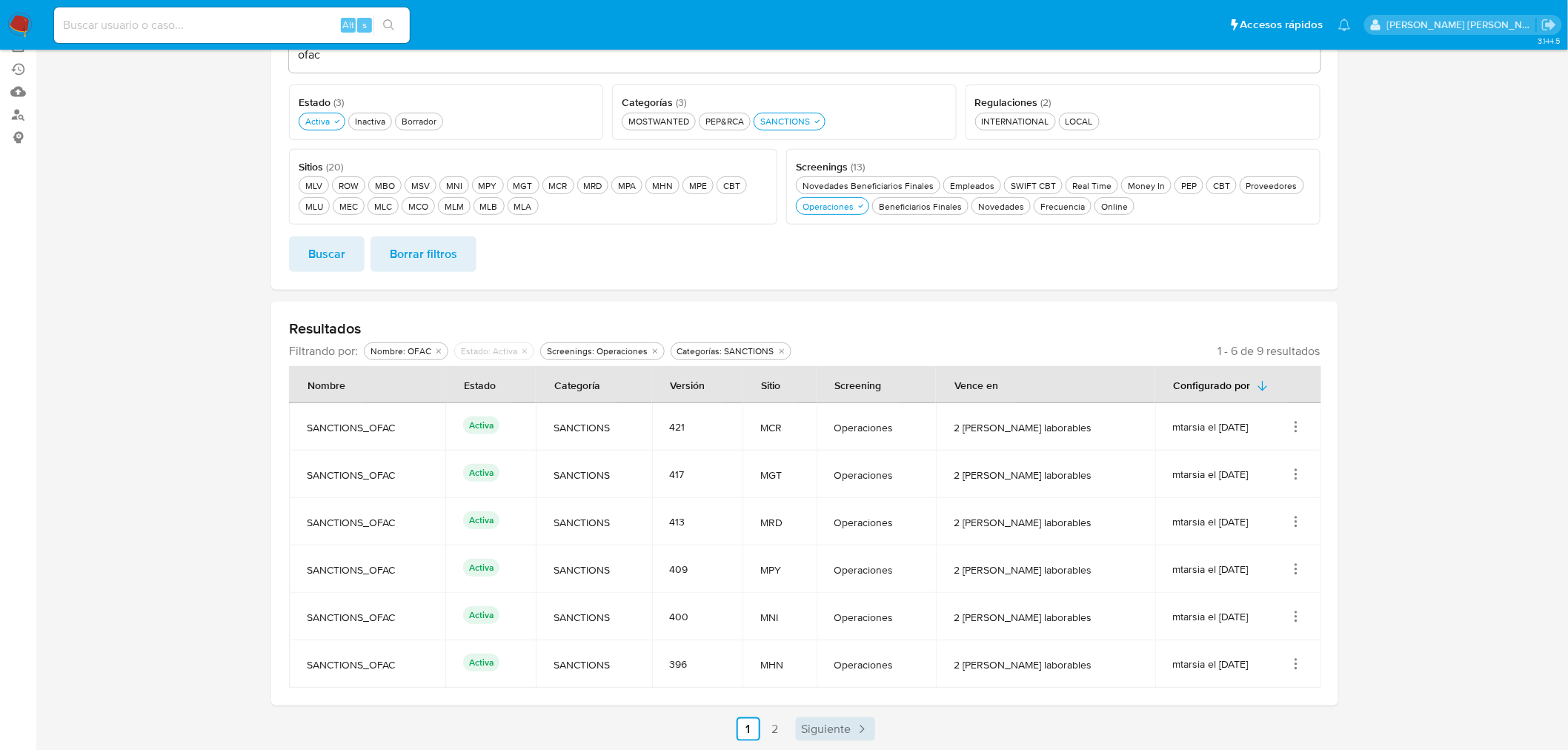 click on "Siguiente" at bounding box center (826, 729) 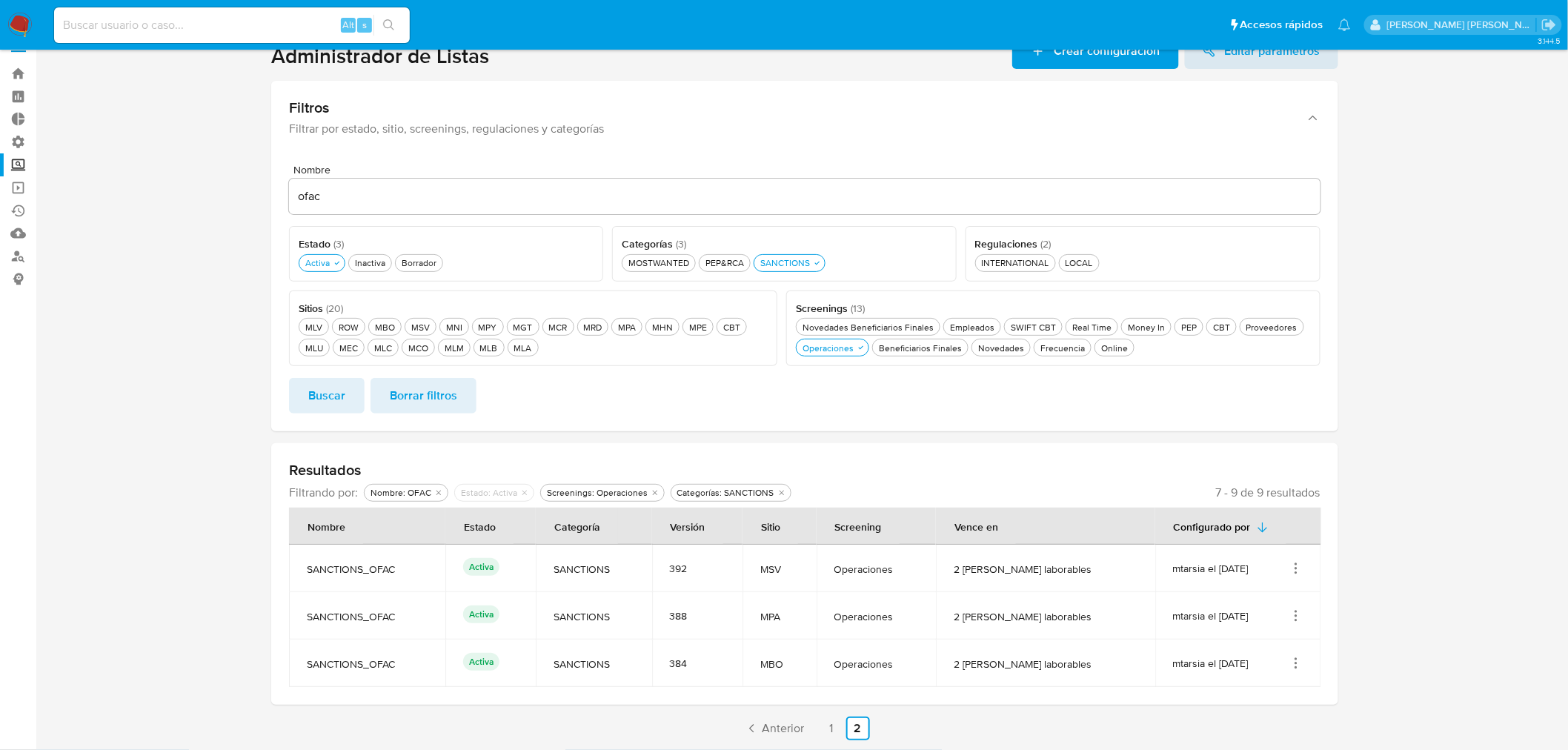scroll, scrollTop: 25, scrollLeft: 0, axis: vertical 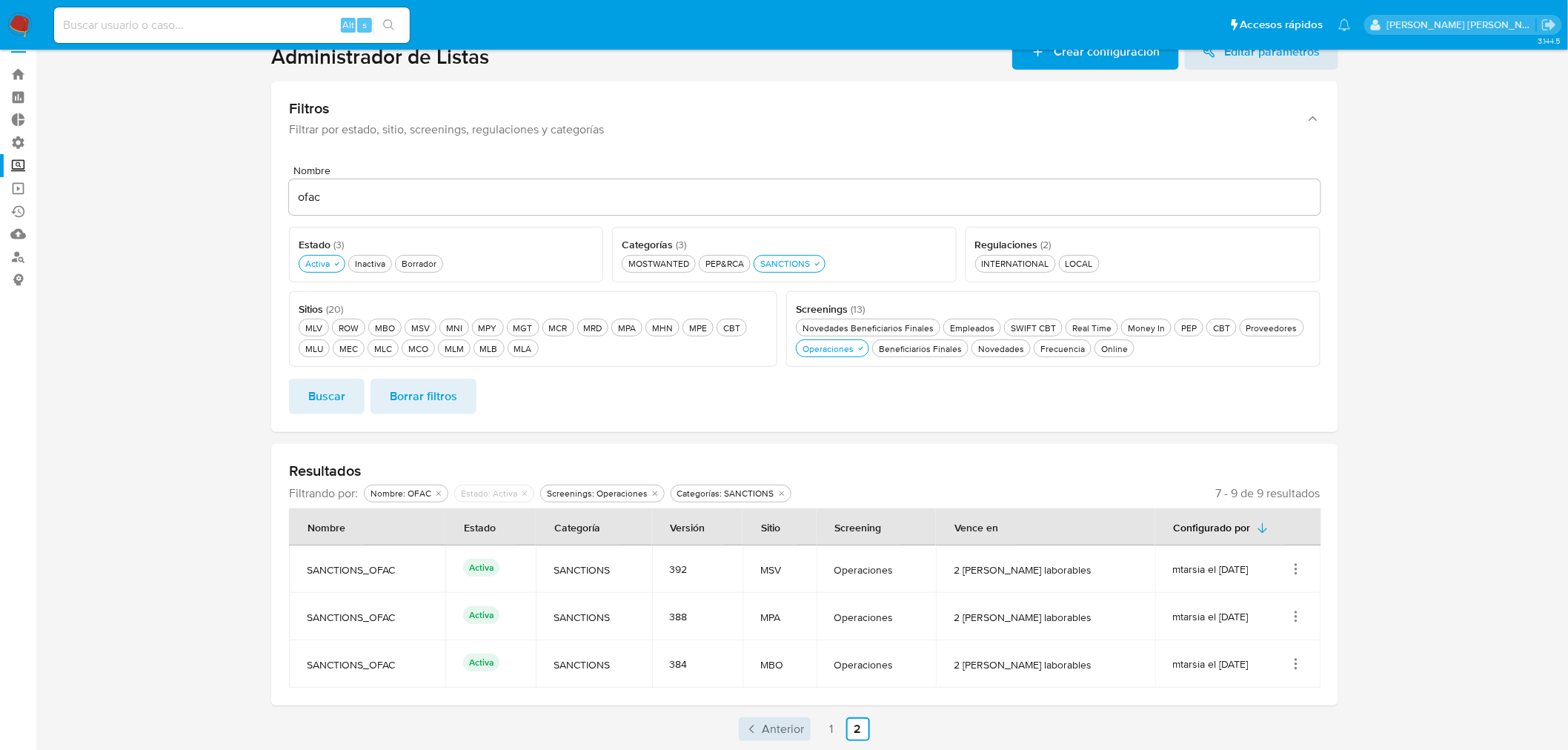 click on "Anterior" at bounding box center (783, 729) 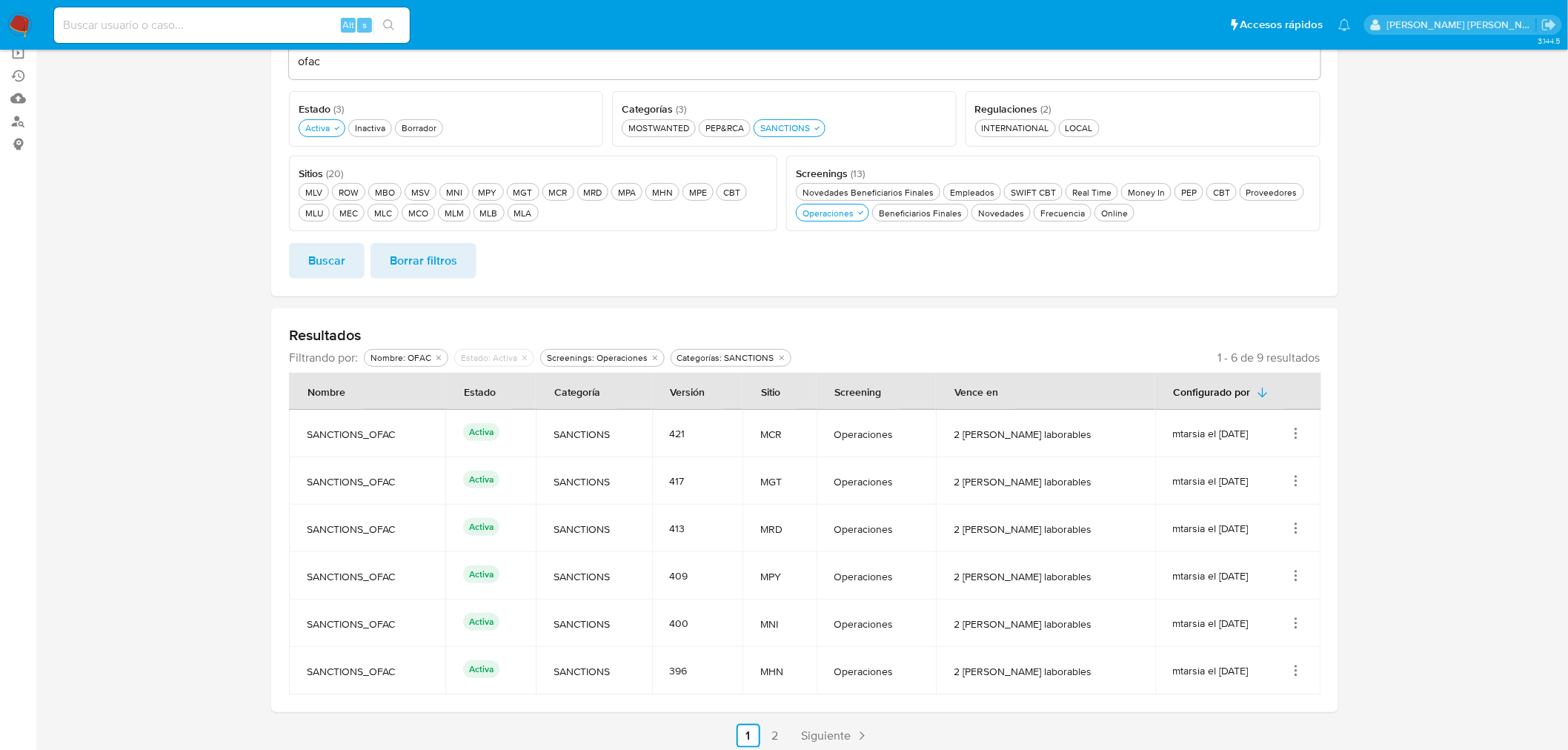 scroll, scrollTop: 167, scrollLeft: 0, axis: vertical 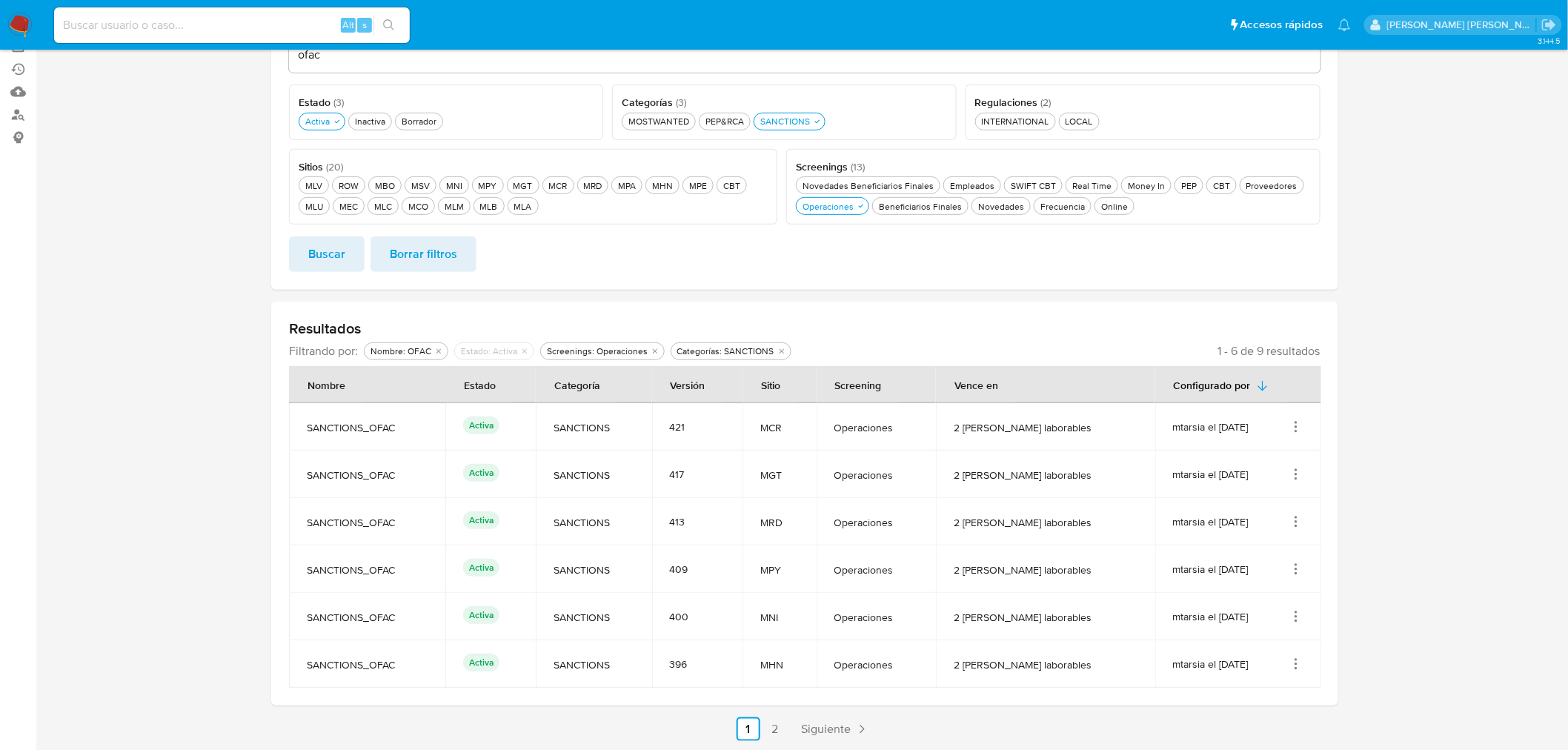 click at bounding box center (805, 316) 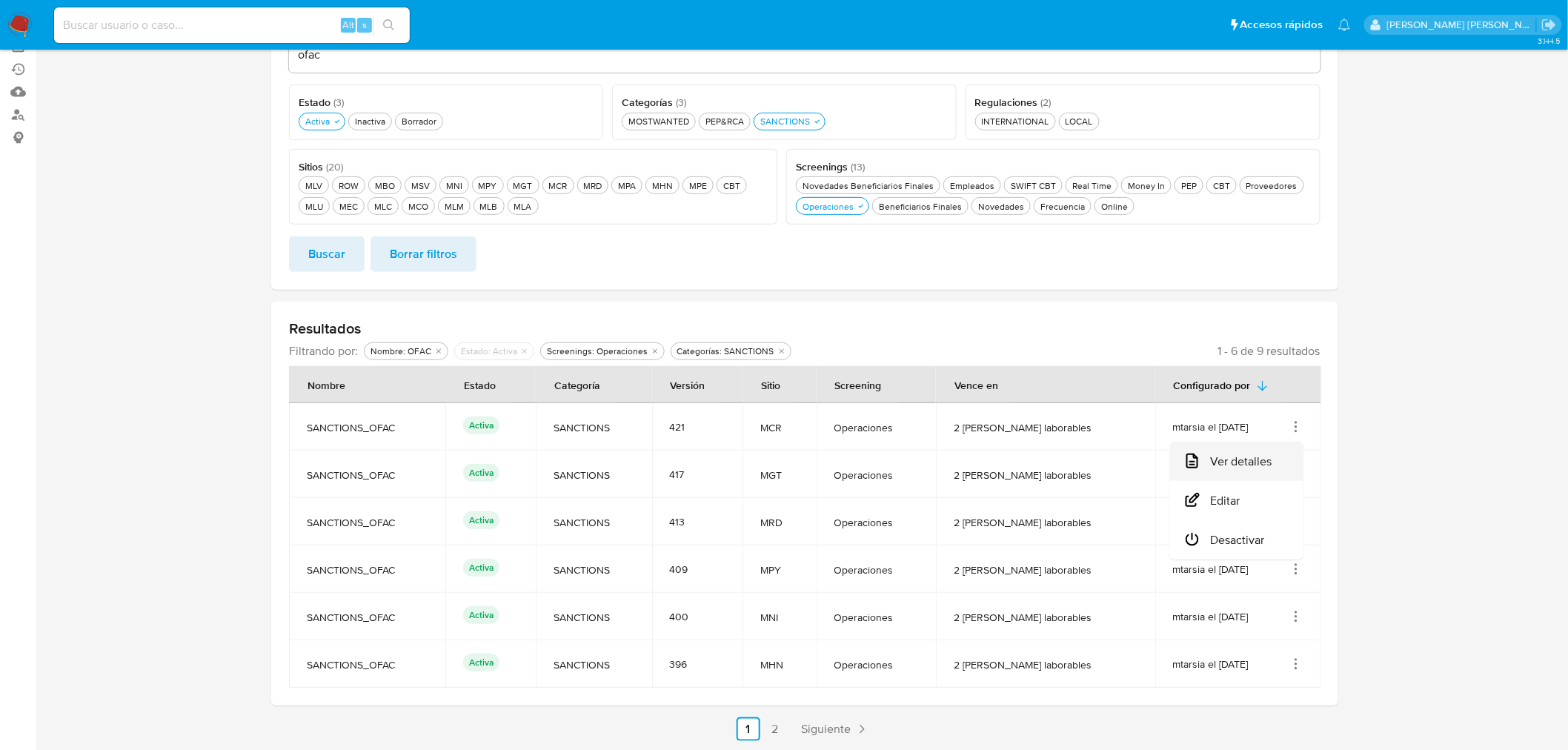 click on "Ver detalles" at bounding box center (1237, 461) 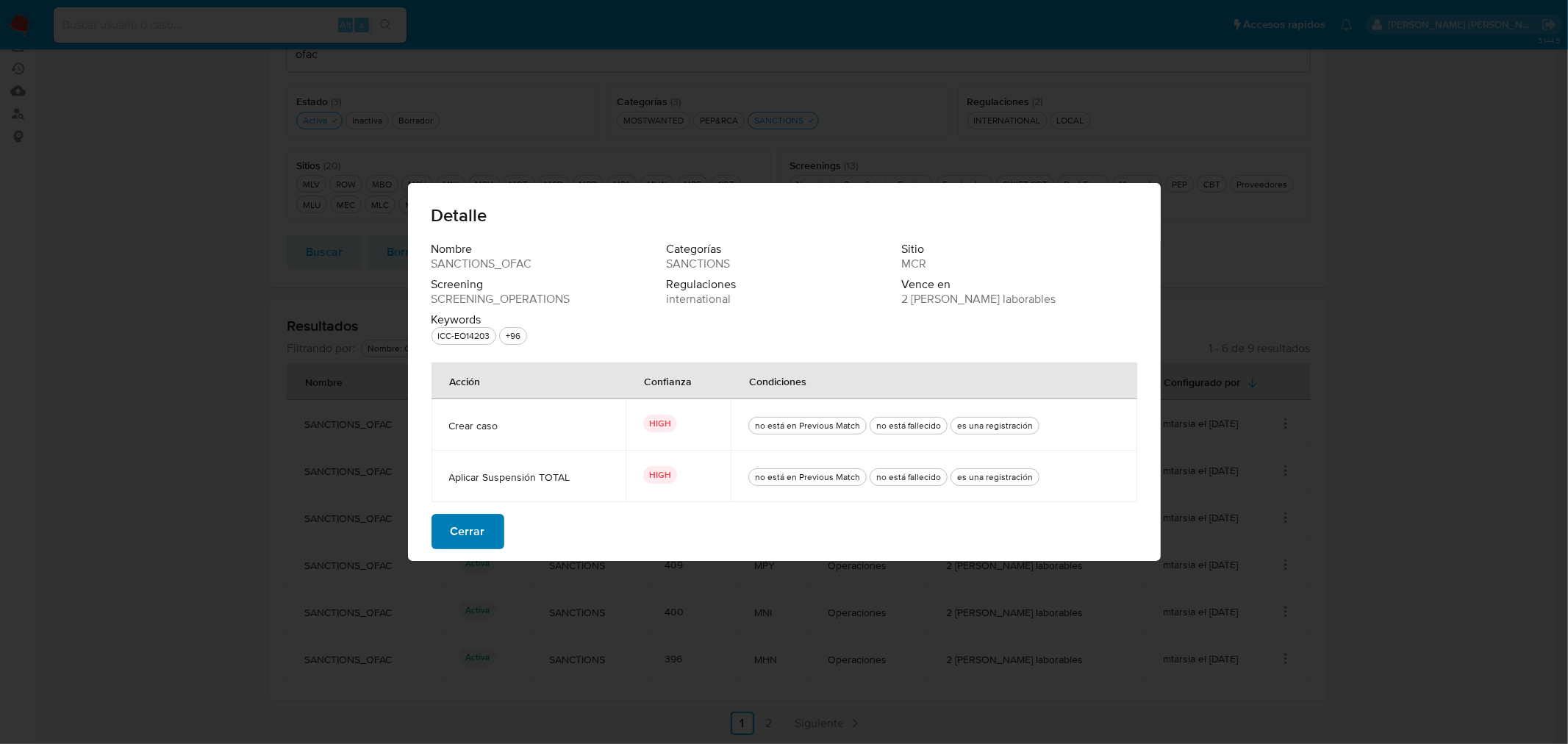 click on "Cerrar" at bounding box center [468, 532] 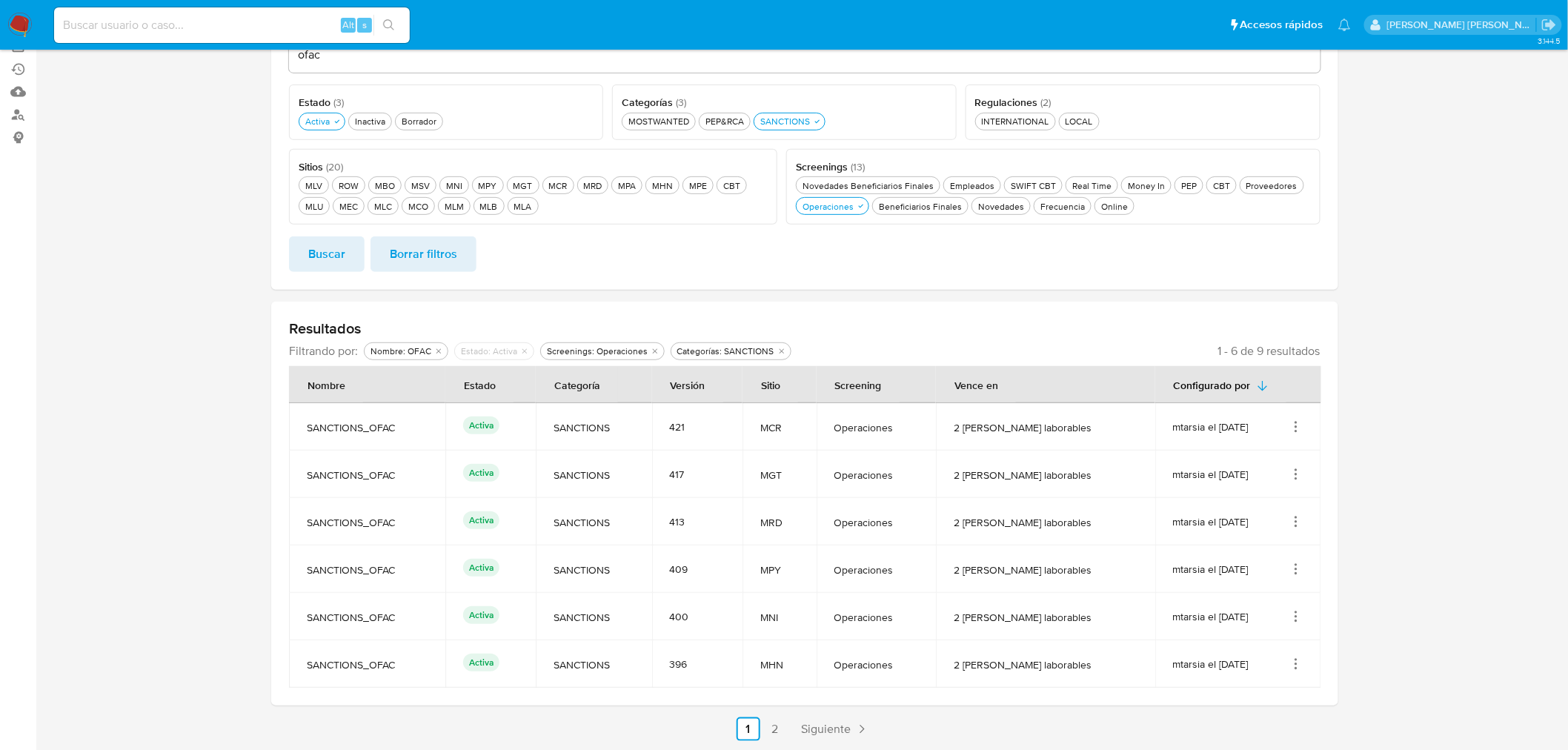 click at bounding box center [805, 316] 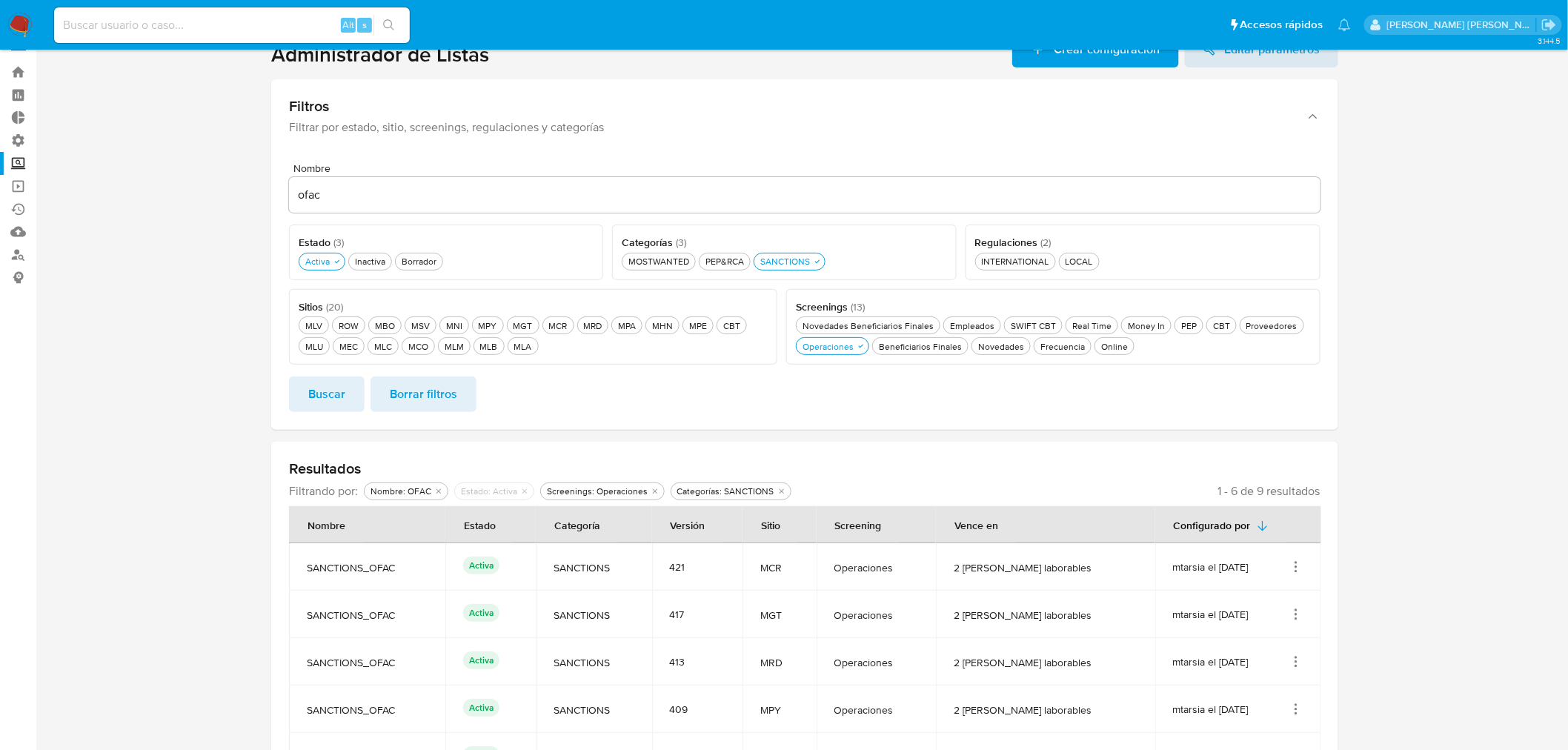 scroll, scrollTop: 0, scrollLeft: 0, axis: both 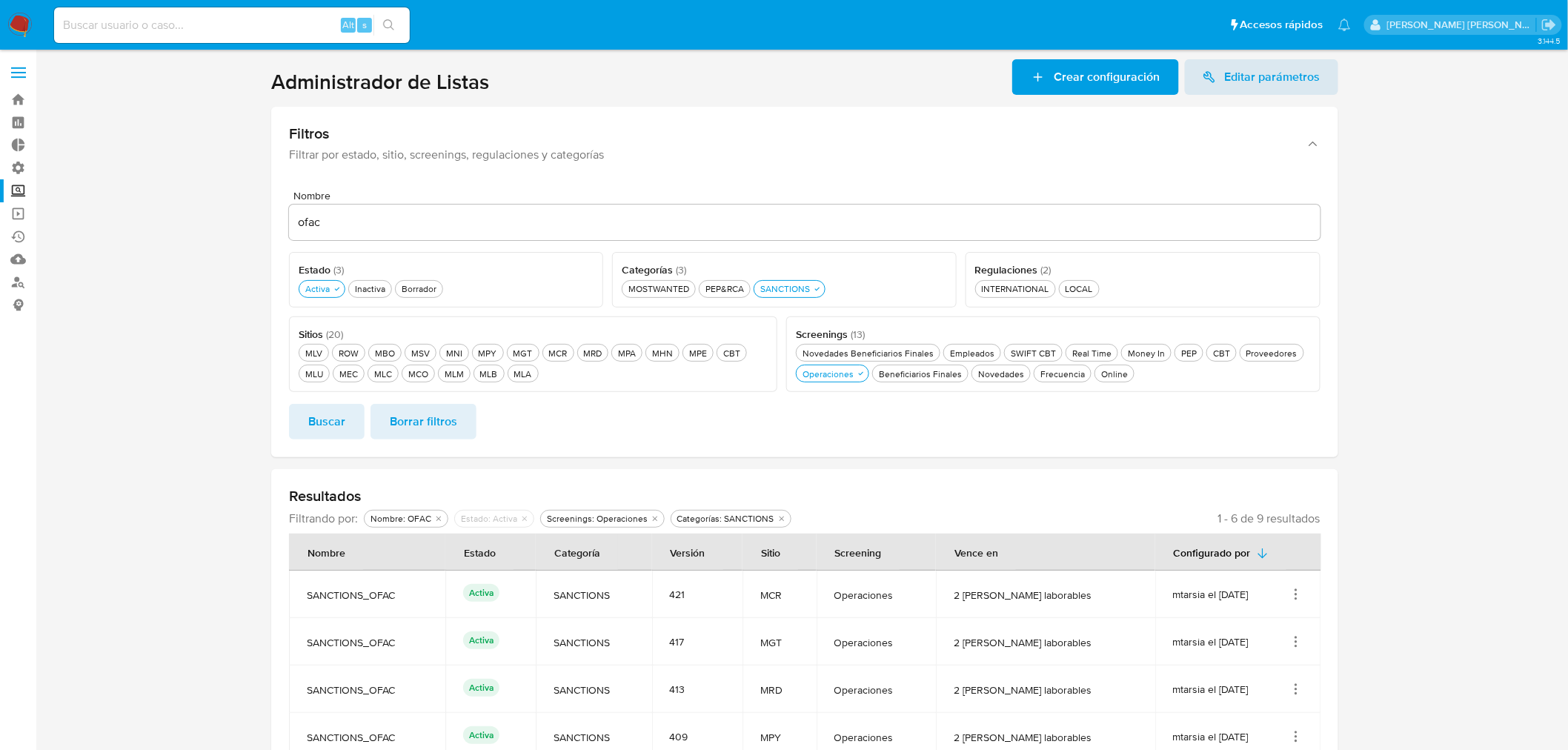 click at bounding box center [805, 484] 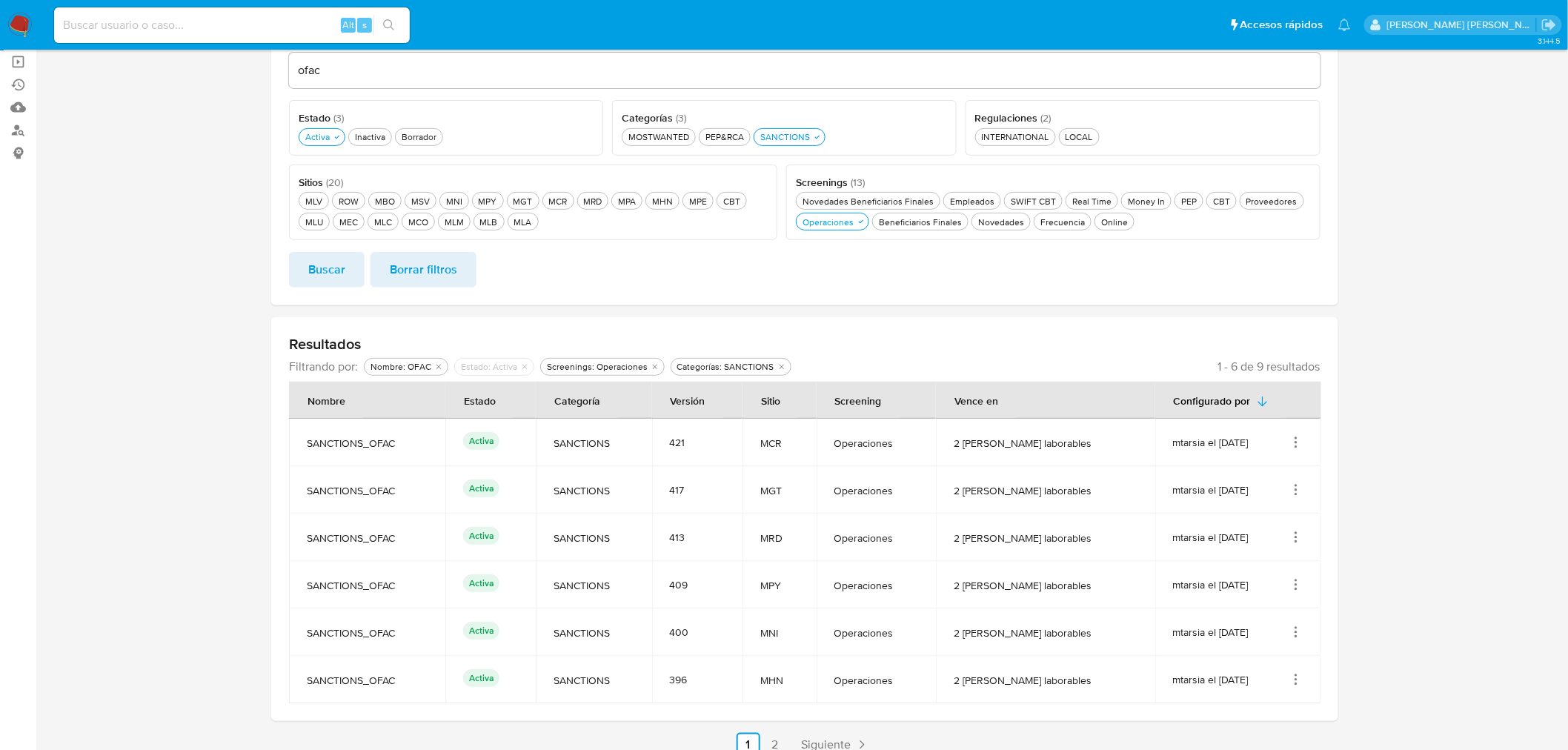 scroll, scrollTop: 167, scrollLeft: 0, axis: vertical 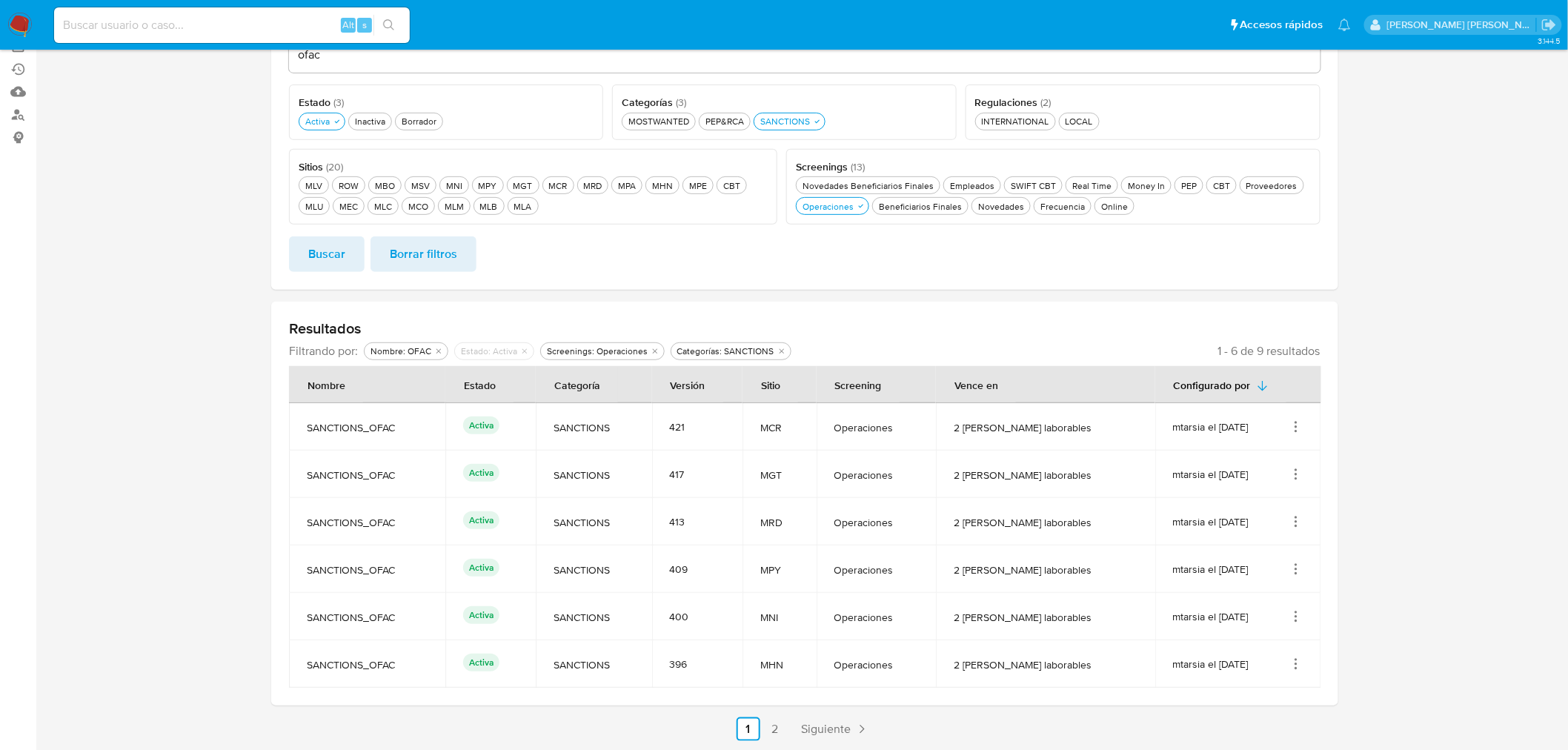 click at bounding box center (805, 316) 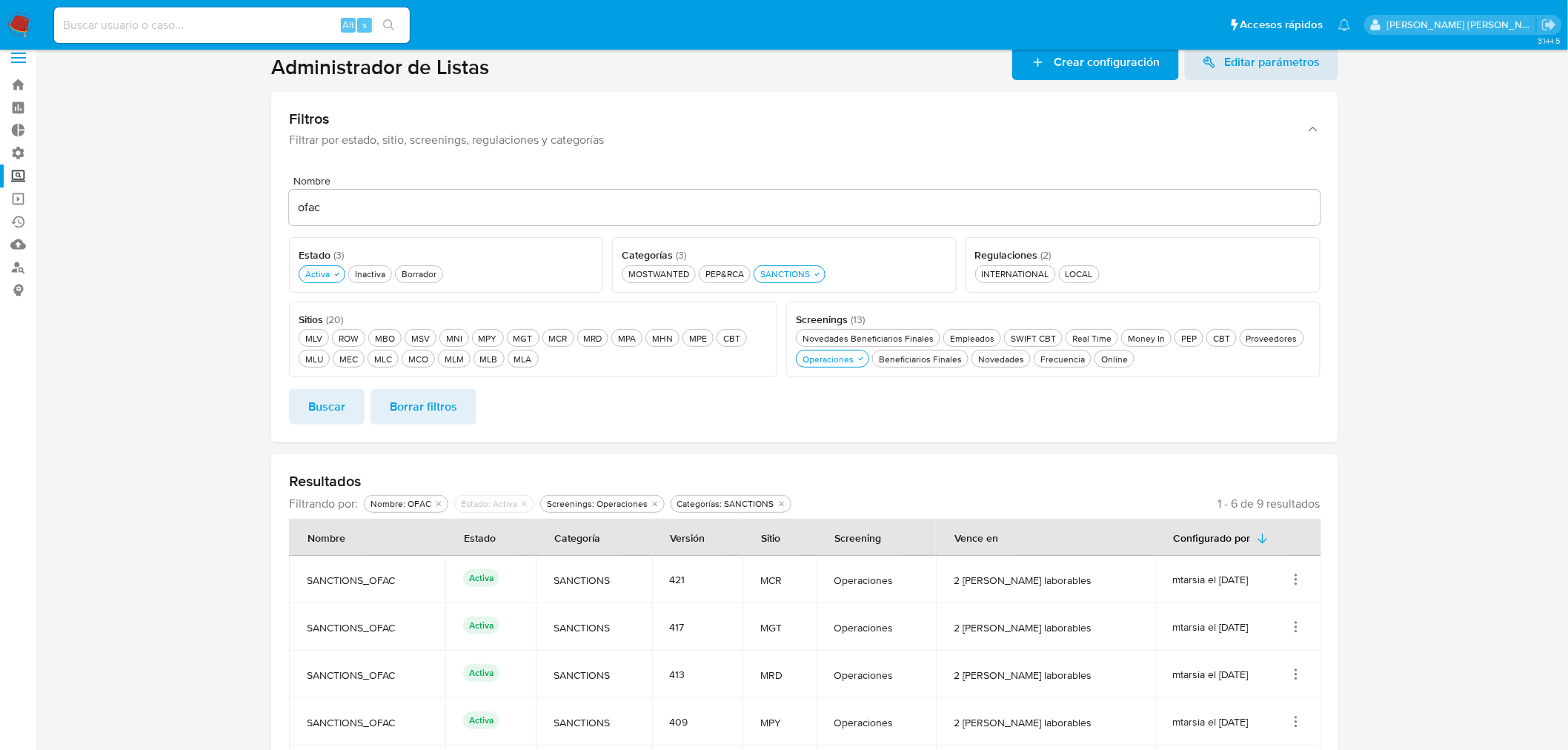 scroll, scrollTop: 3, scrollLeft: 0, axis: vertical 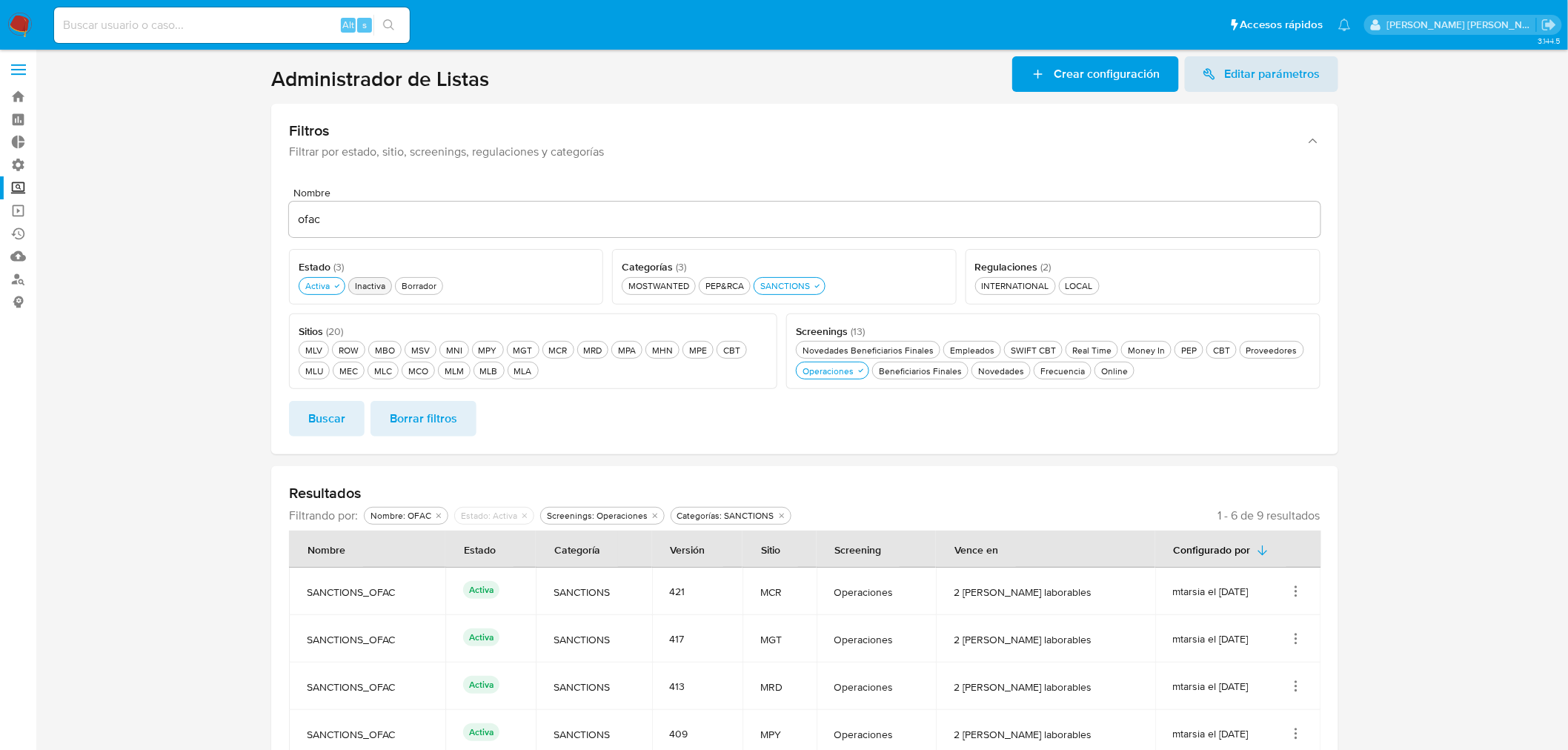 click on "Inactiva Inactiva" at bounding box center [370, 285] 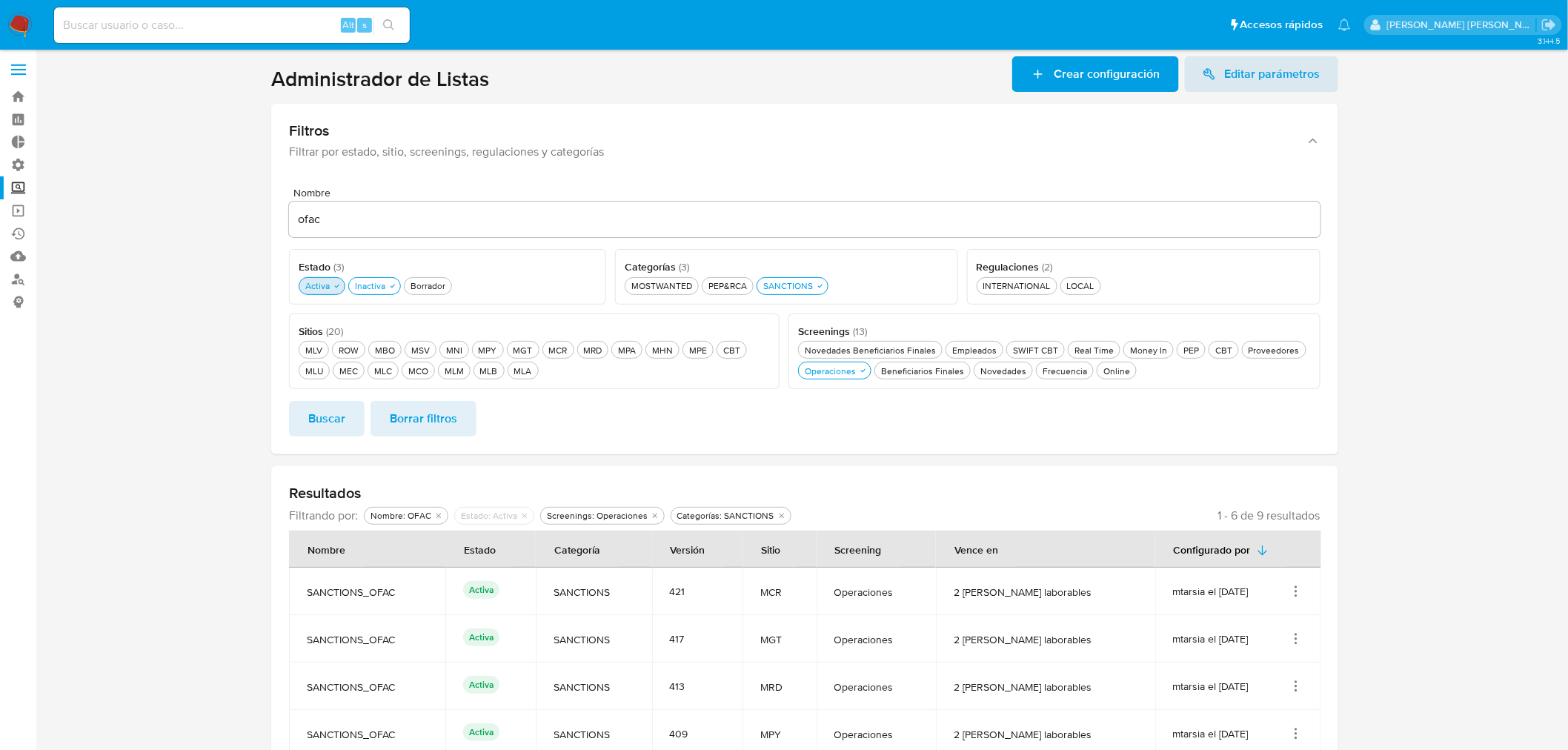click on "Activa Activa" at bounding box center [322, 286] 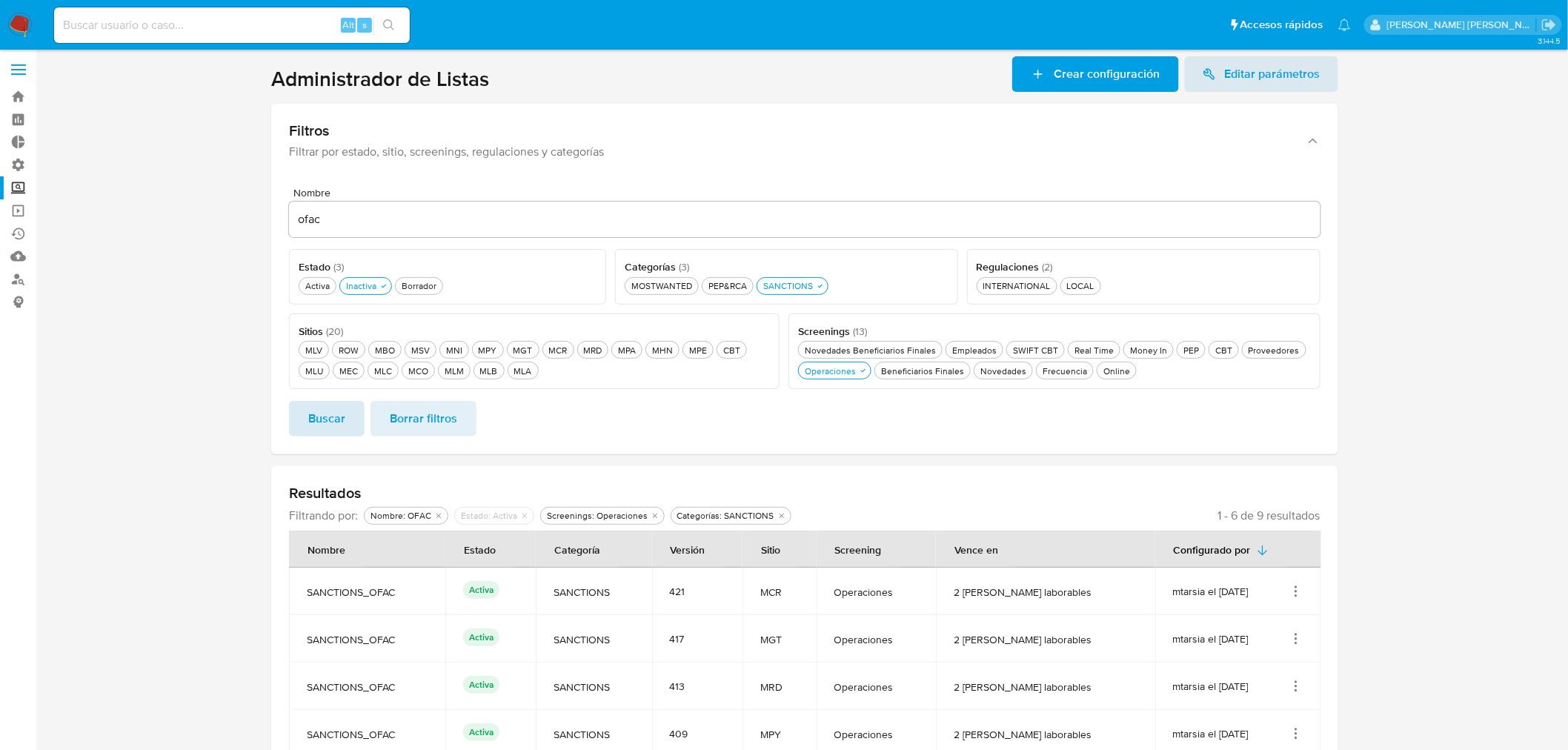 click on "Buscar" at bounding box center (327, 419) 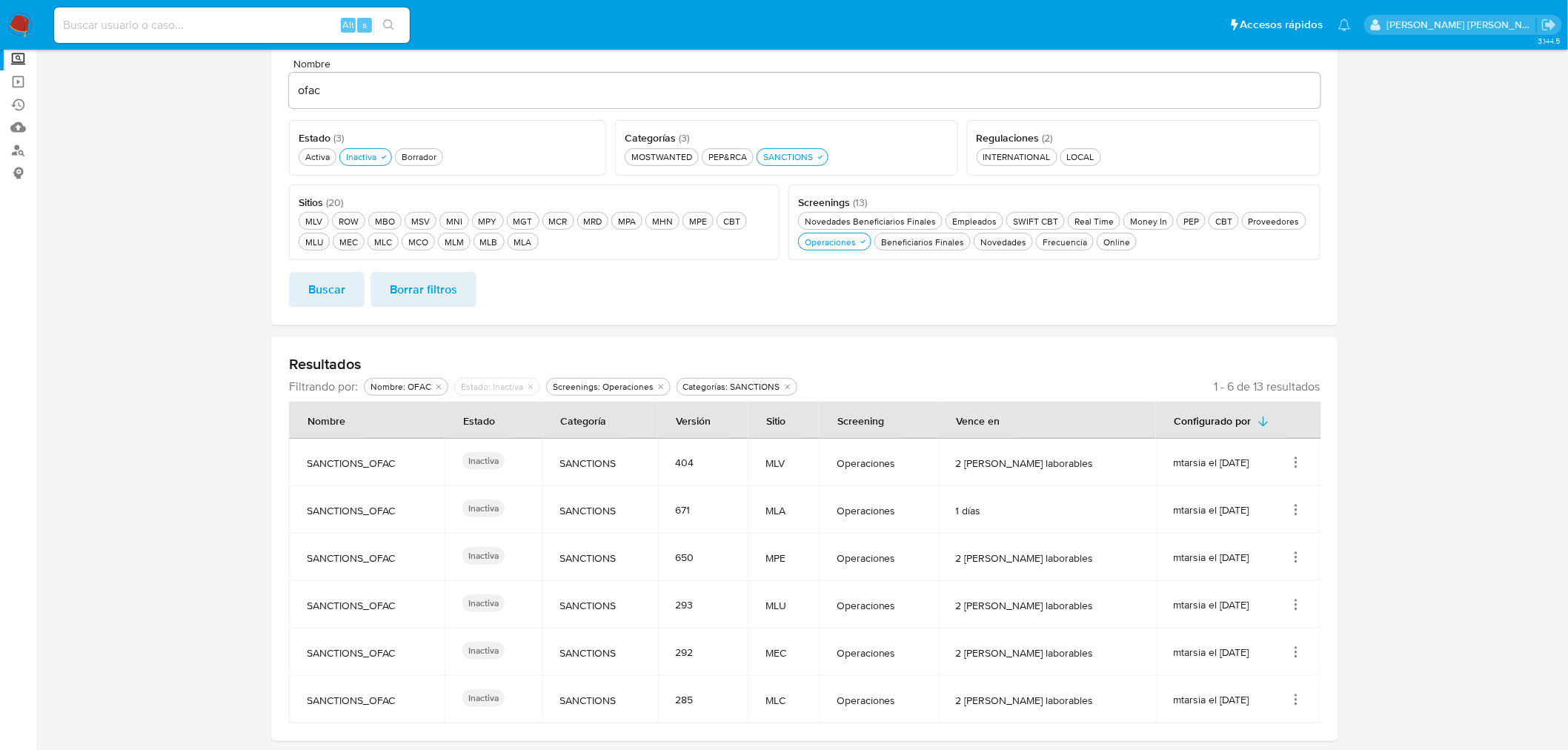 scroll, scrollTop: 167, scrollLeft: 0, axis: vertical 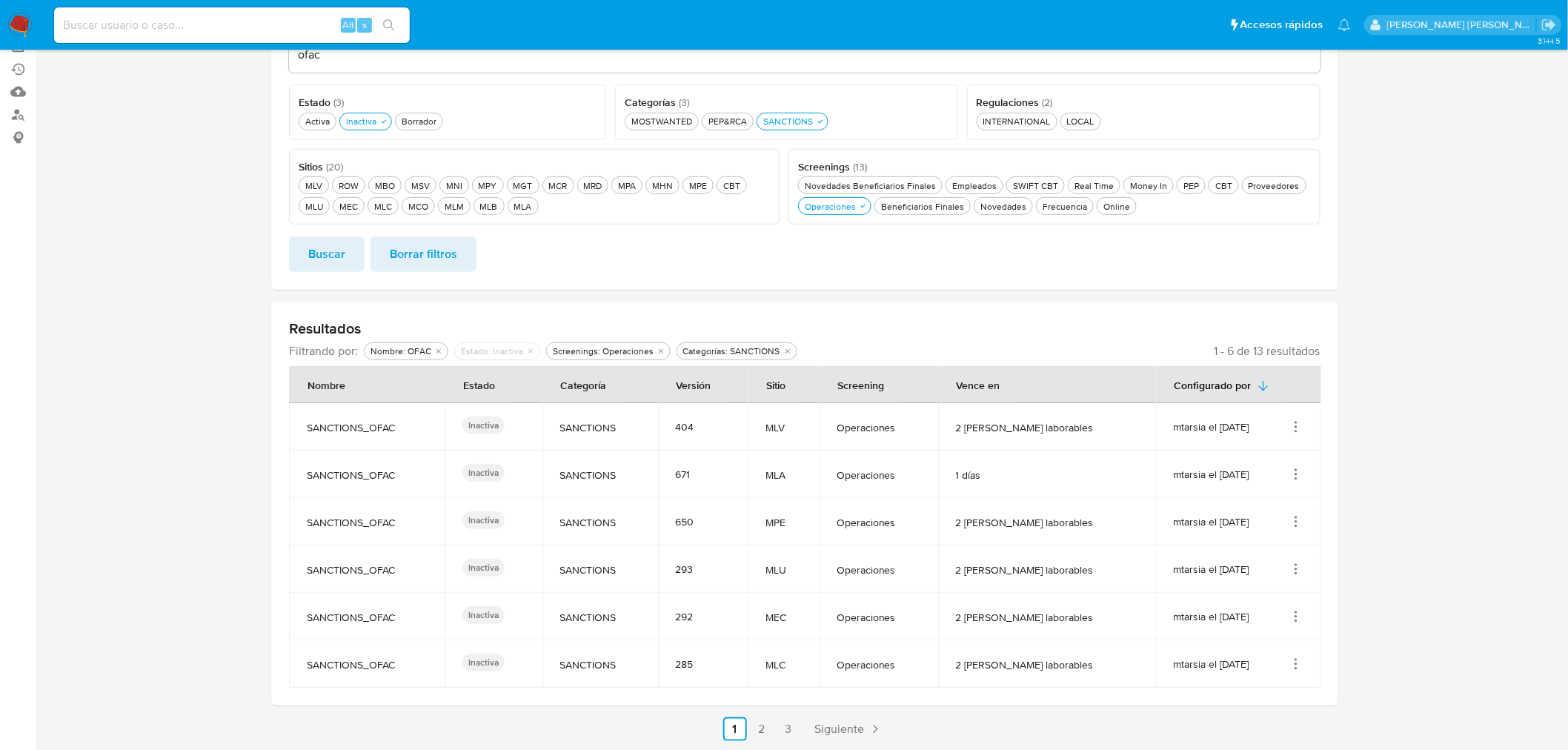 click 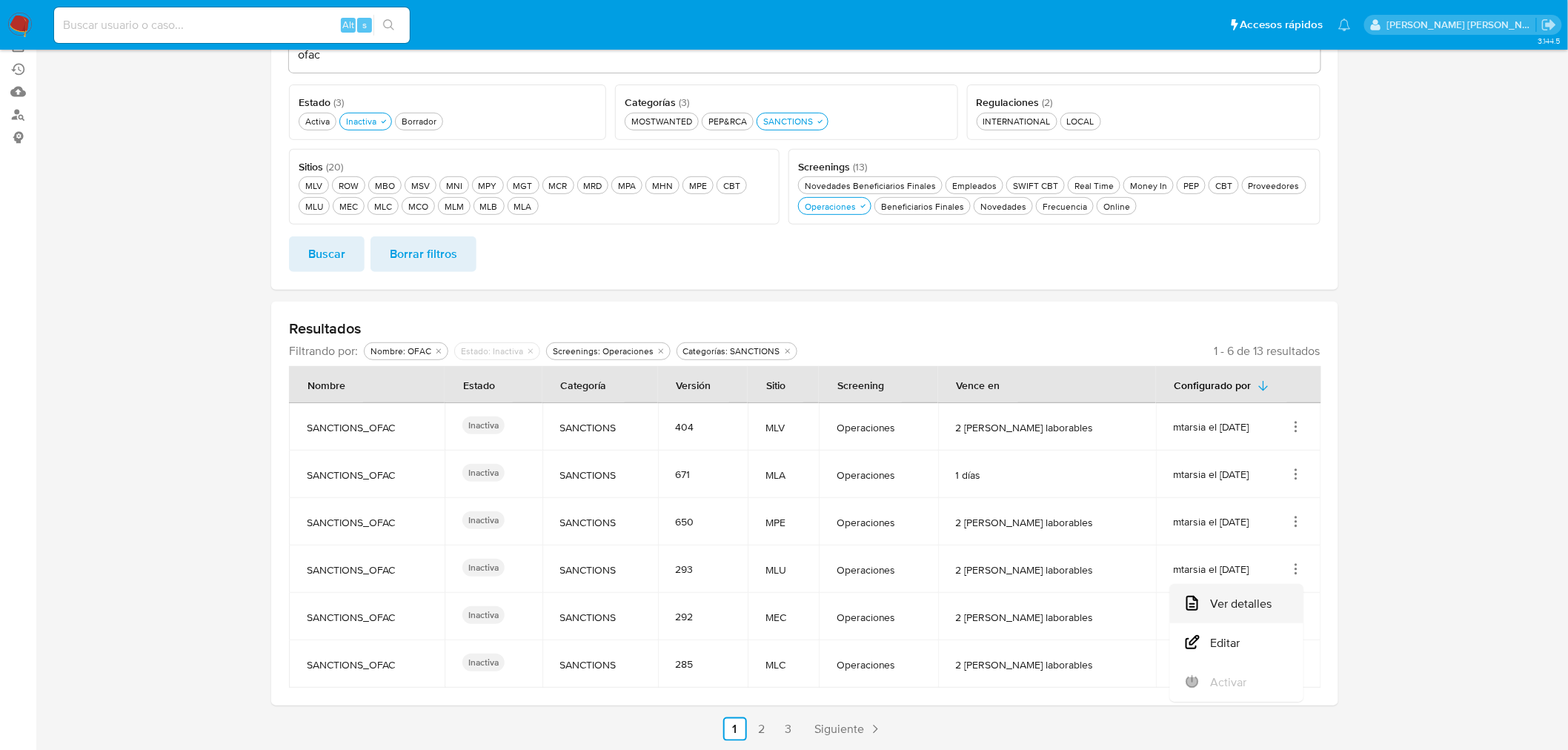 click on "Ver detalles" at bounding box center [1237, 603] 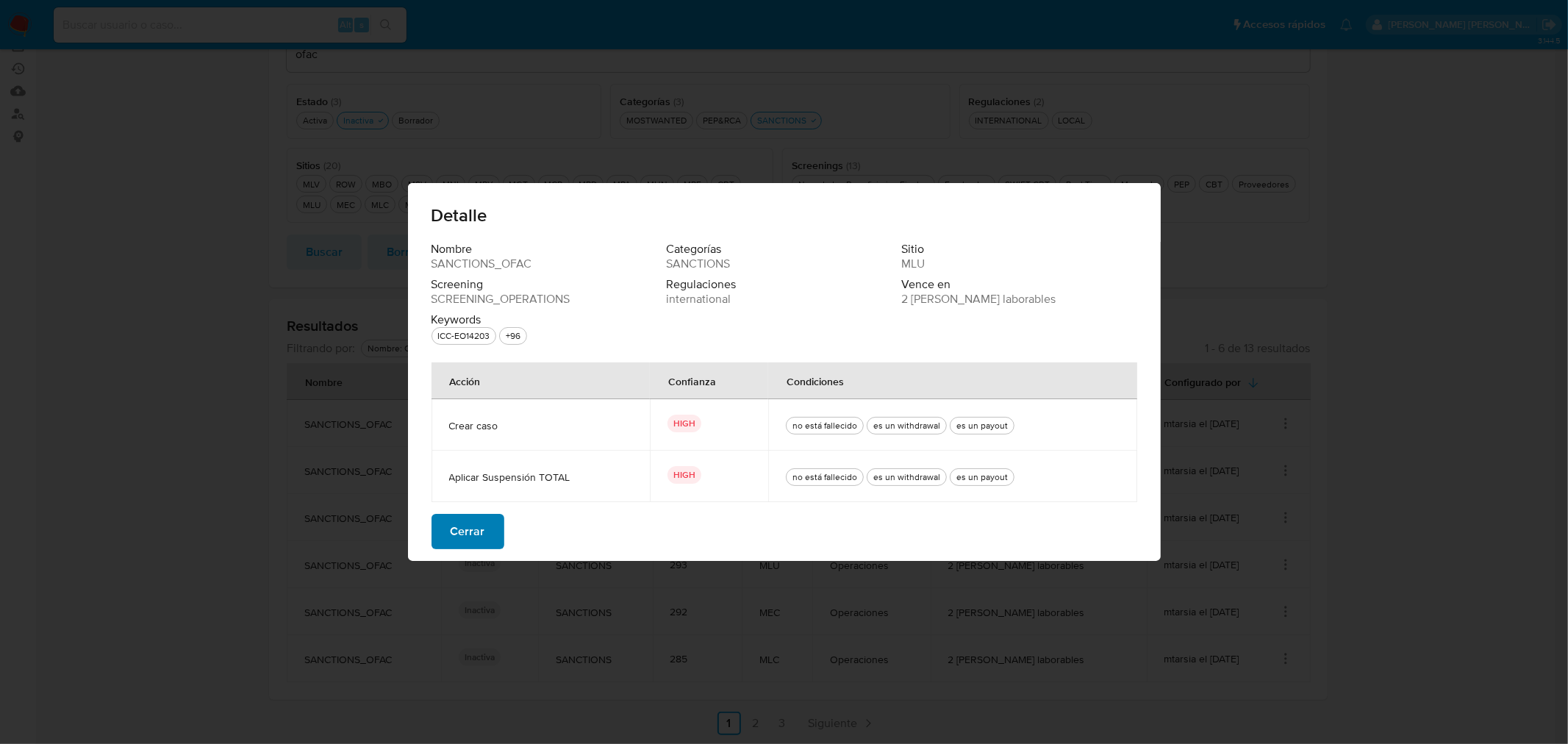 click on "Cerrar" at bounding box center [468, 532] 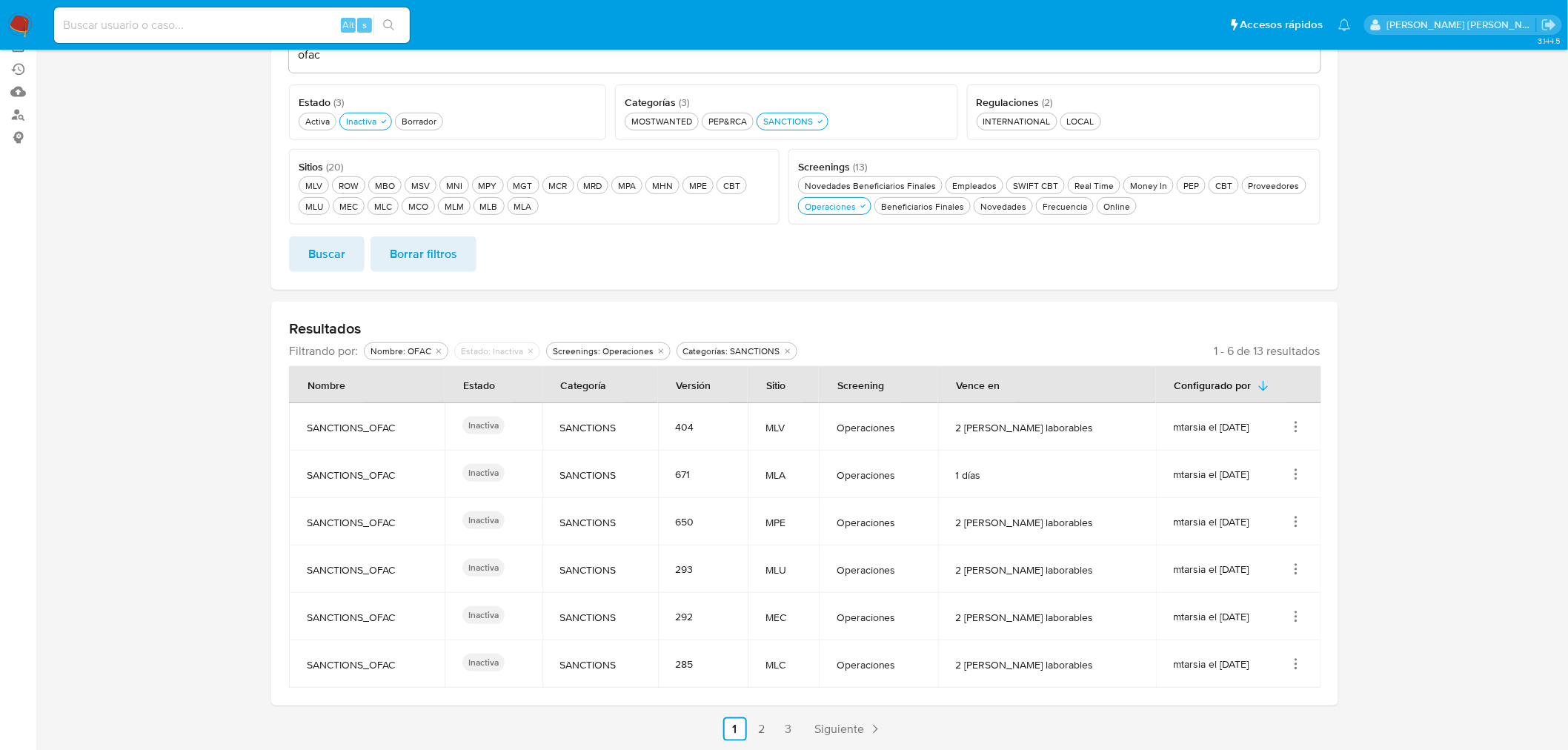 click on "Anterior 1 2 3 Siguiente" at bounding box center [805, 729] 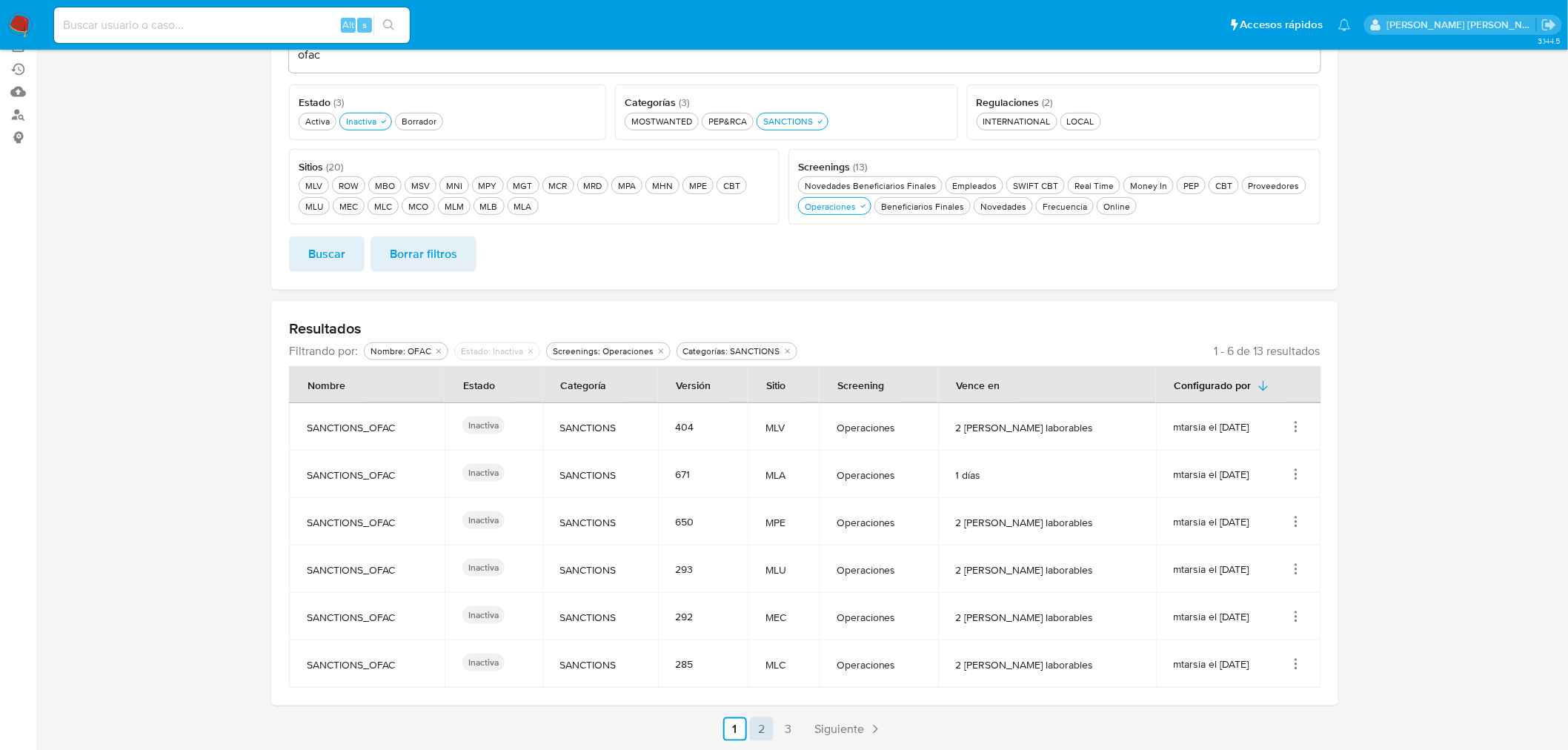 click on "2" at bounding box center (762, 729) 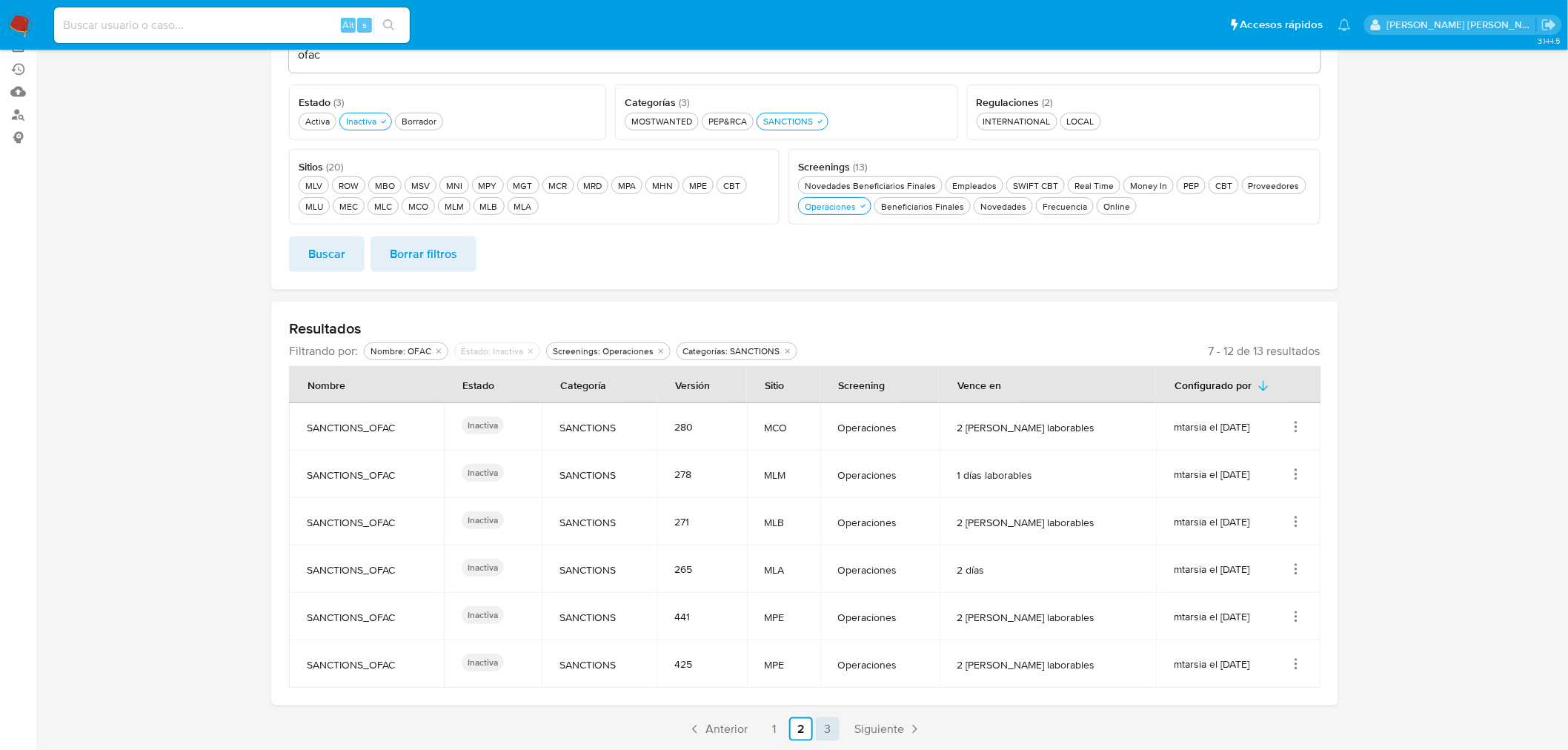 click on "3" at bounding box center [828, 729] 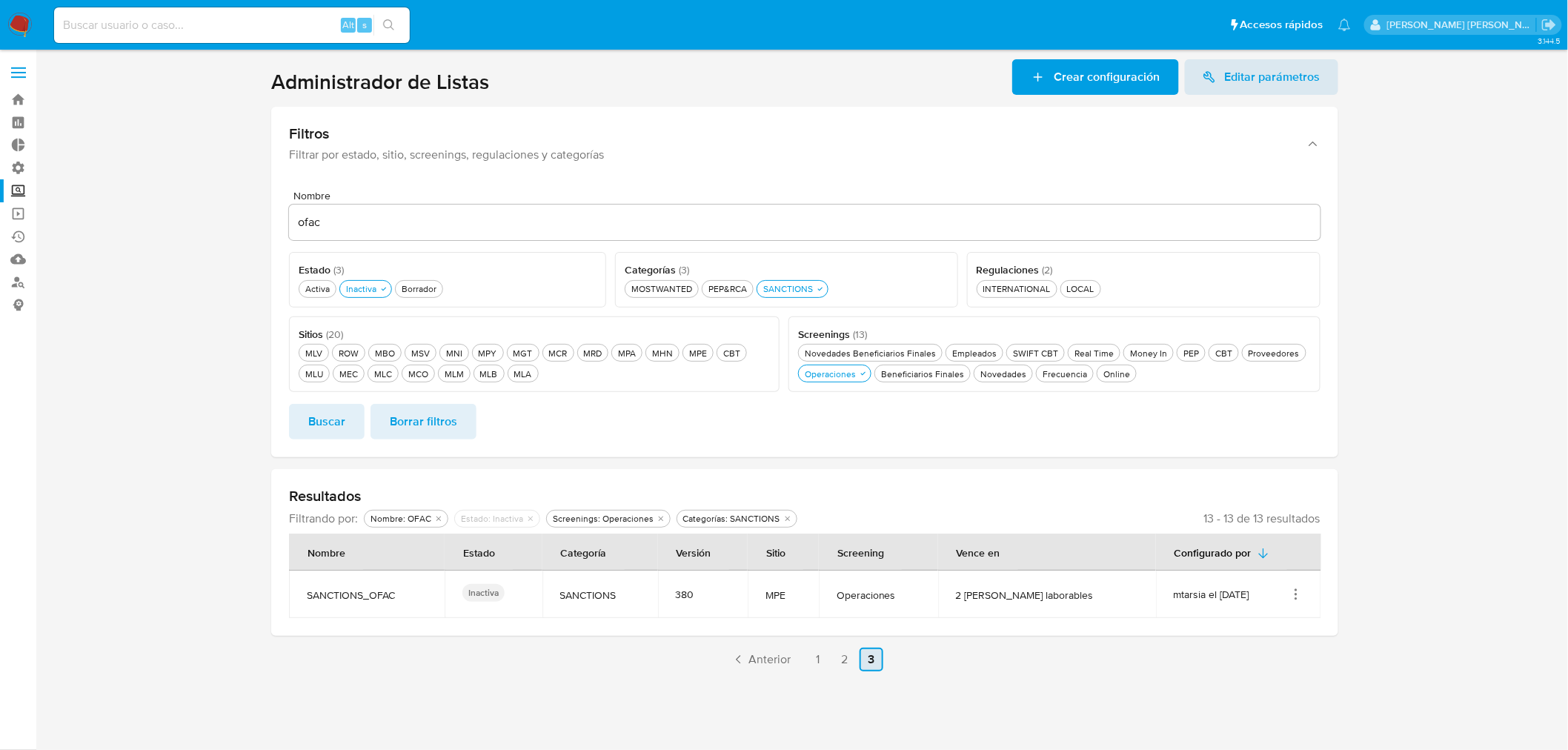 scroll, scrollTop: 0, scrollLeft: 0, axis: both 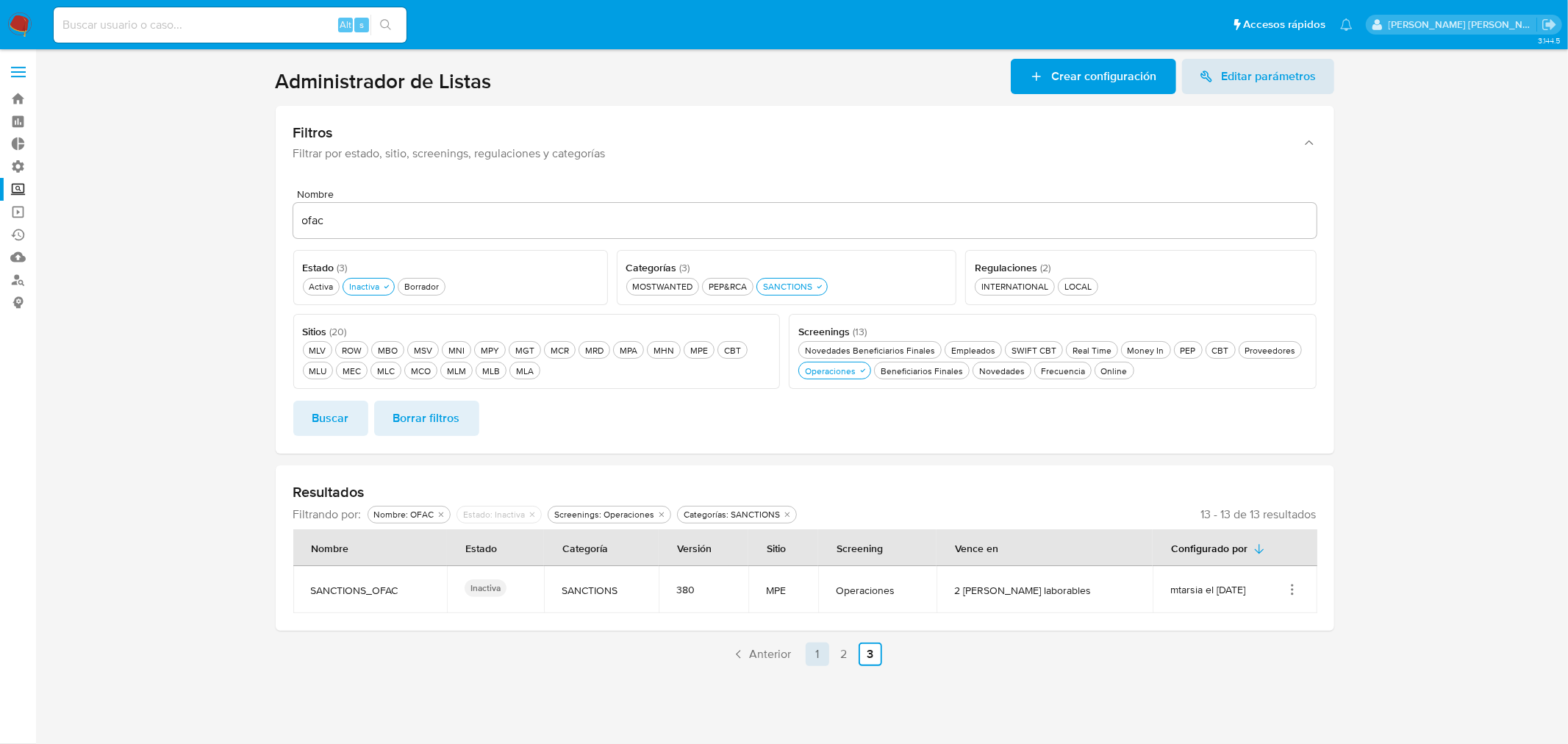click on "1" at bounding box center (817, 654) 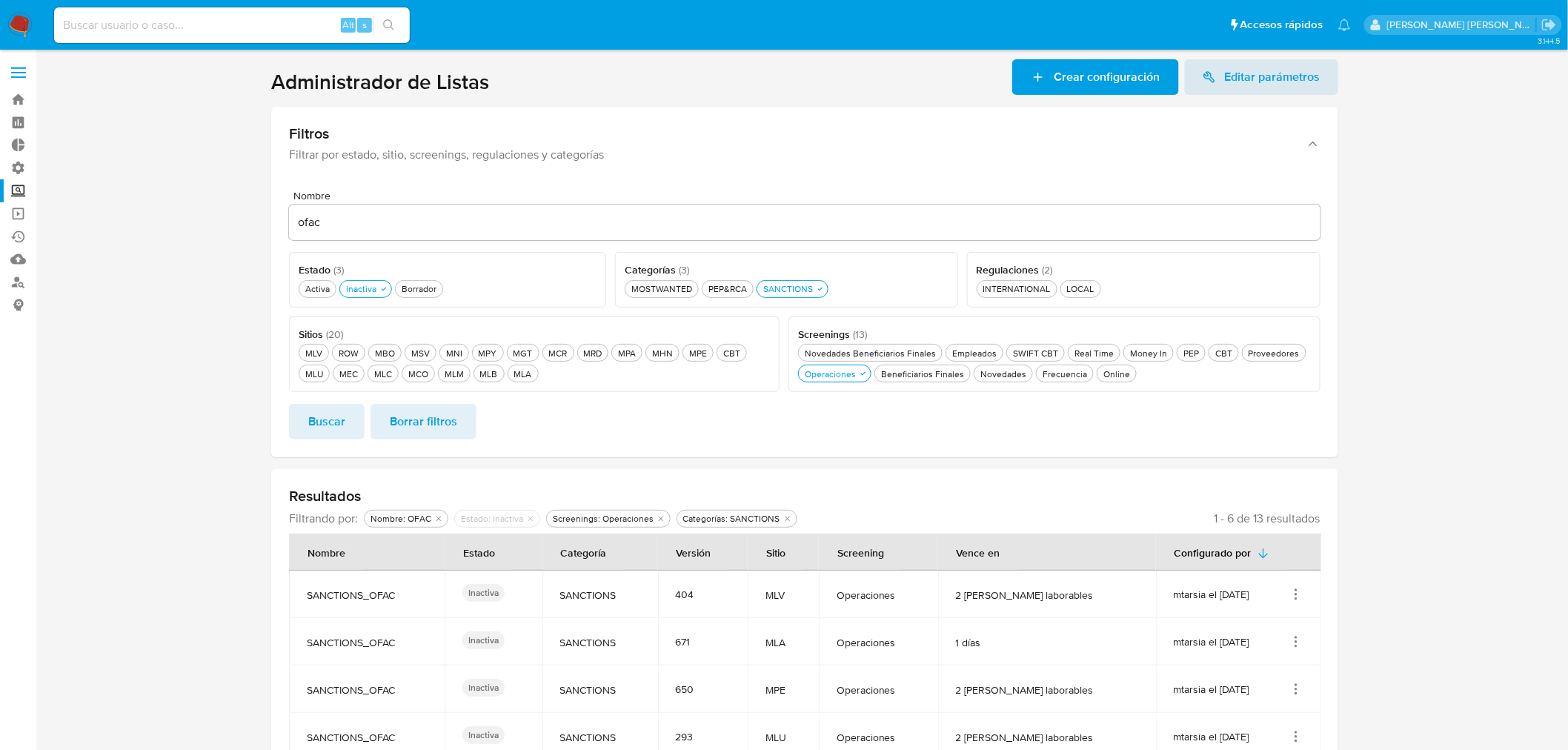 click at bounding box center [805, 484] 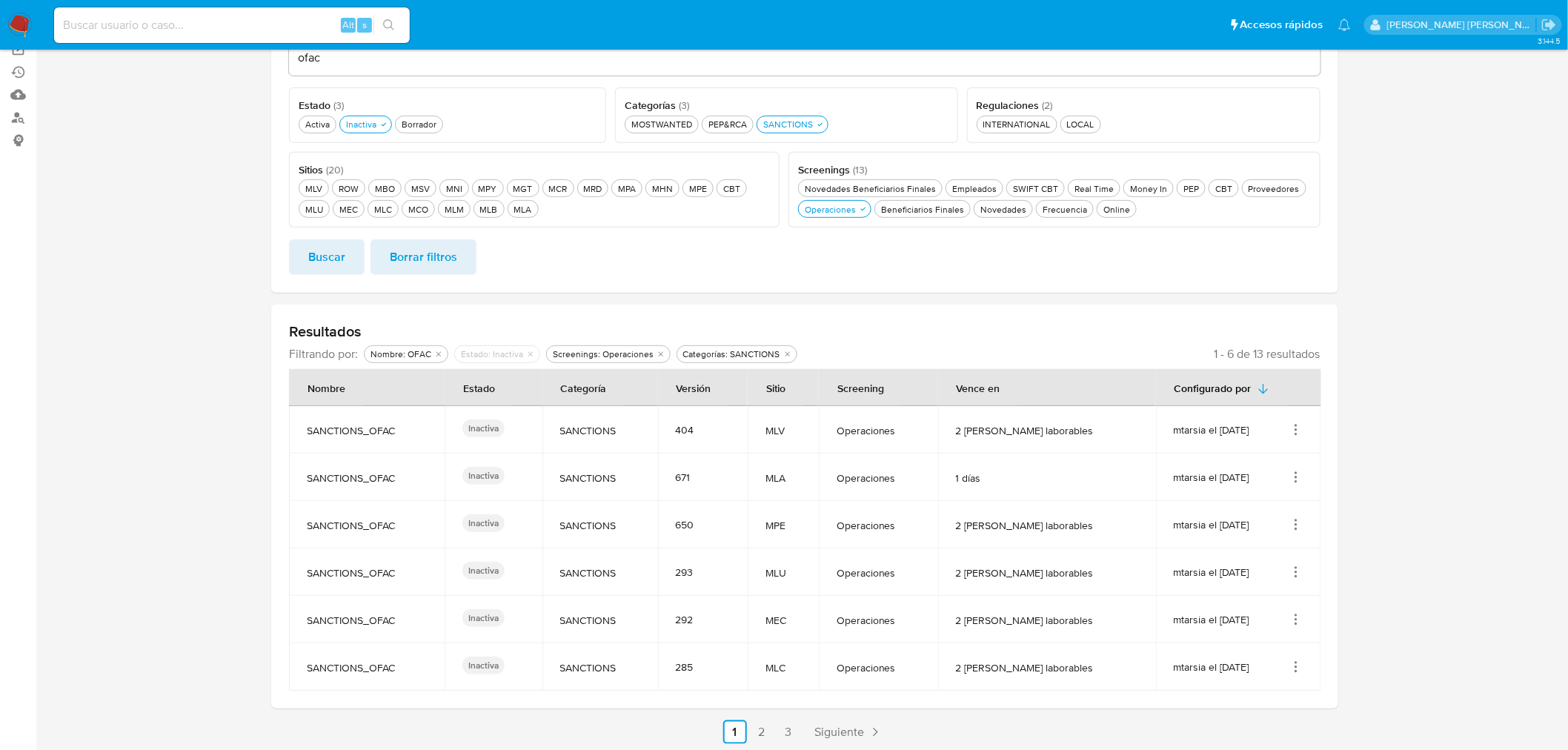scroll, scrollTop: 167, scrollLeft: 0, axis: vertical 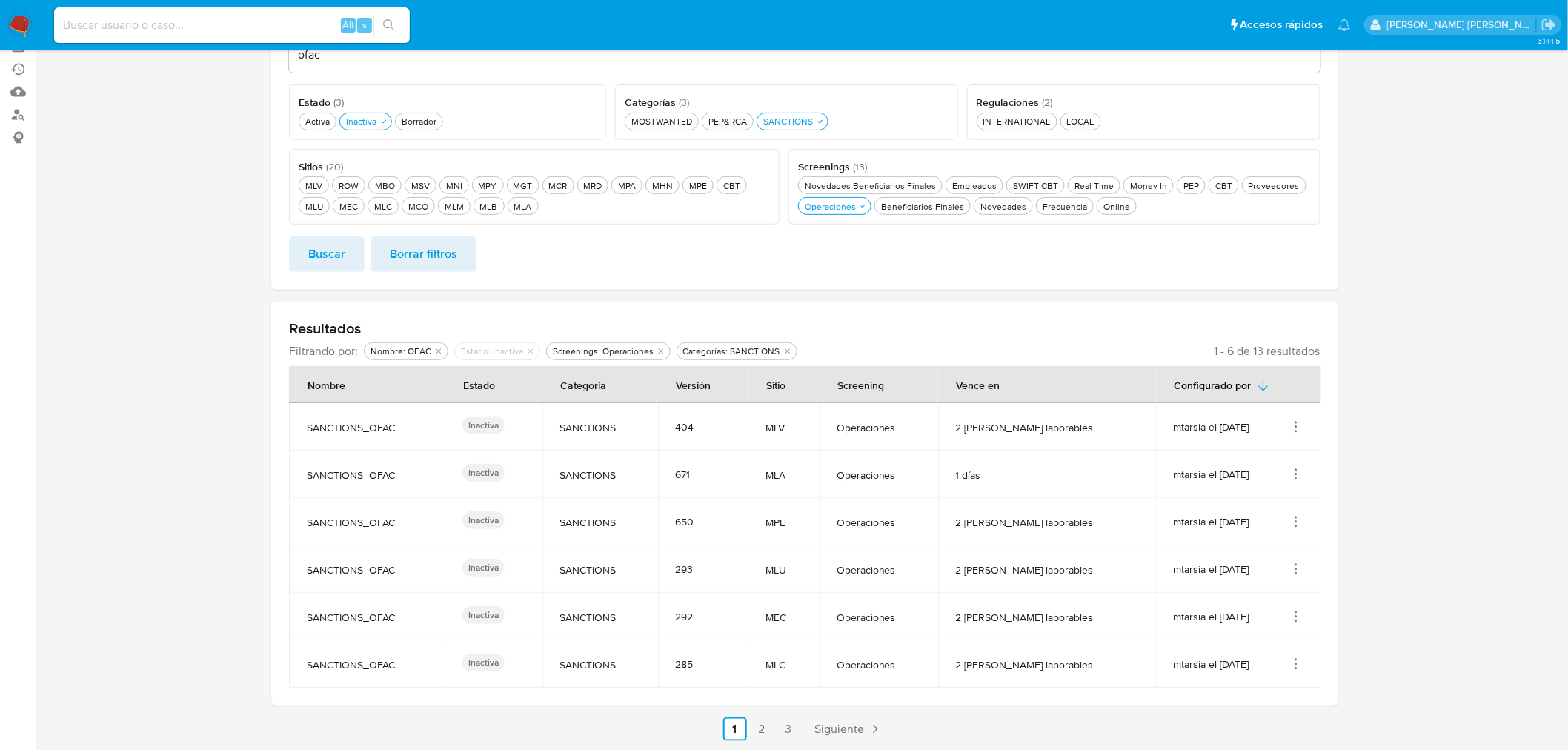 click at bounding box center (805, 316) 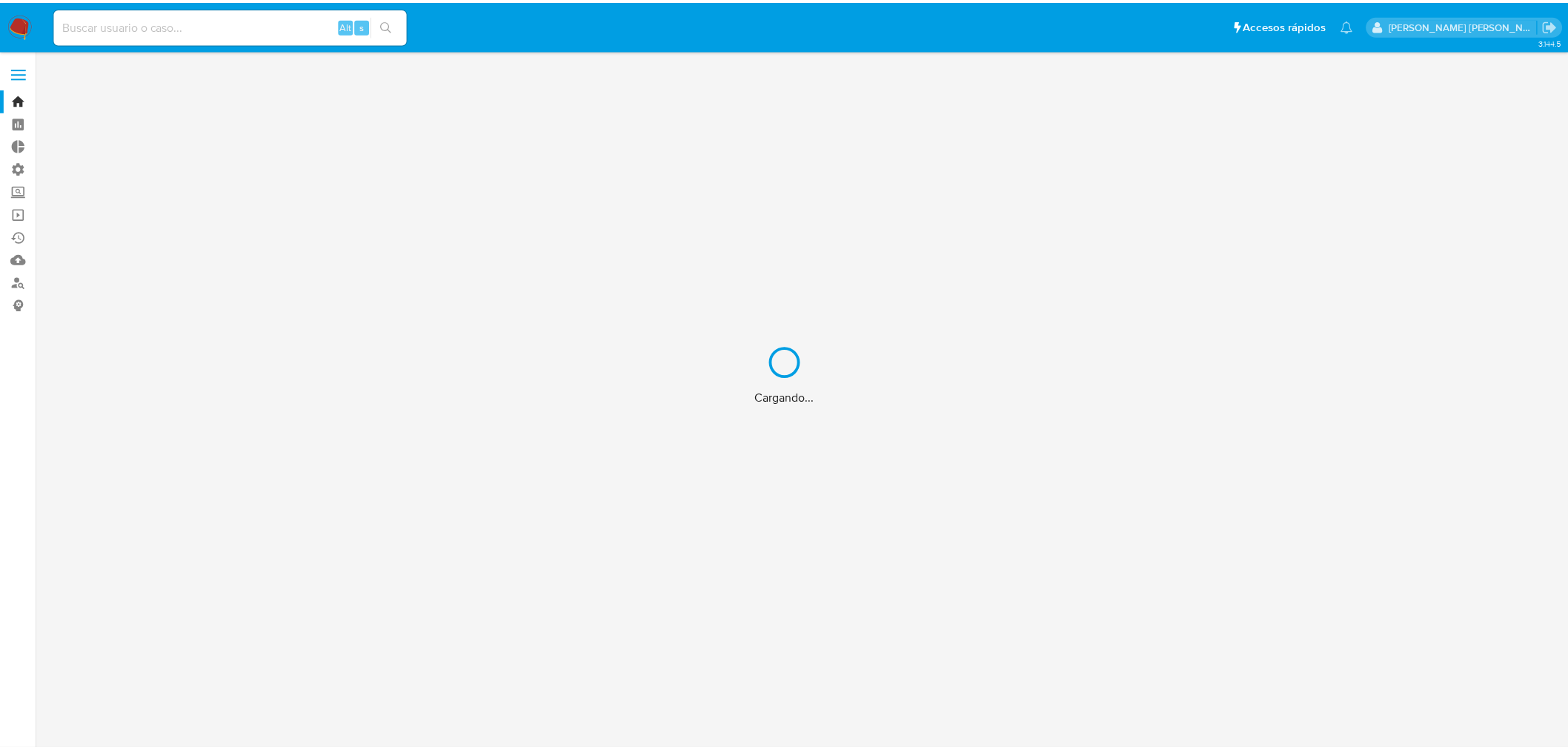 scroll, scrollTop: 0, scrollLeft: 0, axis: both 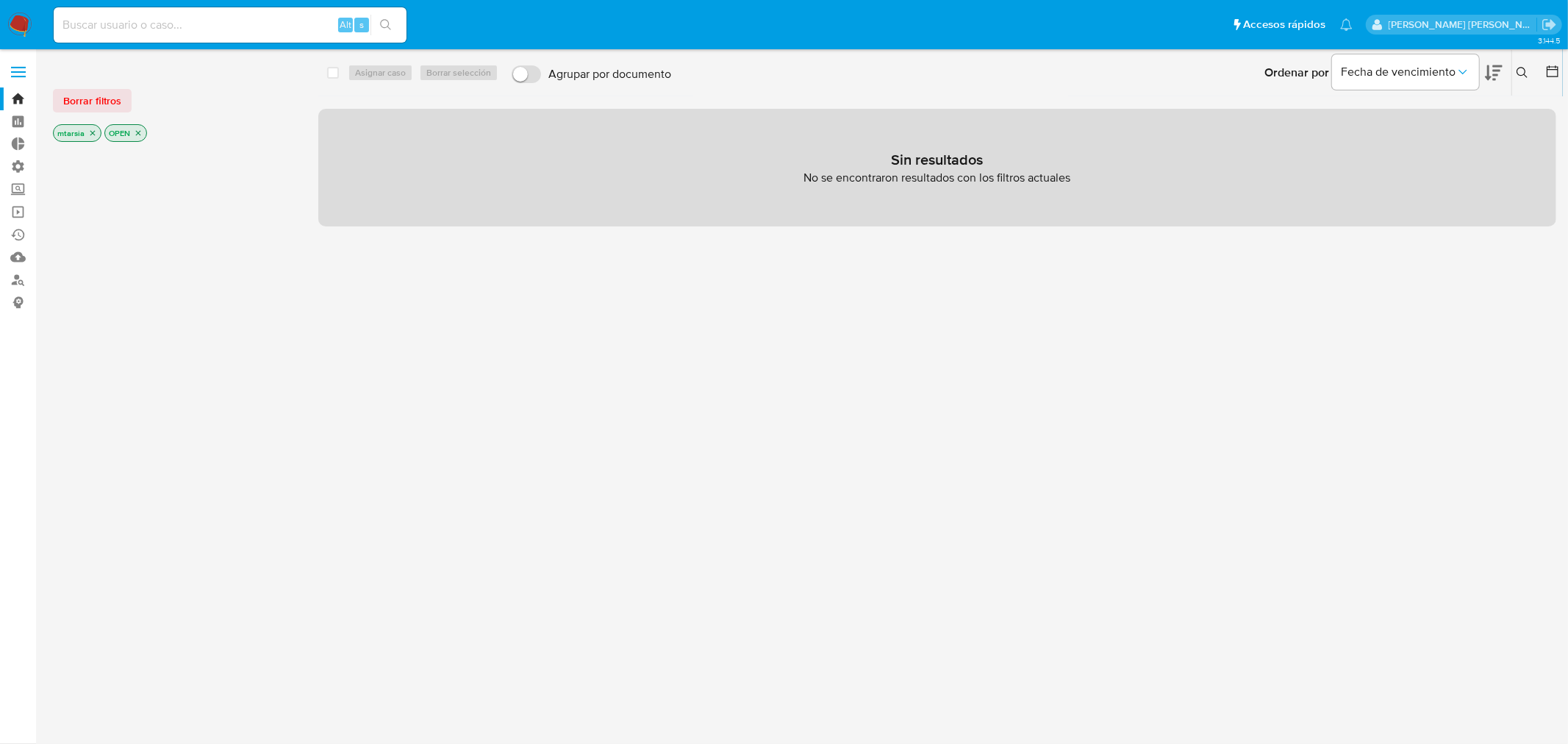 click at bounding box center (230, 25) 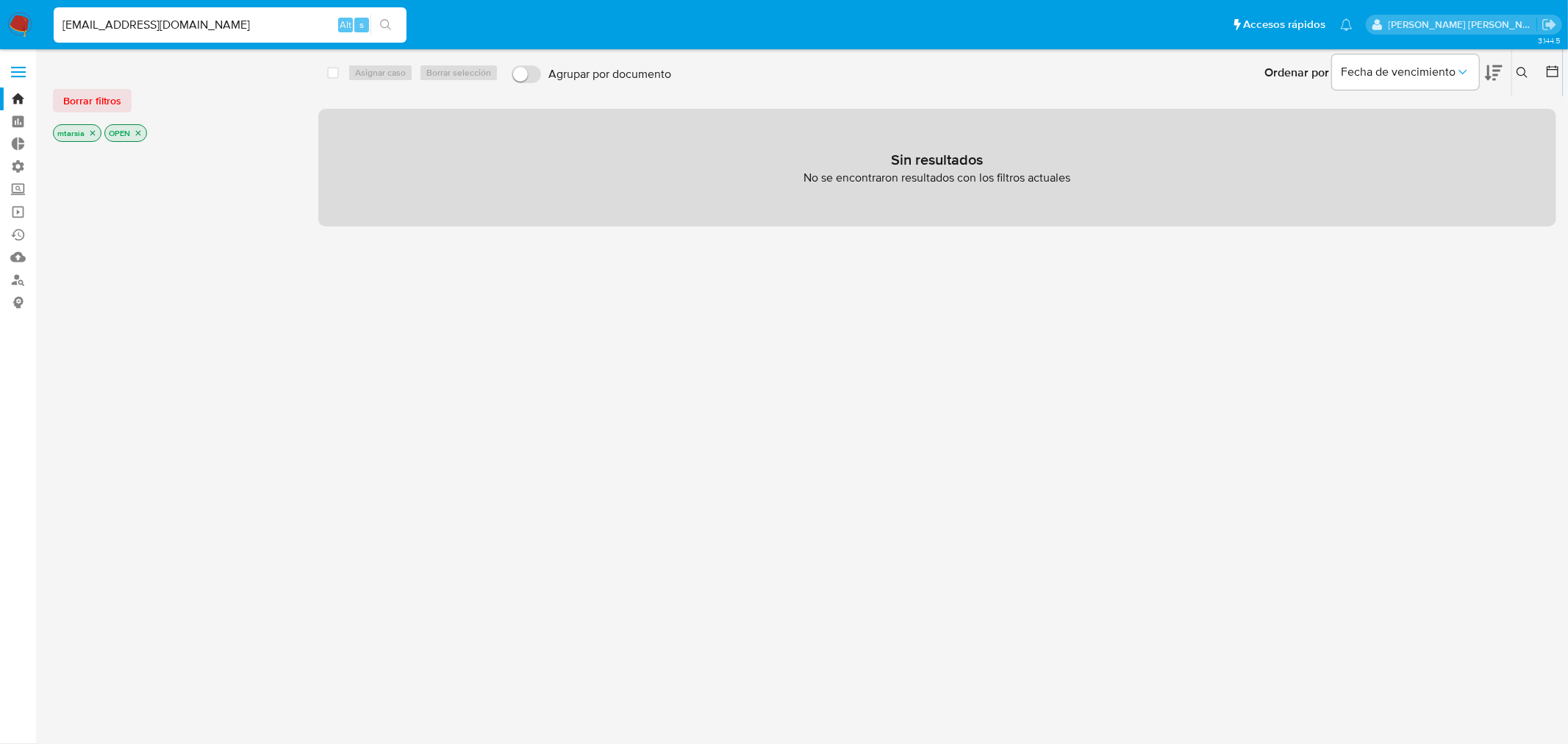 type on "[EMAIL_ADDRESS][DOMAIN_NAME]" 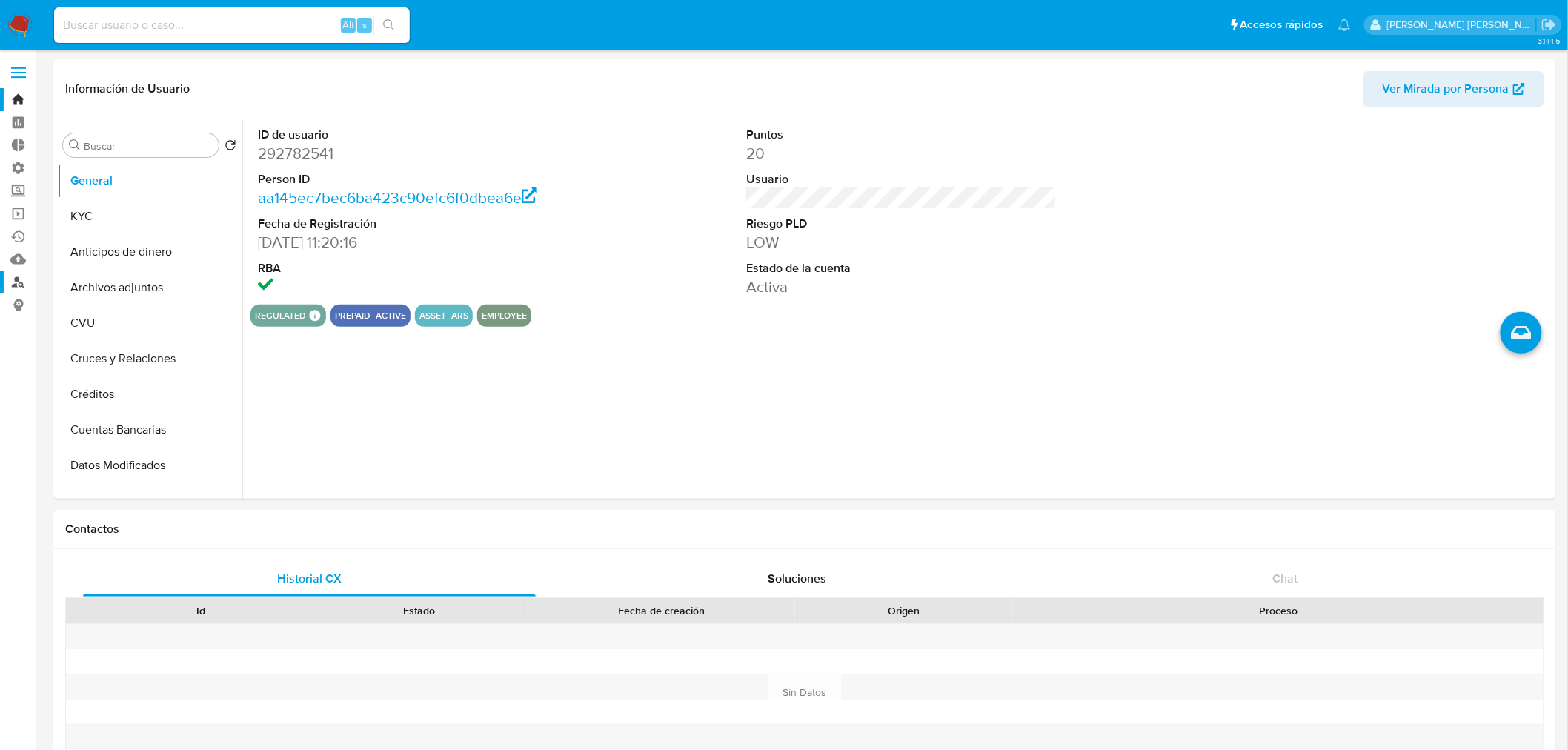 select on "10" 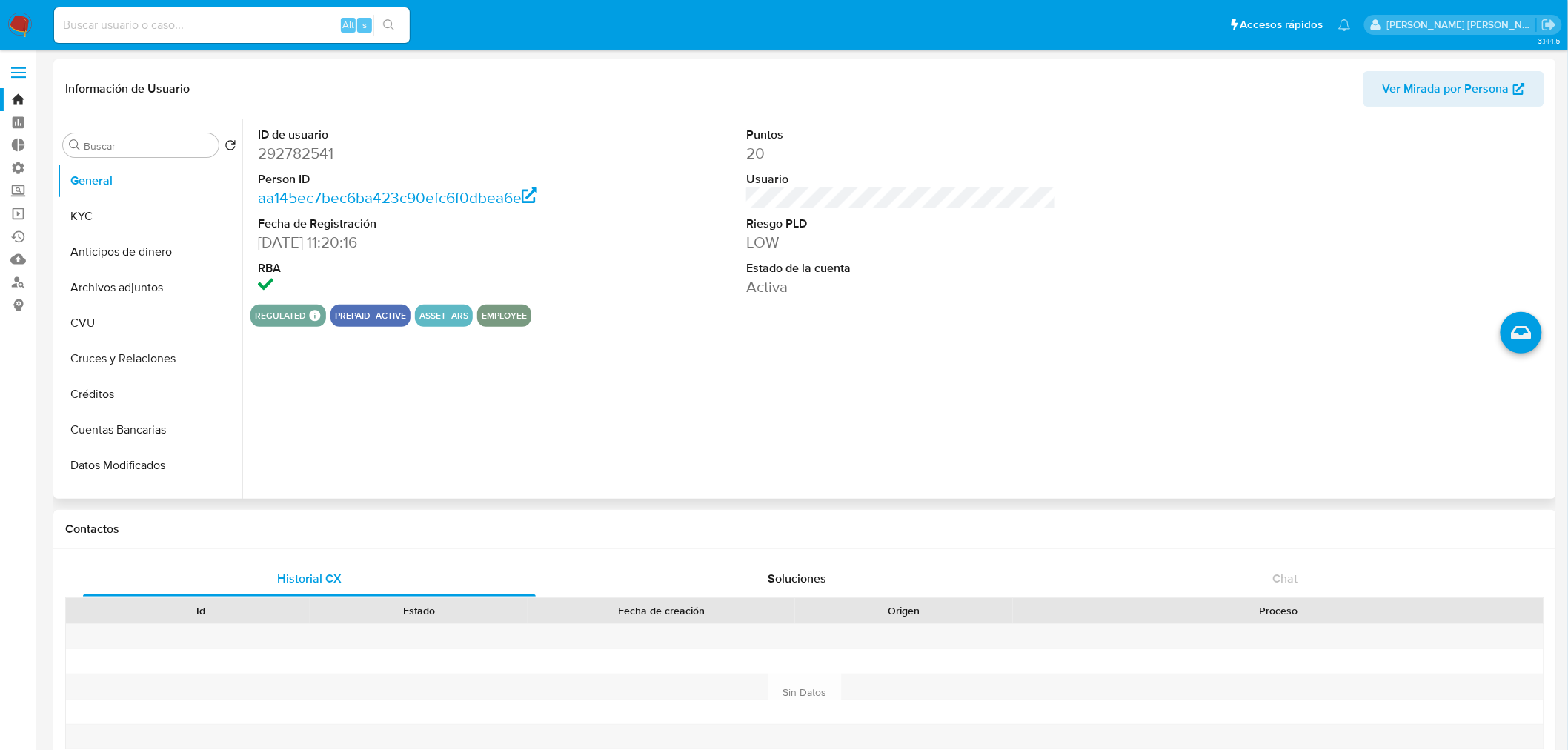 click on "regulated   Regulated MLA UIF COMPLIES LEGACY Mark Id MLA_UIF Compliant is_compliant Created At [DATE]T16:34:36Z prepaid_active asset_ars employee" at bounding box center (901, 316) 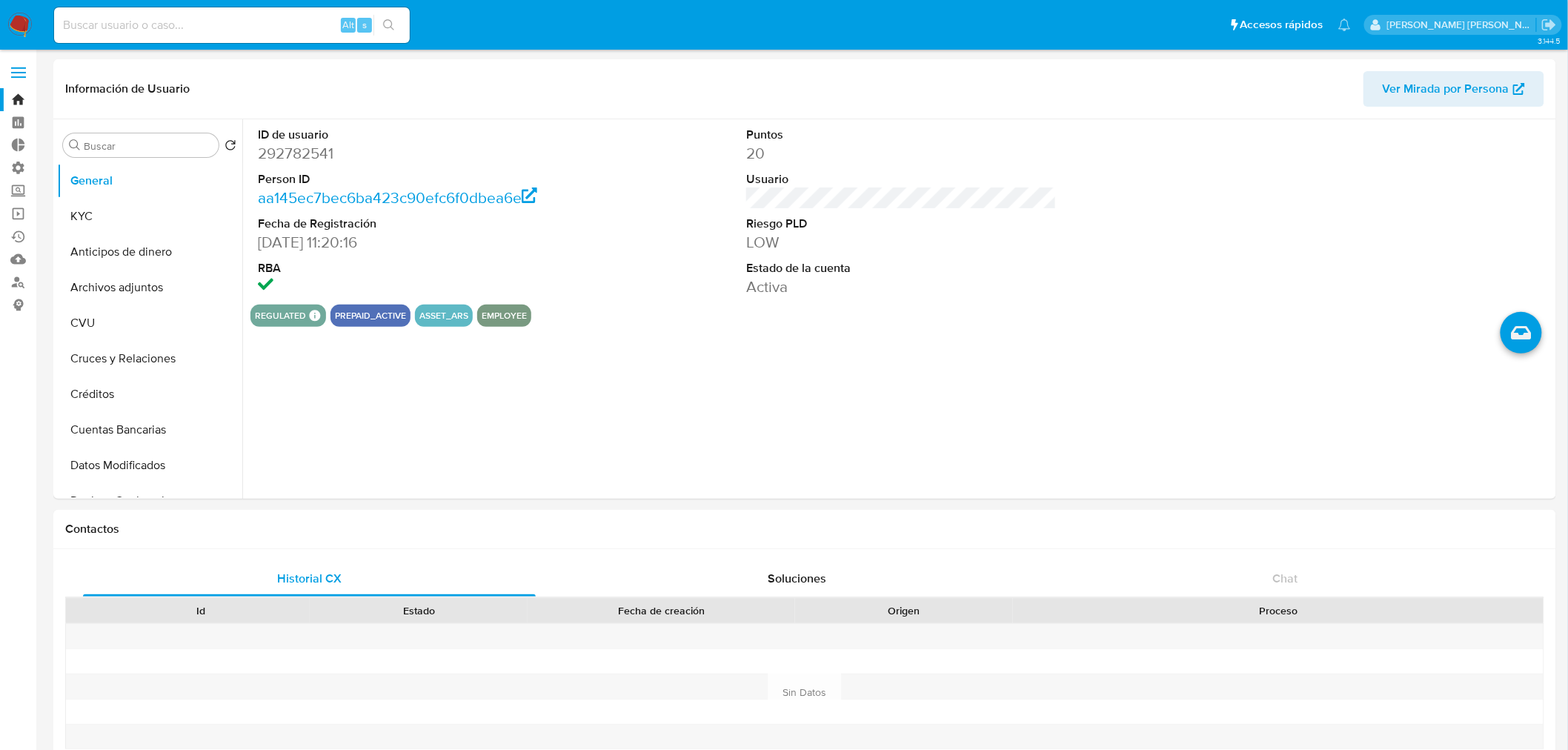 click on "Alt s" at bounding box center (232, 25) 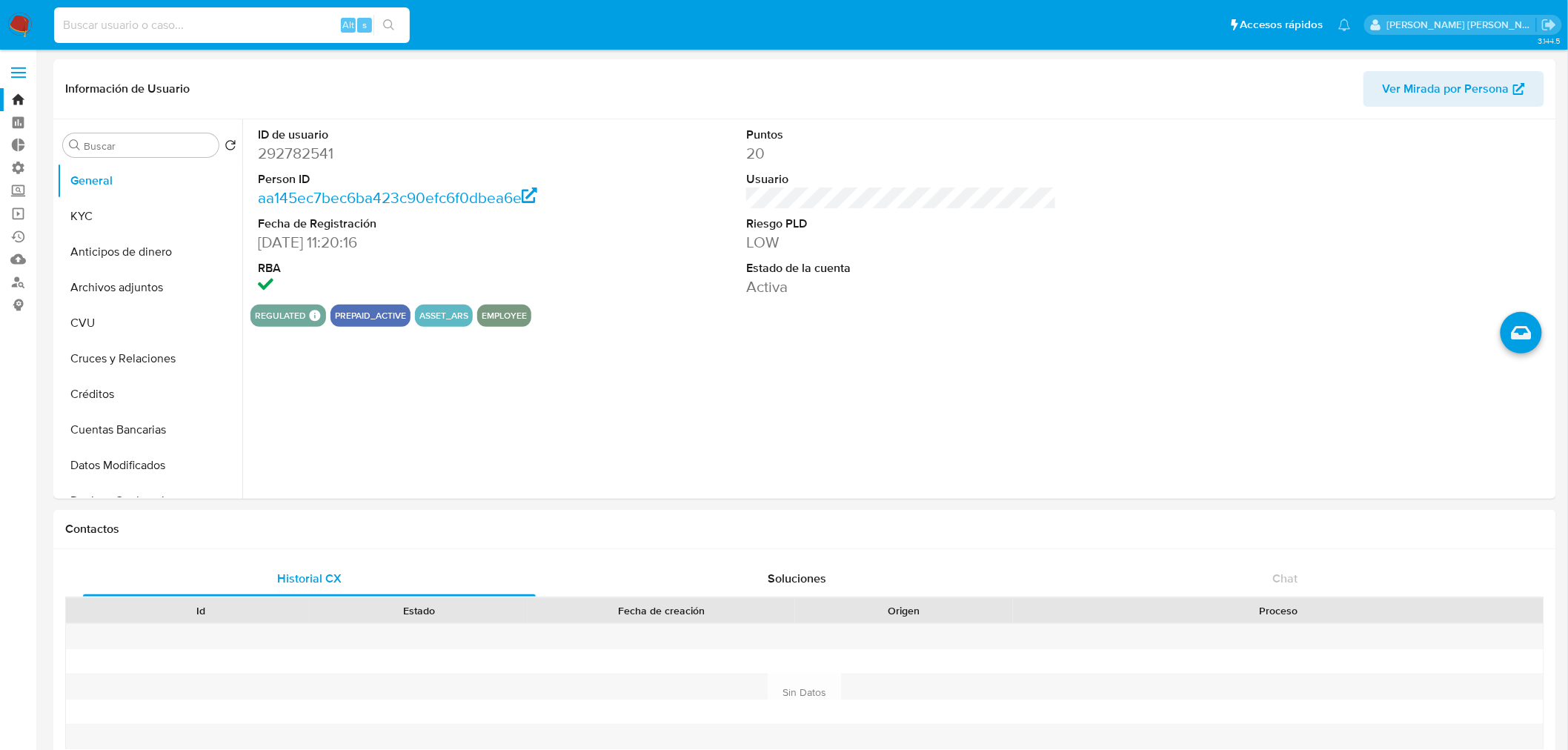 click at bounding box center (232, 25) 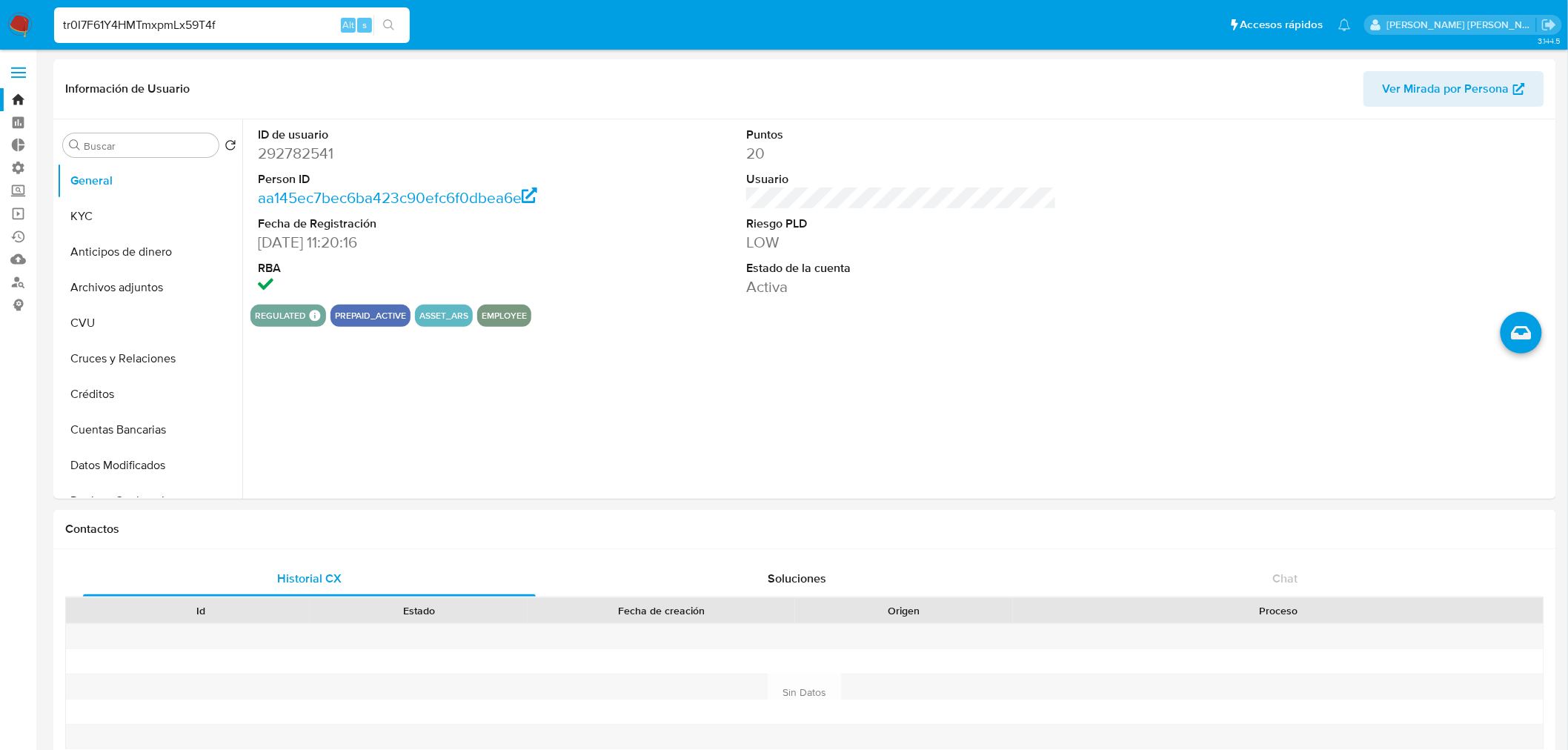 type on "tr0I7F61Y4HMTmxpmLx59T4f" 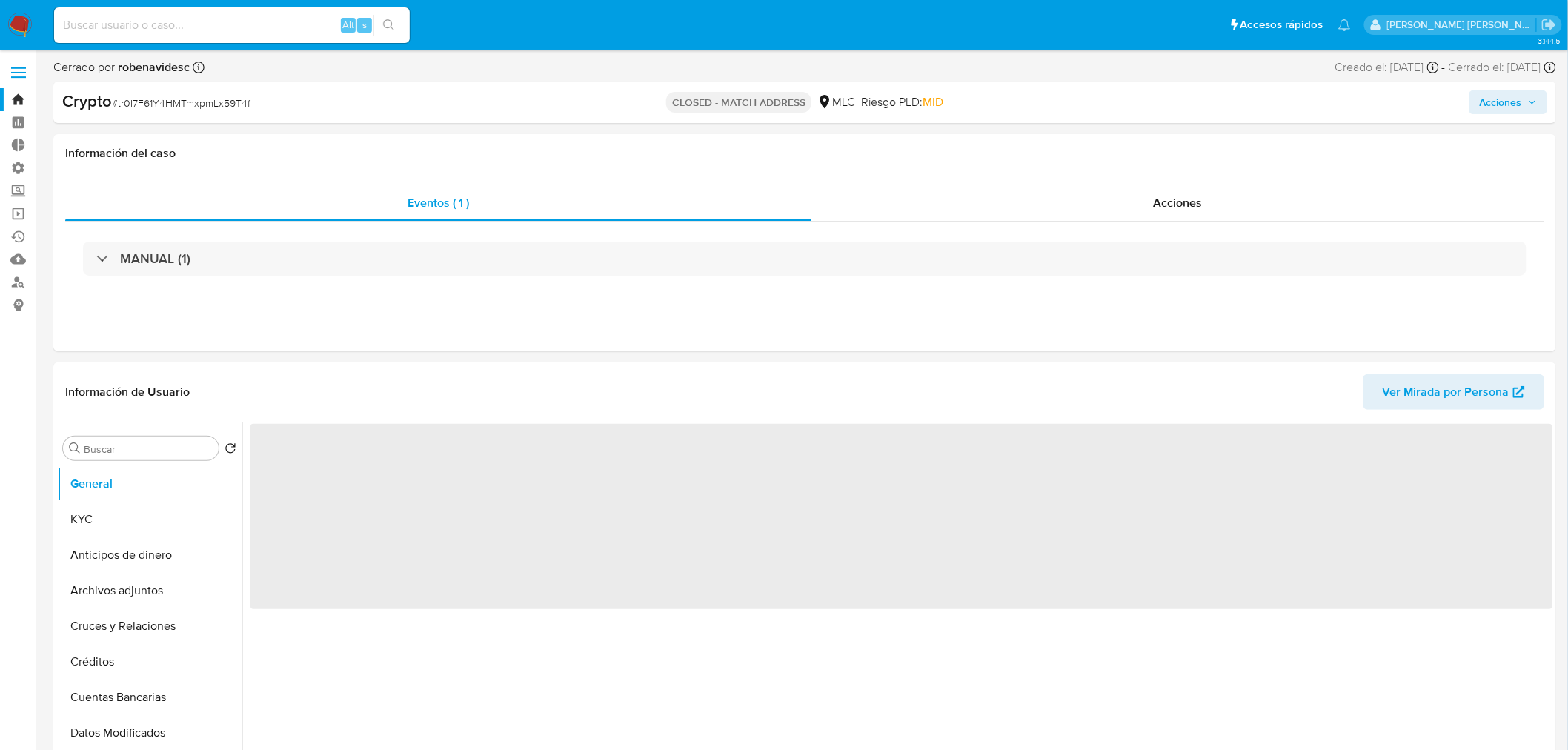 select on "10" 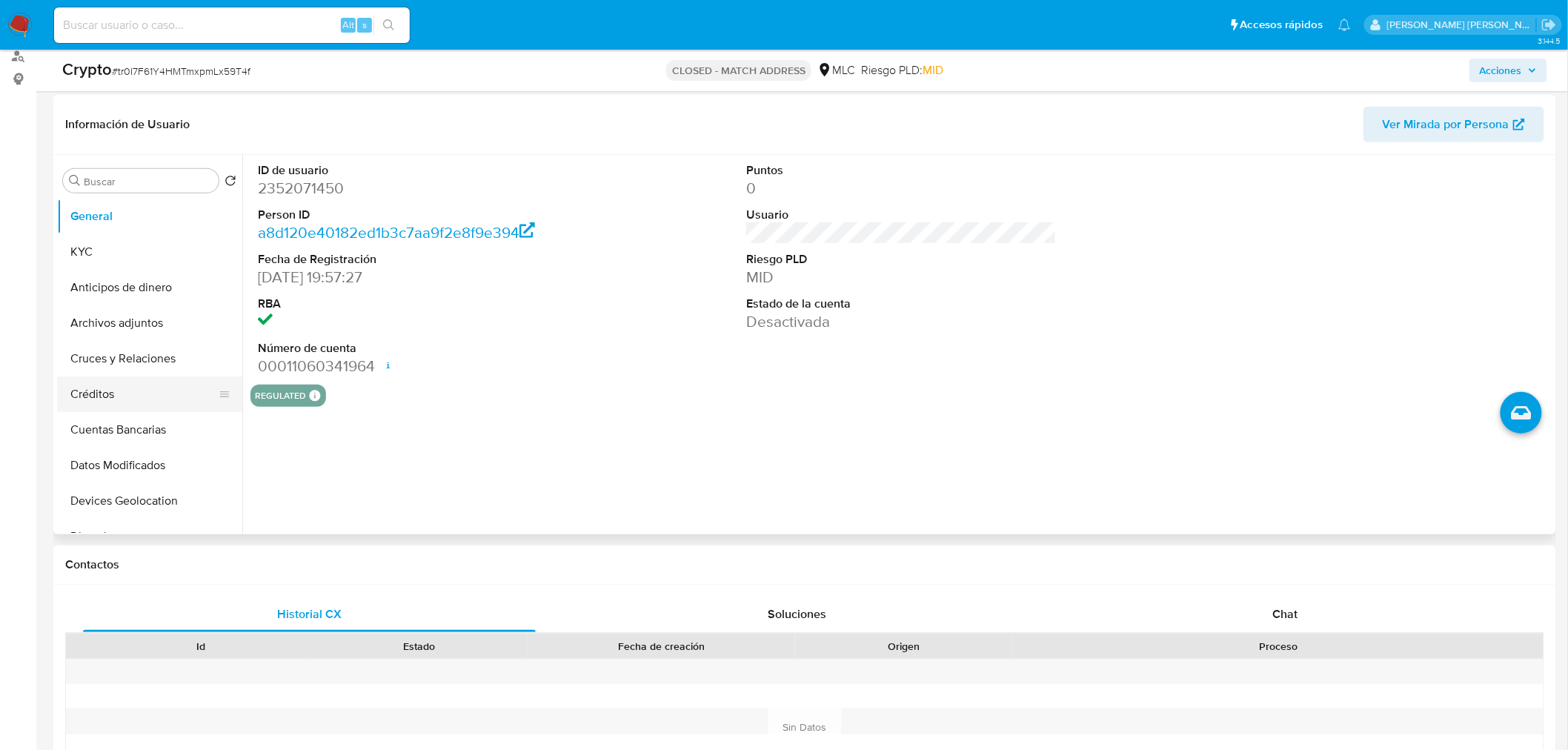 scroll, scrollTop: 247, scrollLeft: 0, axis: vertical 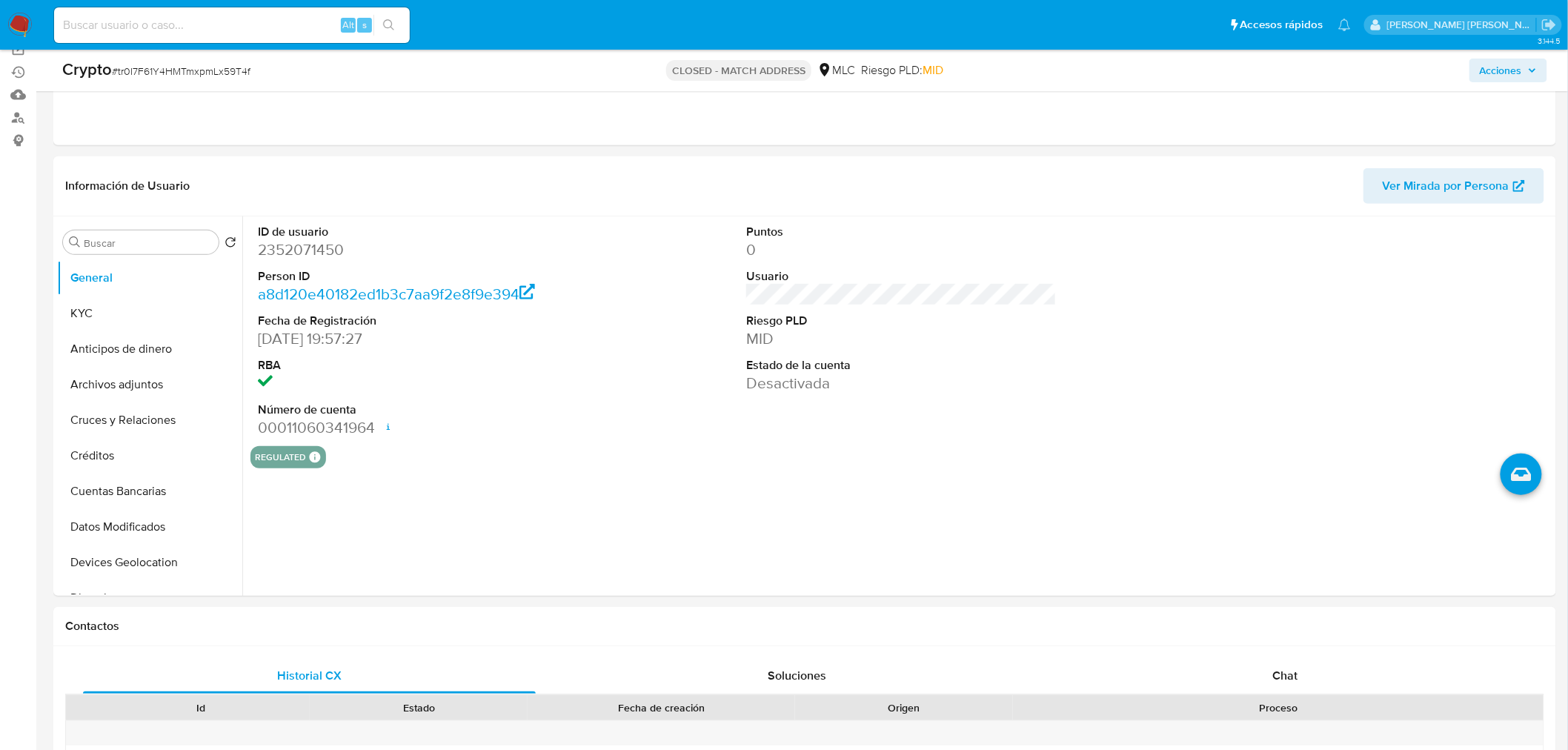 click on "Pausado Ver notificaciones Alt s Accesos rápidos   Presiona las siguientes teclas para acceder a algunas de las funciones Buscar caso o usuario Alt s Volver al home Alt h Agregar un archivo adjunto Alt a" at bounding box center (702, 24) 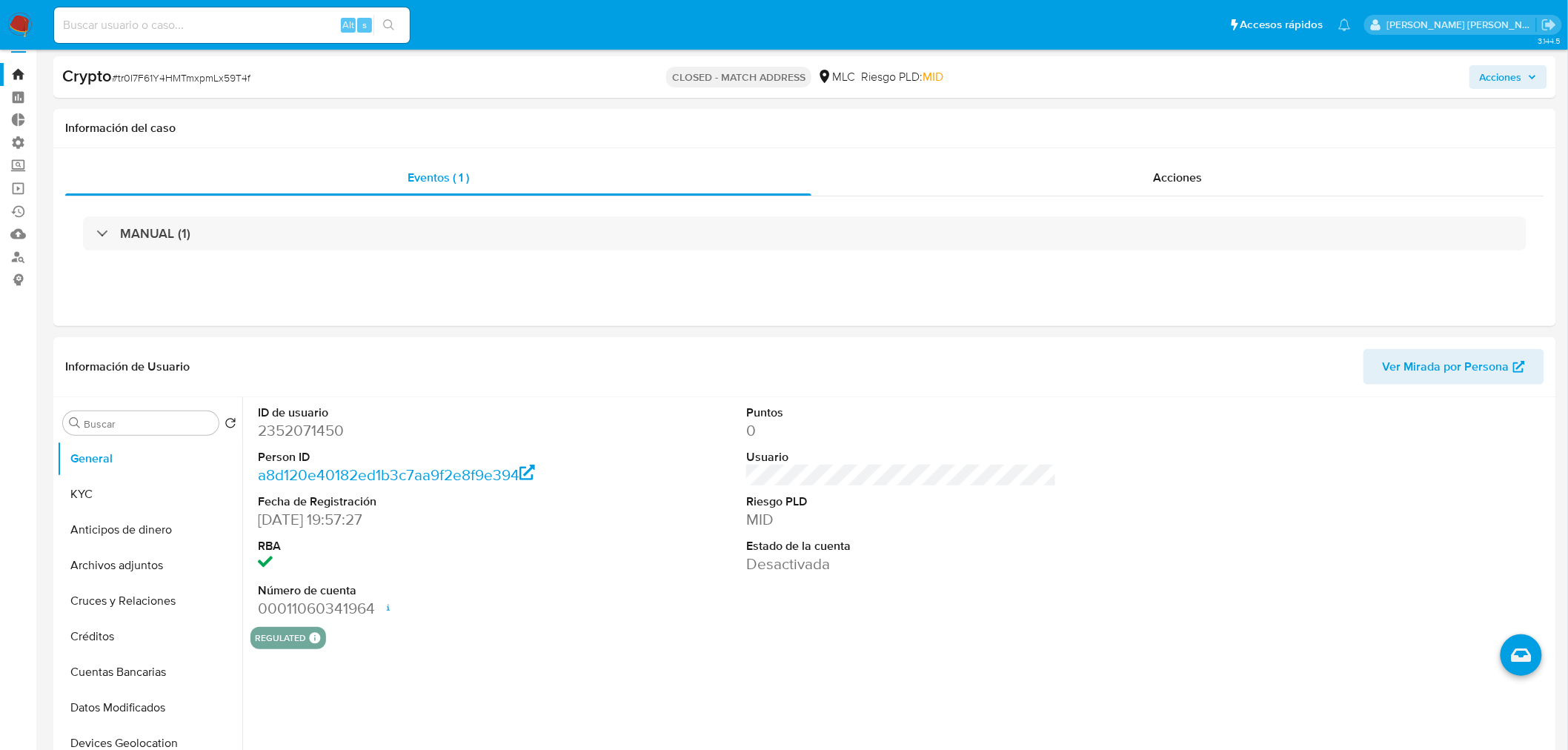 scroll, scrollTop: 0, scrollLeft: 0, axis: both 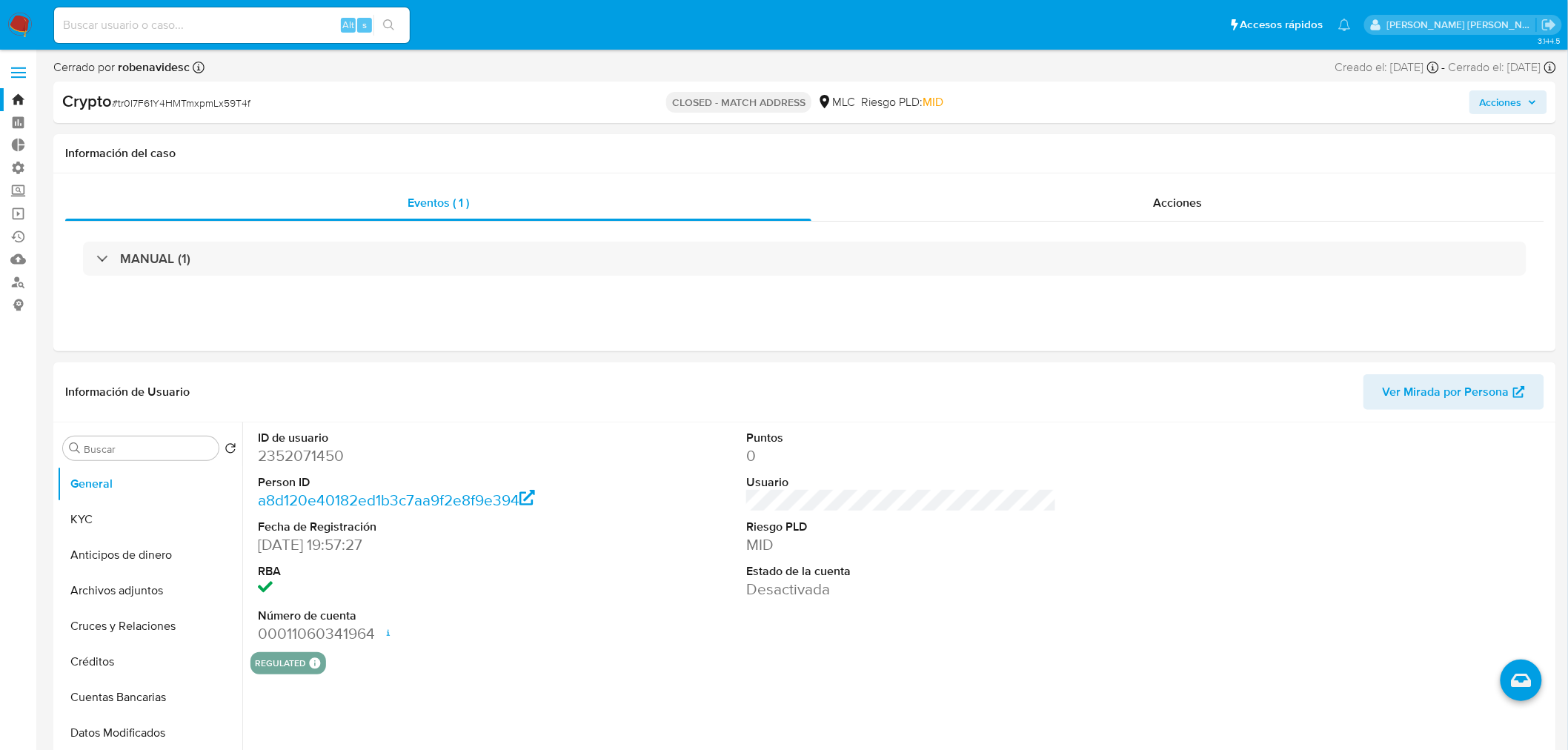 click on "Pausado Ver notificaciones Alt s Accesos rápidos   Presiona las siguientes teclas para acceder a algunas de las funciones Buscar caso o usuario Alt s Volver al home Alt h Agregar un archivo adjunto Alt a" at bounding box center (702, 24) 